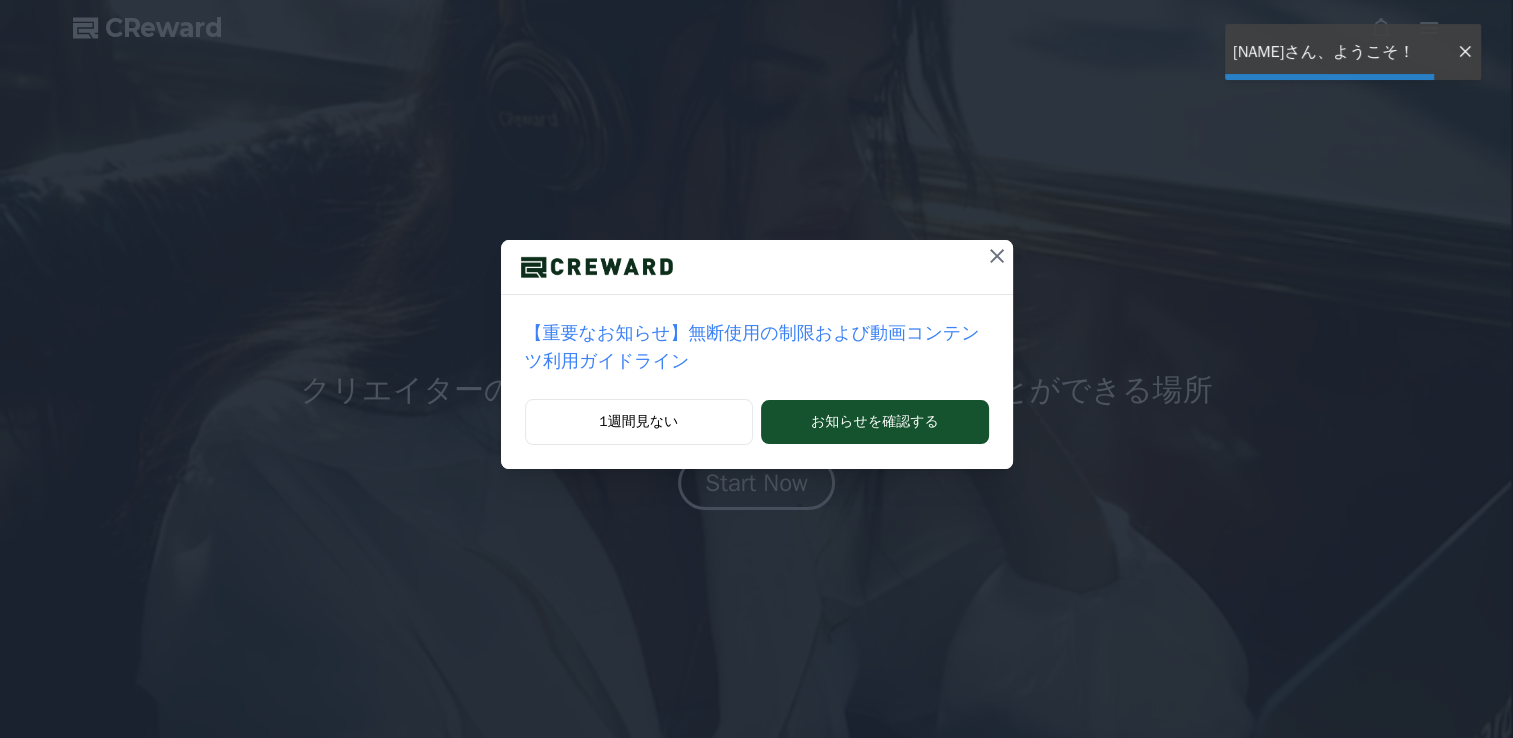 scroll, scrollTop: 0, scrollLeft: 0, axis: both 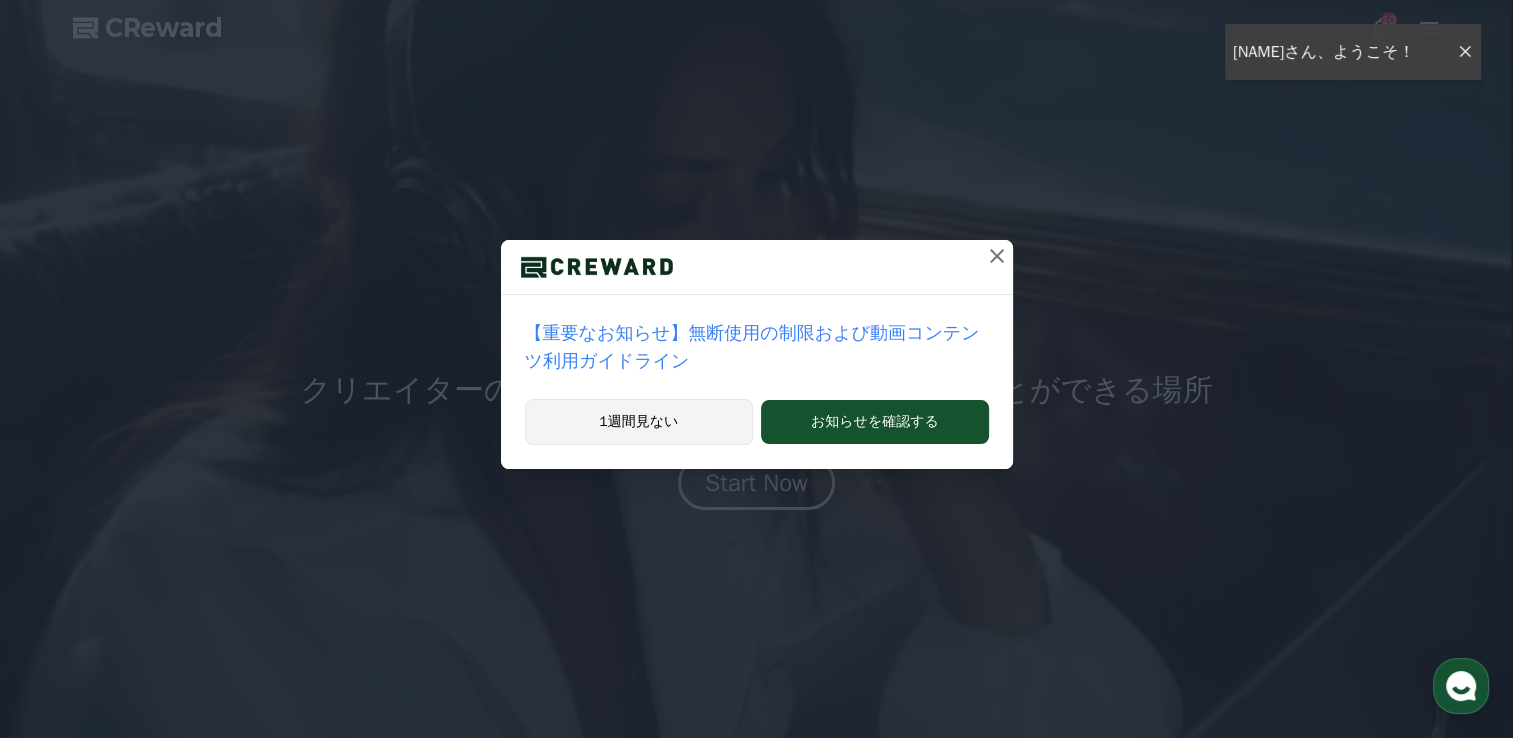 click on "1週間見ない" at bounding box center [639, 422] 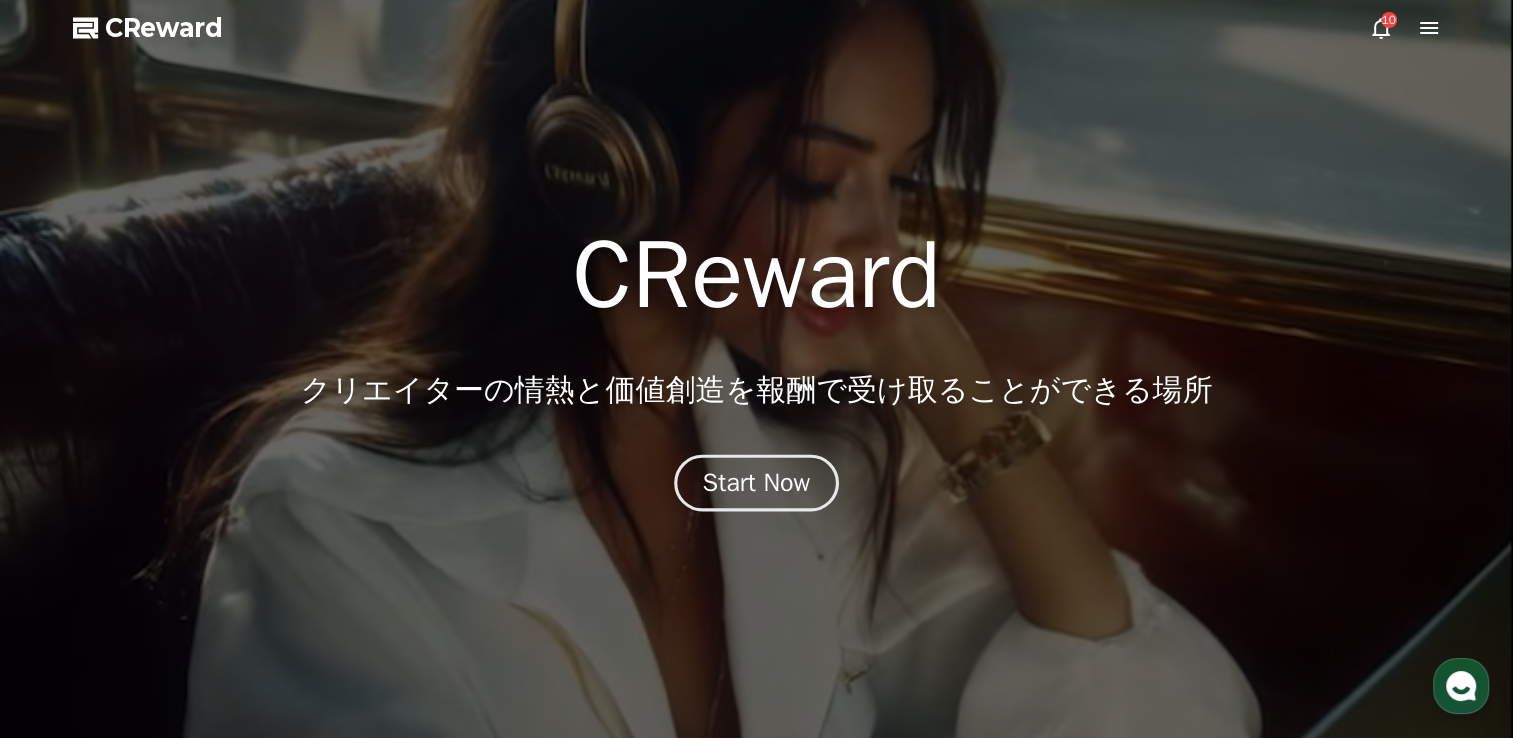 click on "Start Now" at bounding box center [757, 483] 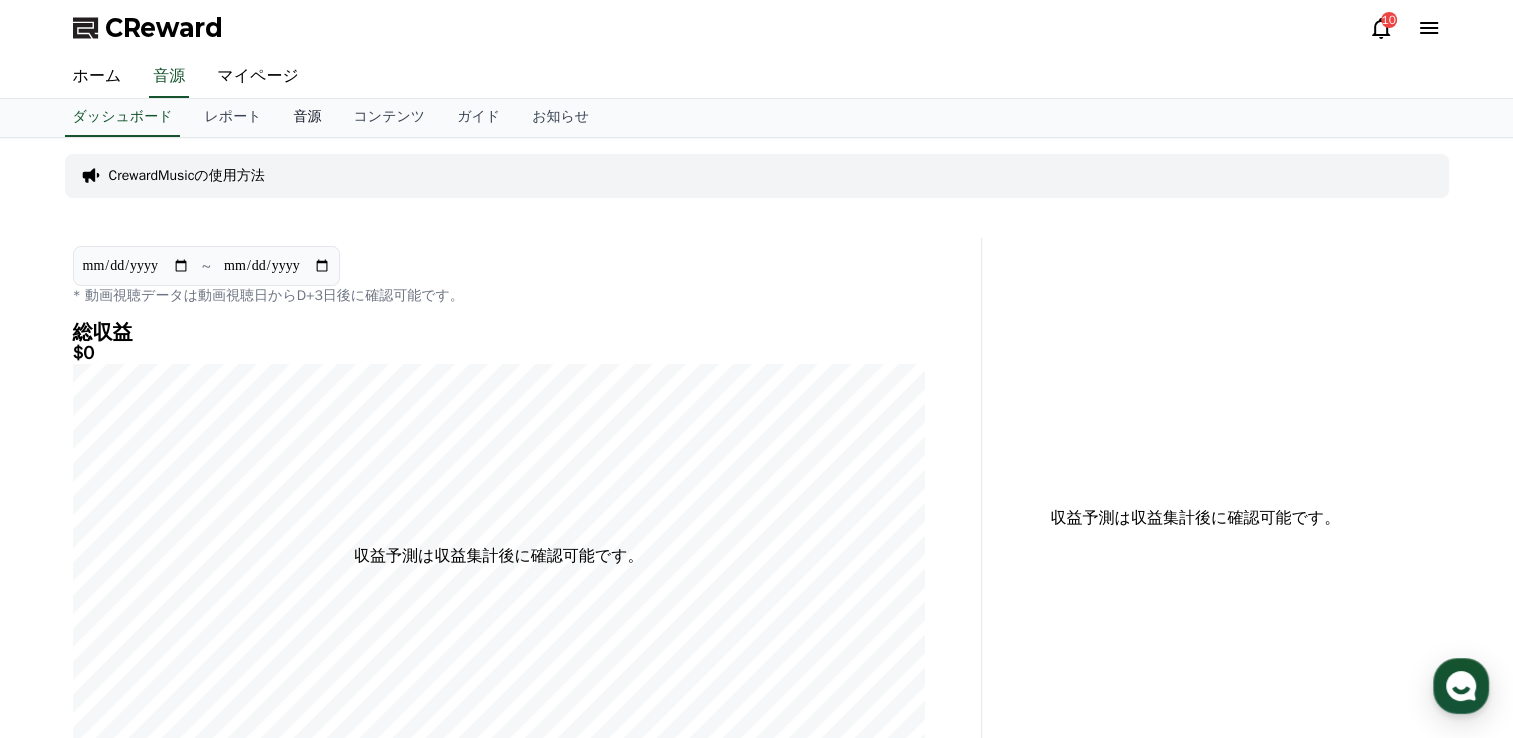 click on "音源" at bounding box center (307, 118) 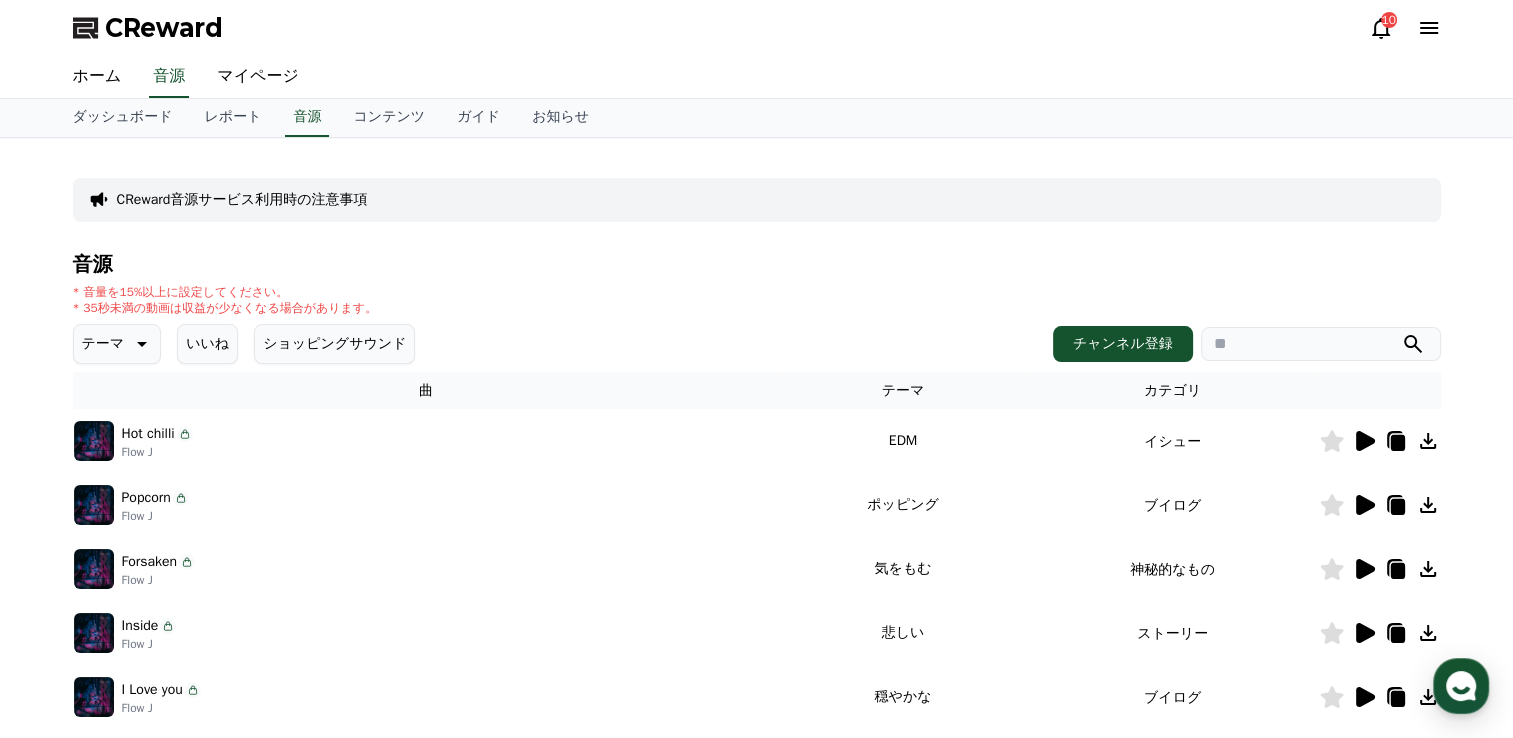 click 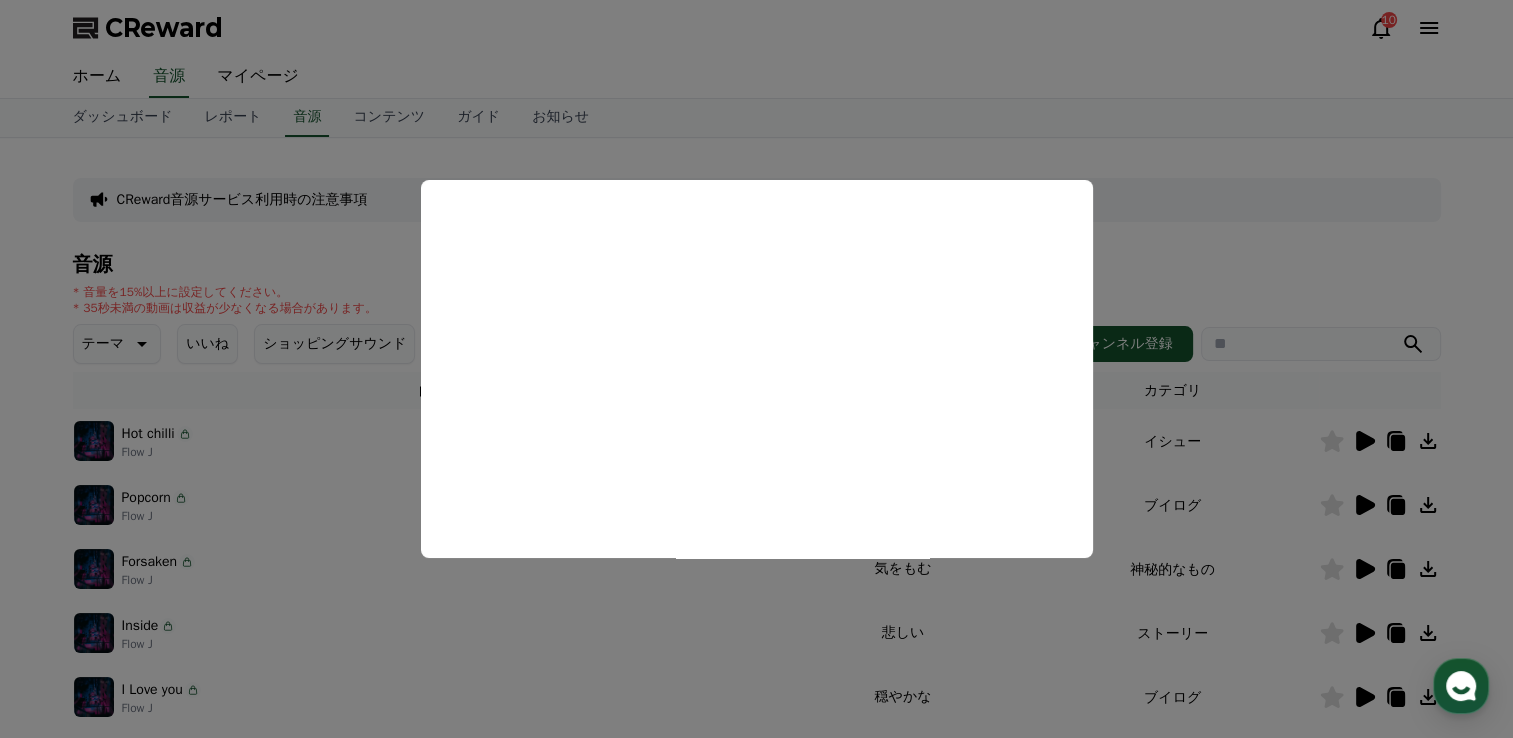 click at bounding box center [756, 369] 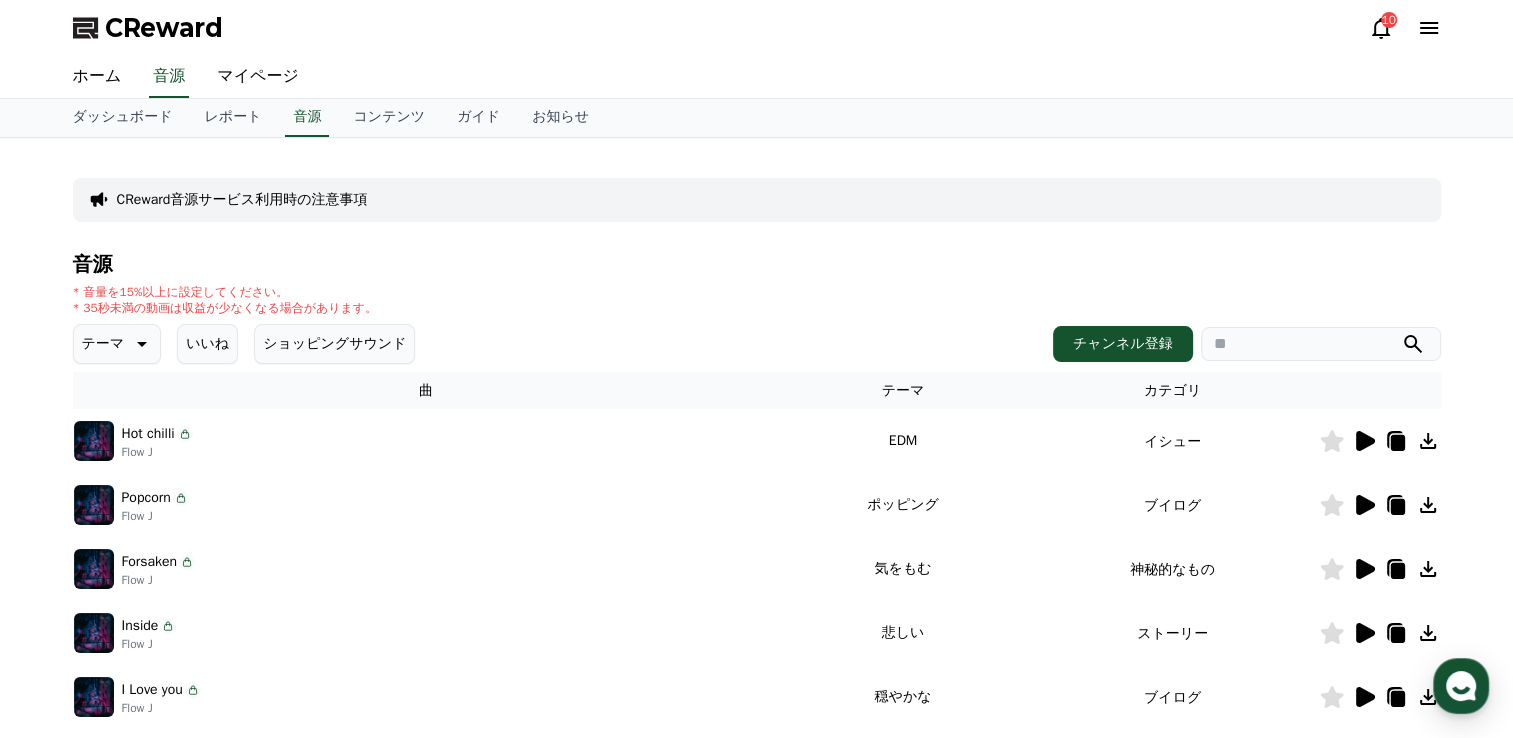 click 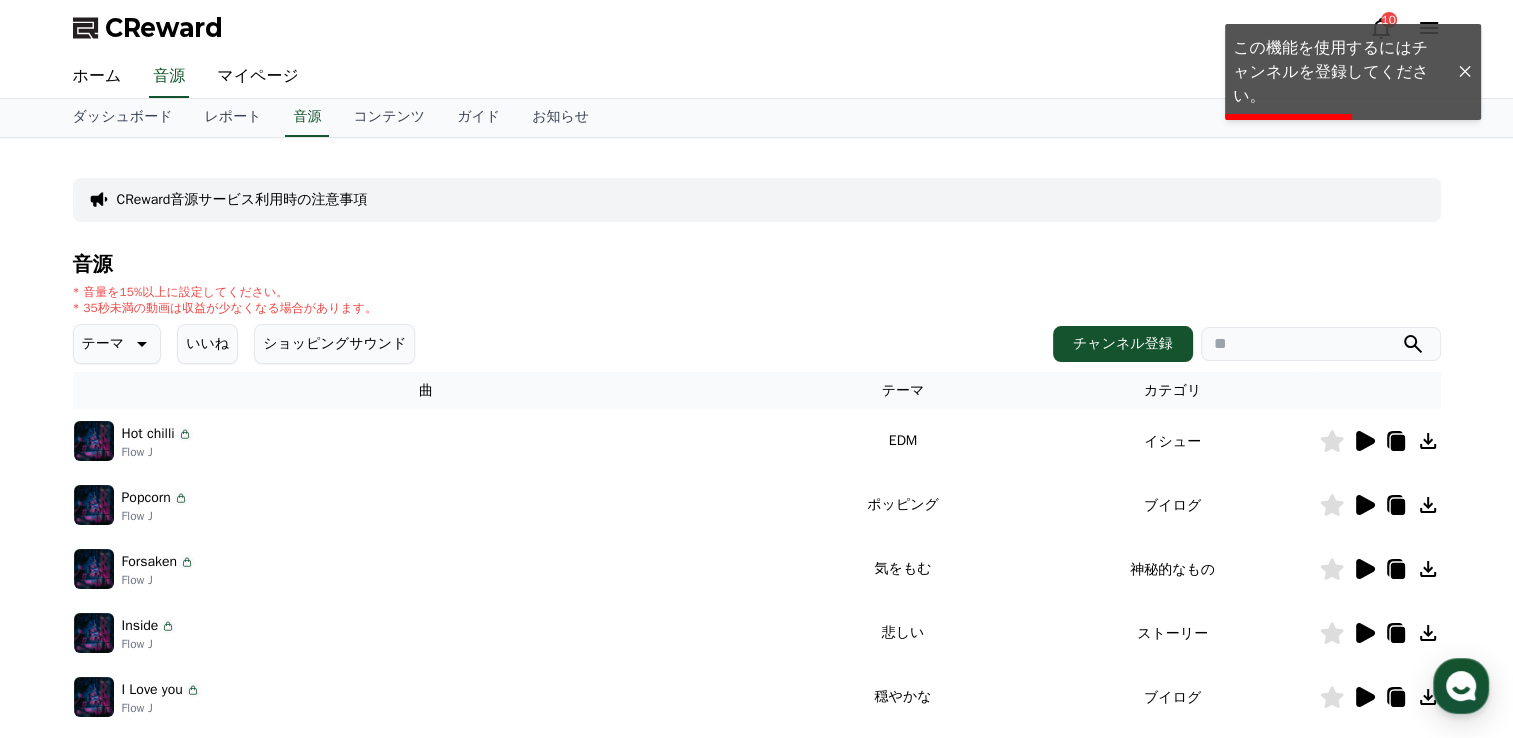 click 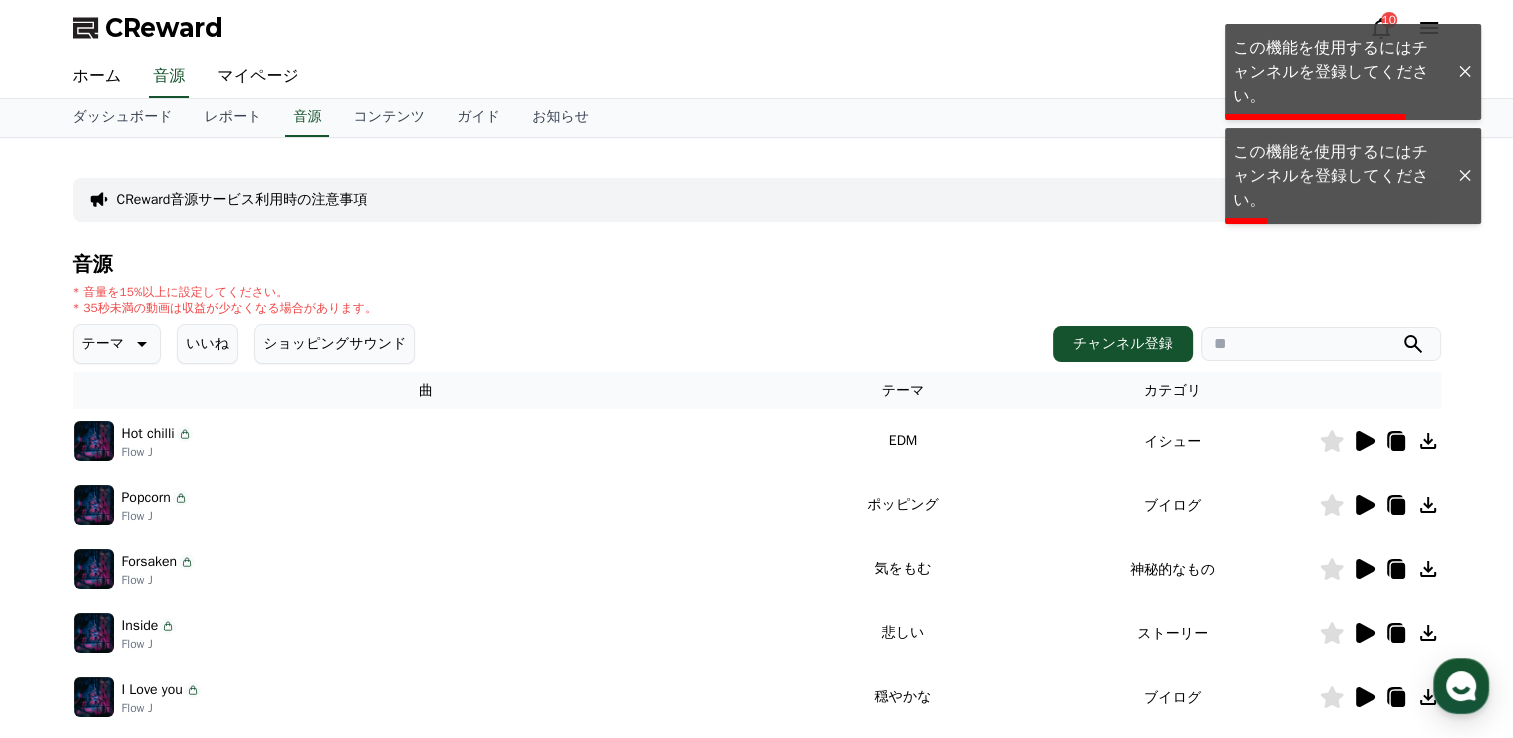 click at bounding box center (1465, 72) 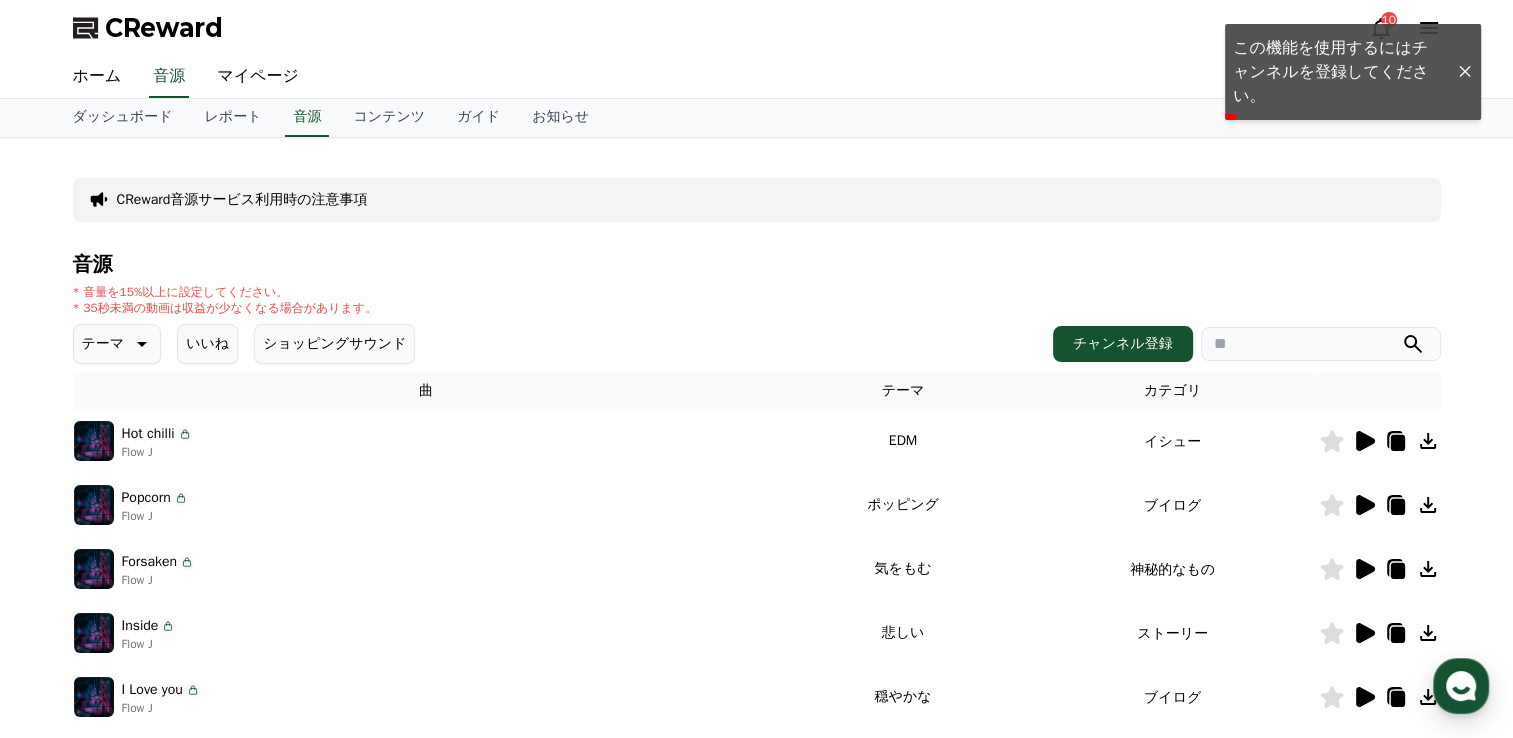 click at bounding box center [1465, 72] 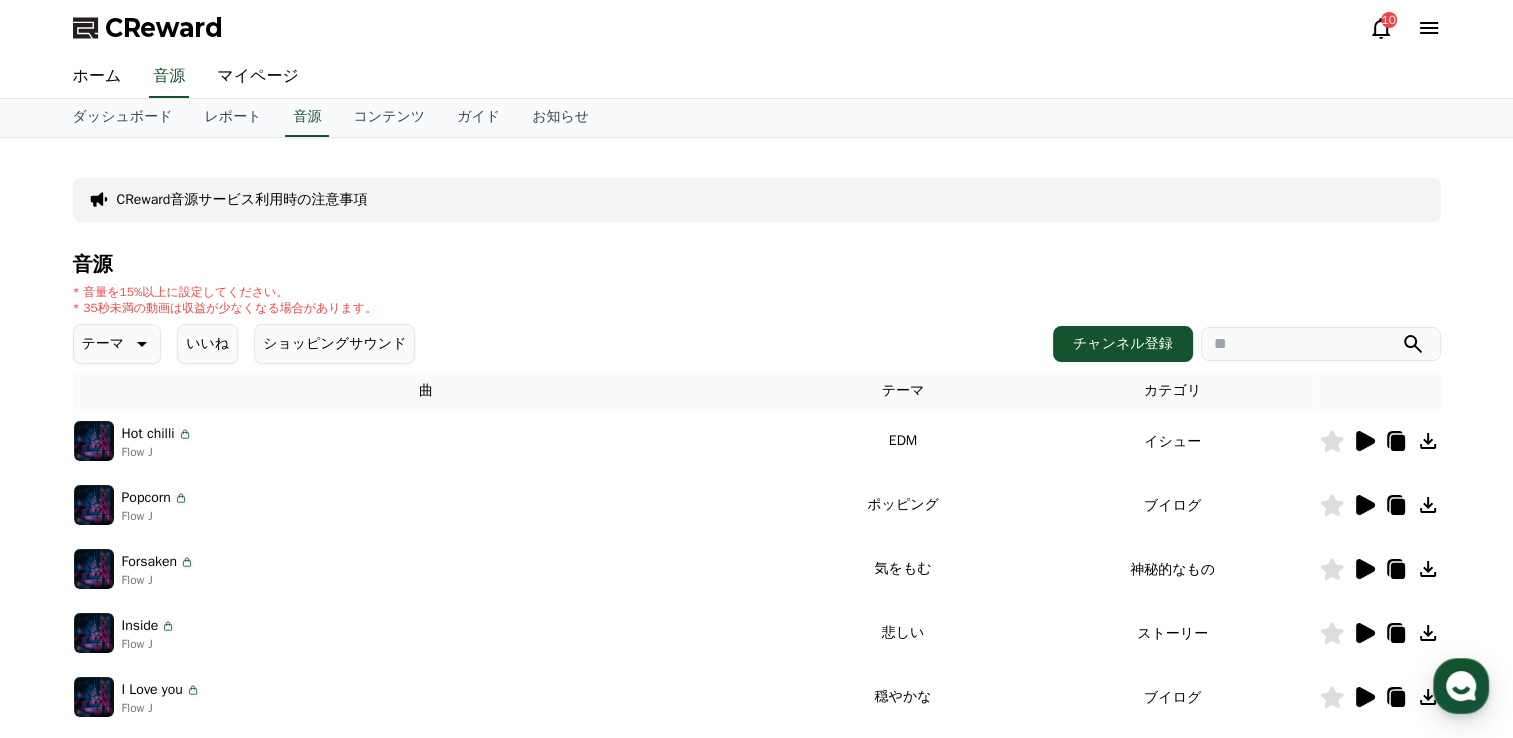 click 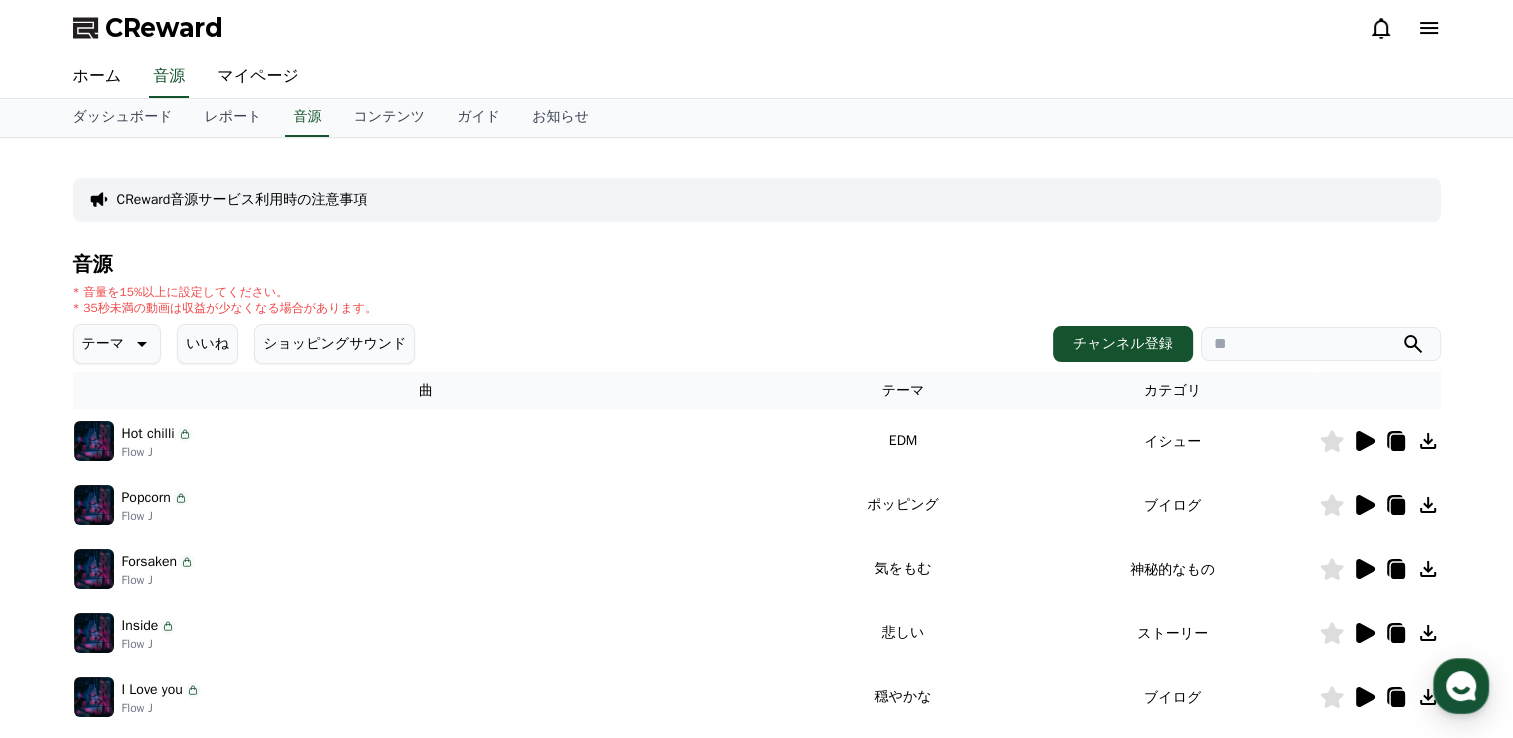 click 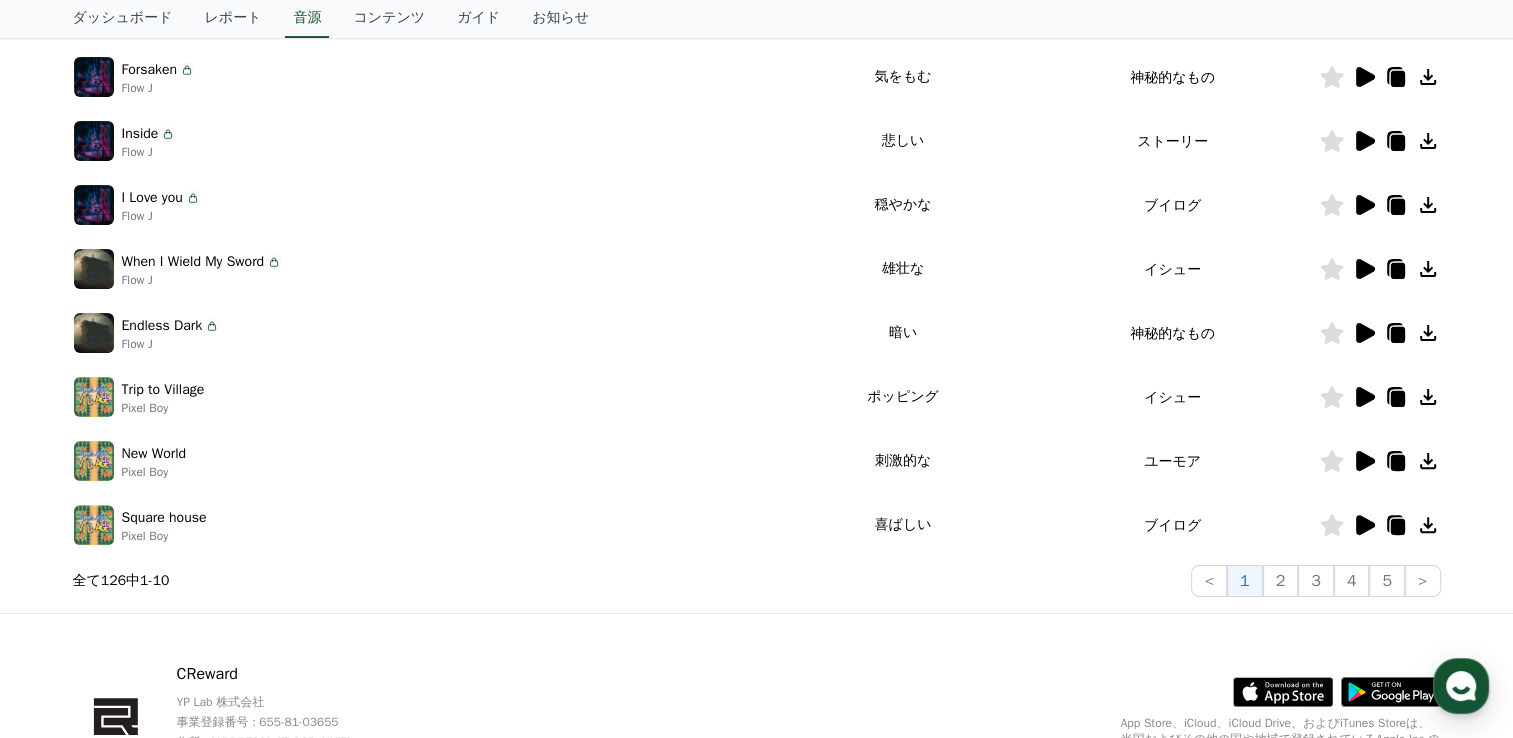 scroll, scrollTop: 535, scrollLeft: 0, axis: vertical 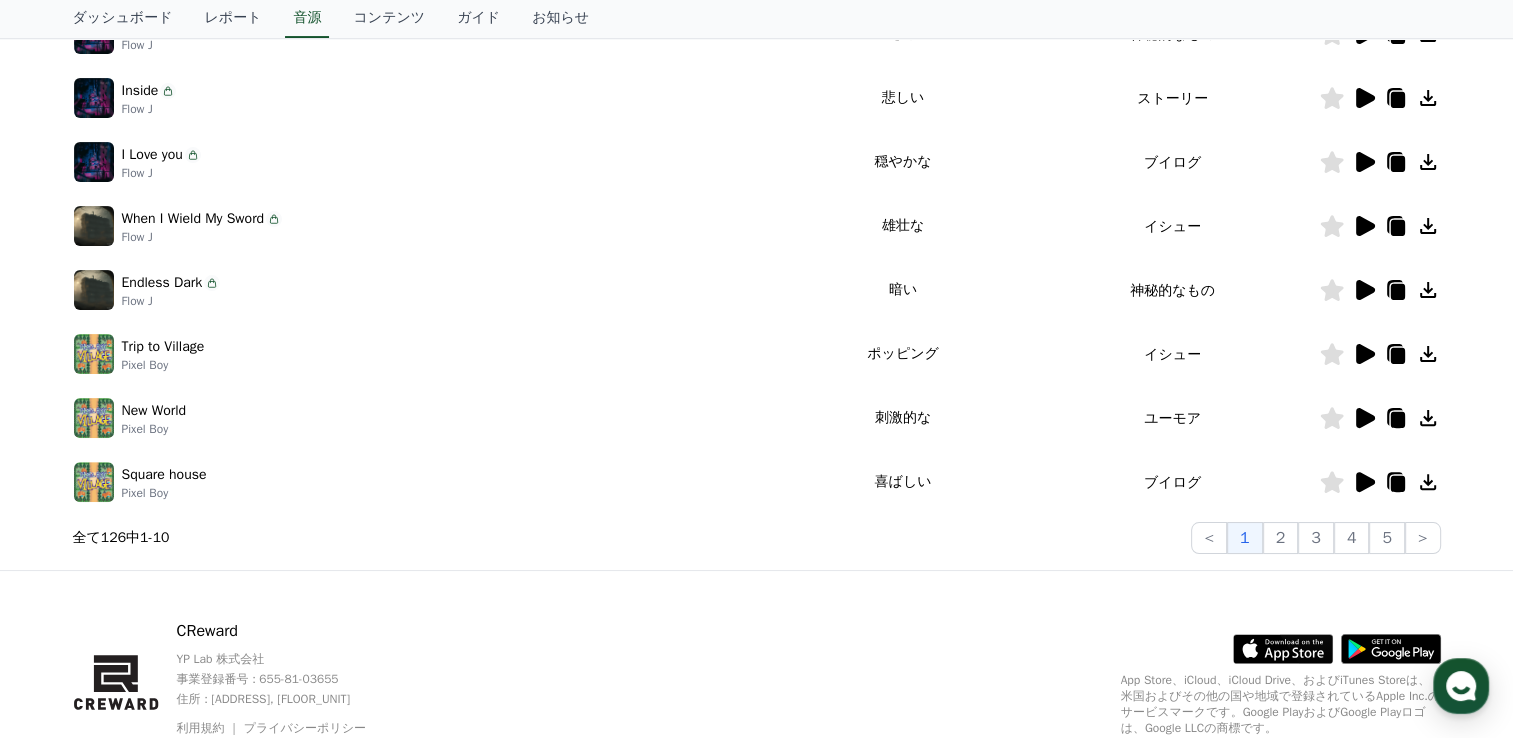 click 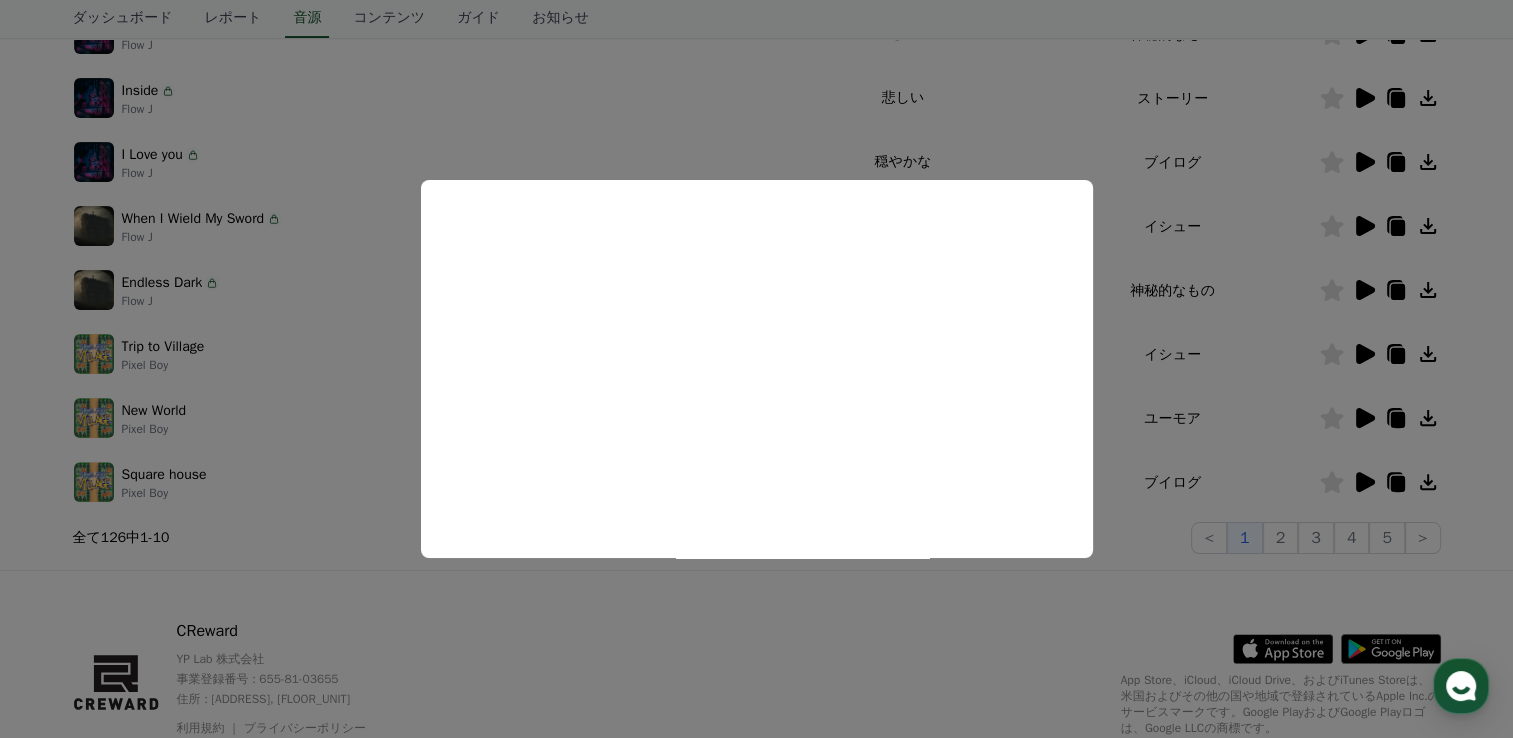 click at bounding box center [756, 369] 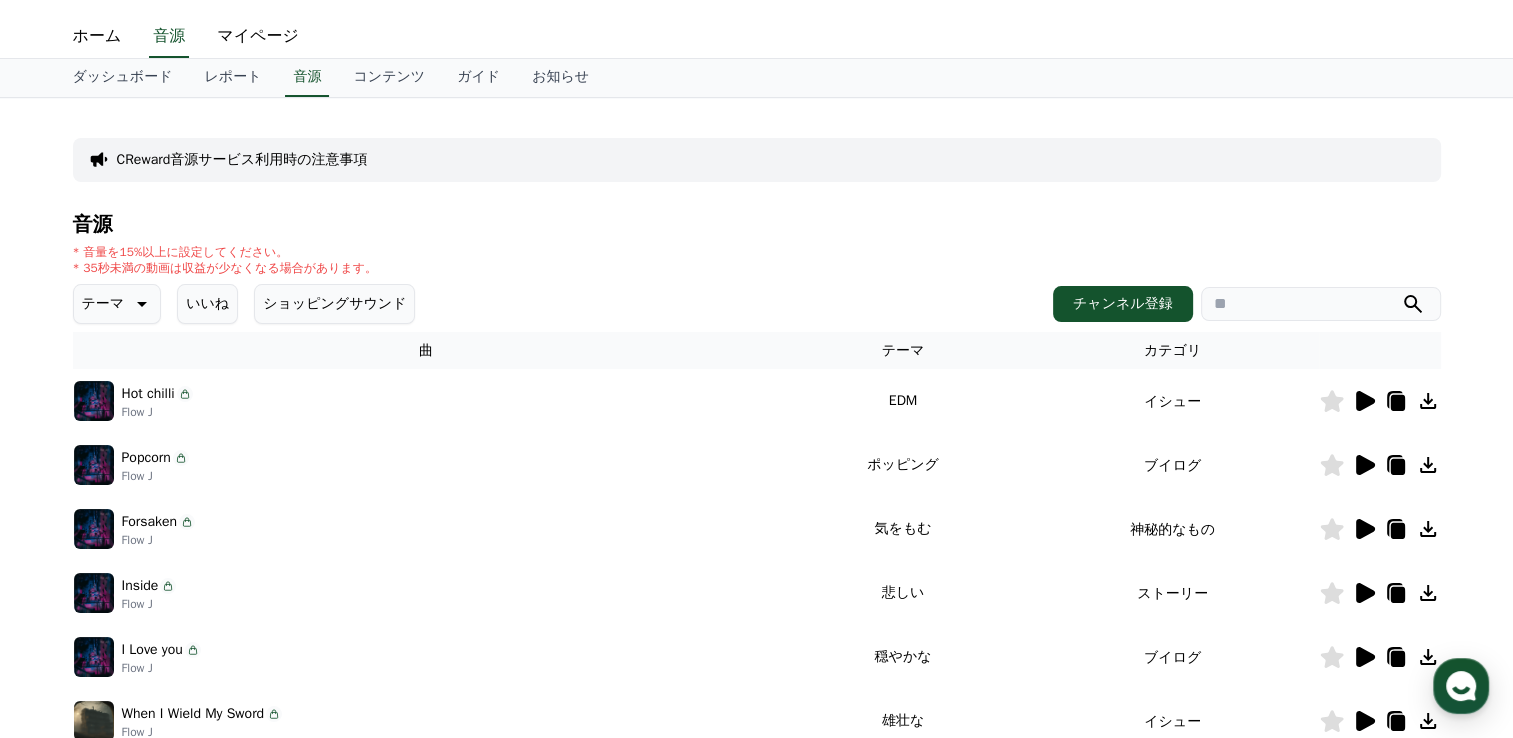 scroll, scrollTop: 64, scrollLeft: 0, axis: vertical 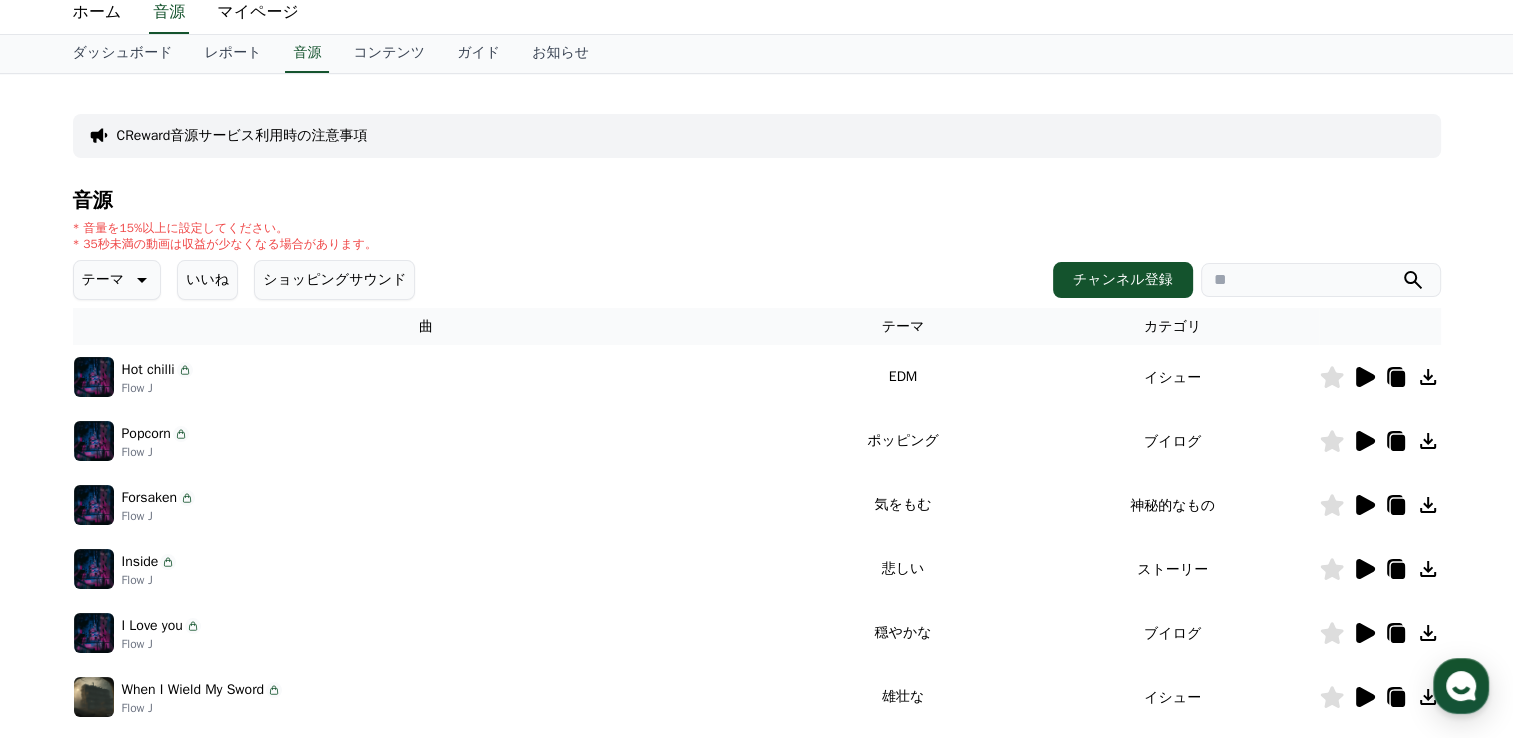 click on "テーマ" at bounding box center (117, 280) 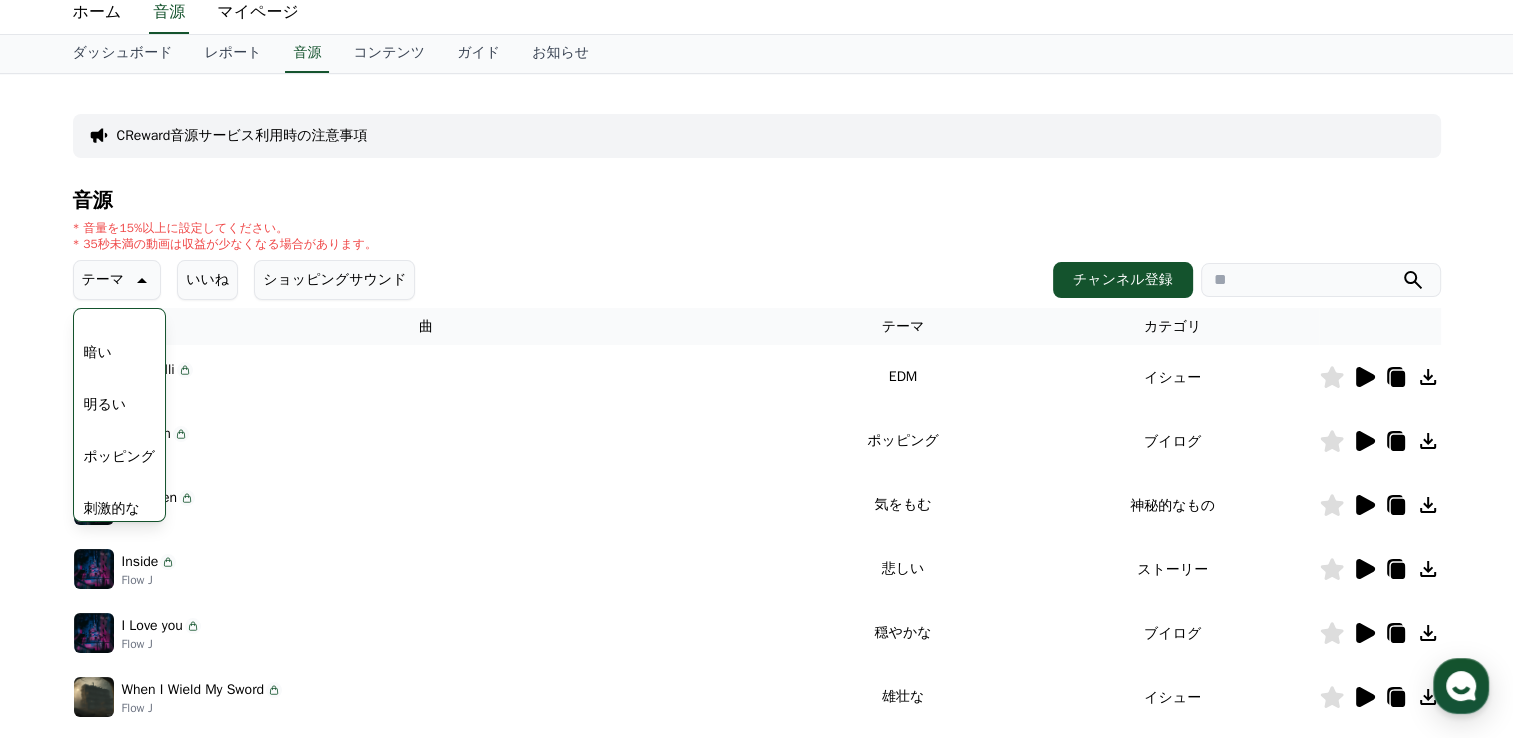 scroll, scrollTop: 137, scrollLeft: 0, axis: vertical 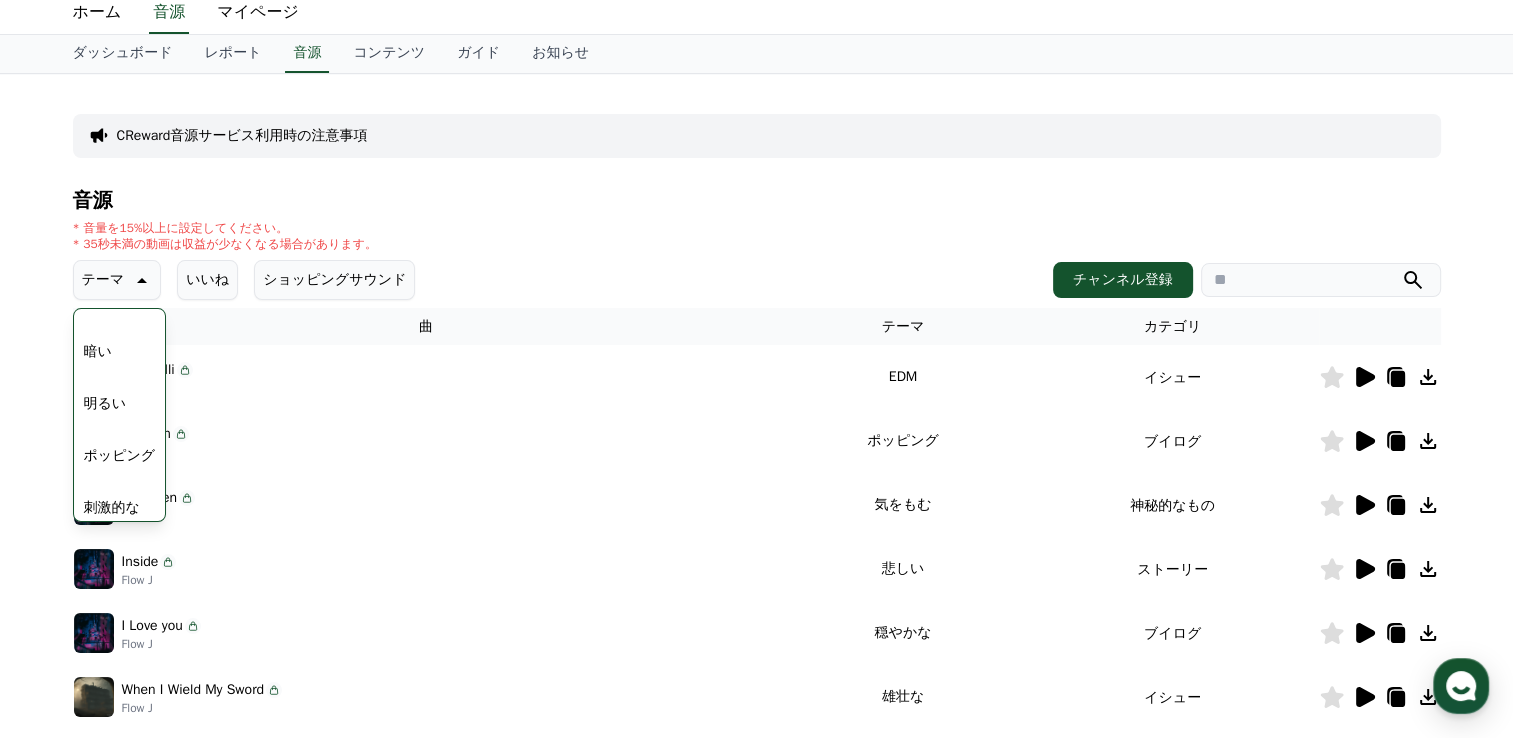 click on "ポッピング" at bounding box center [120, 456] 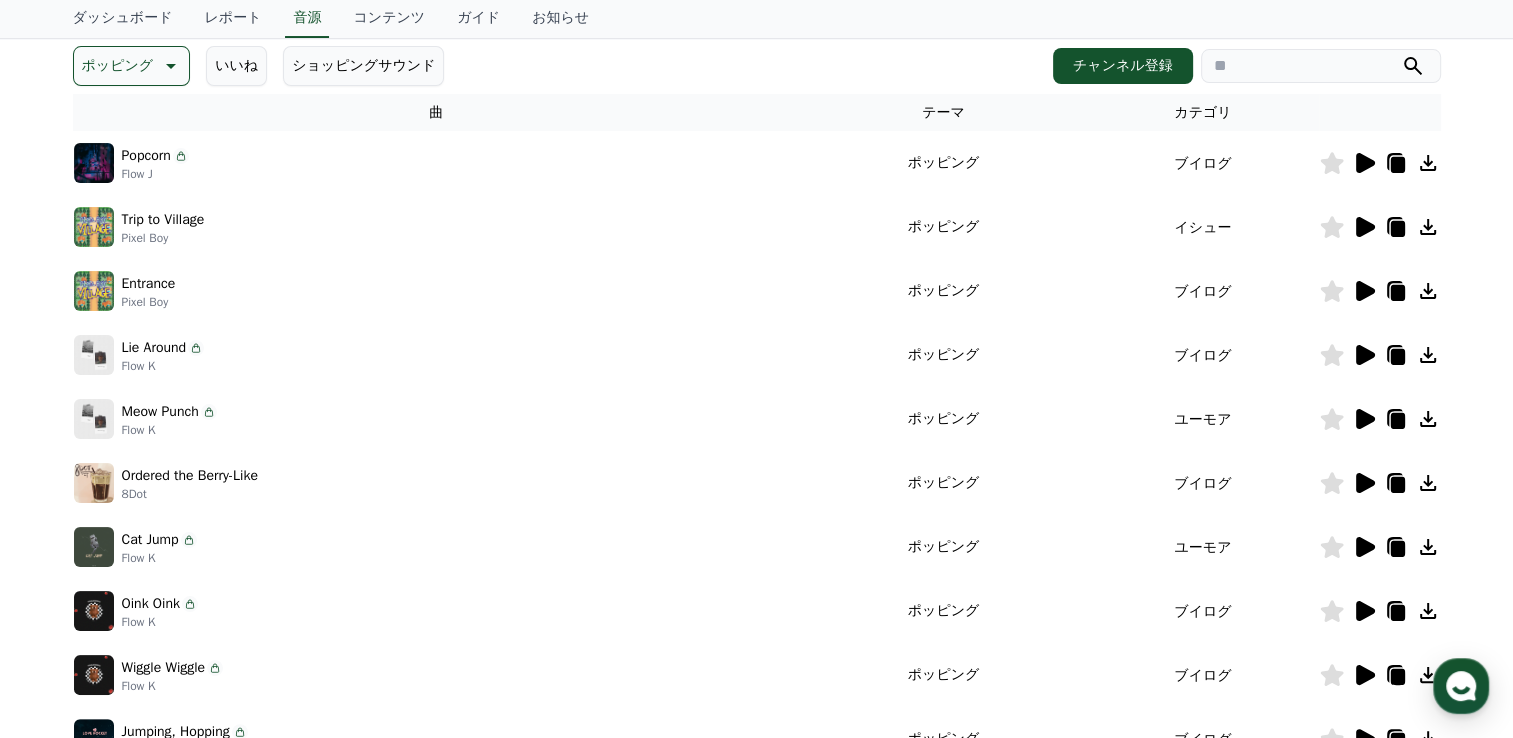 scroll, scrollTop: 324, scrollLeft: 0, axis: vertical 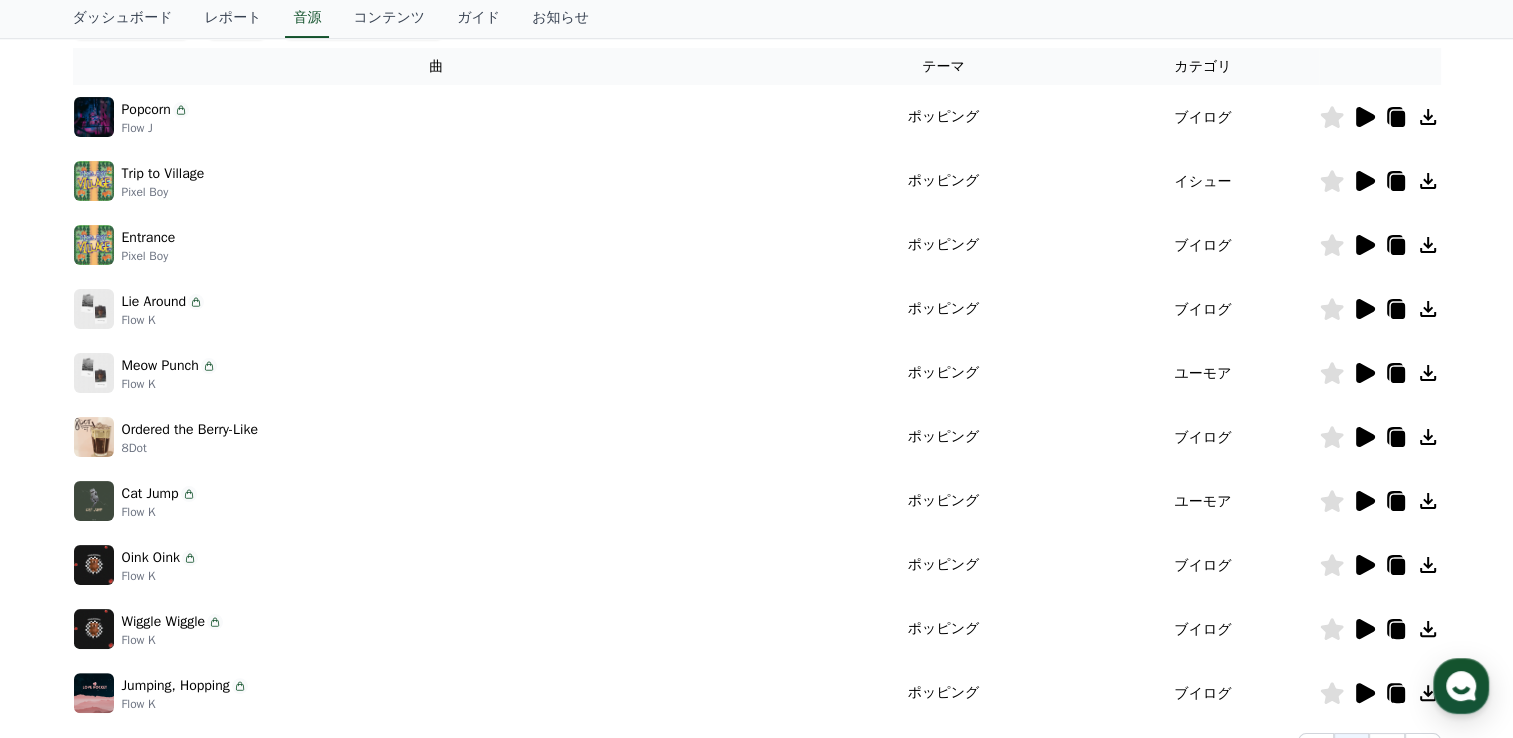 click 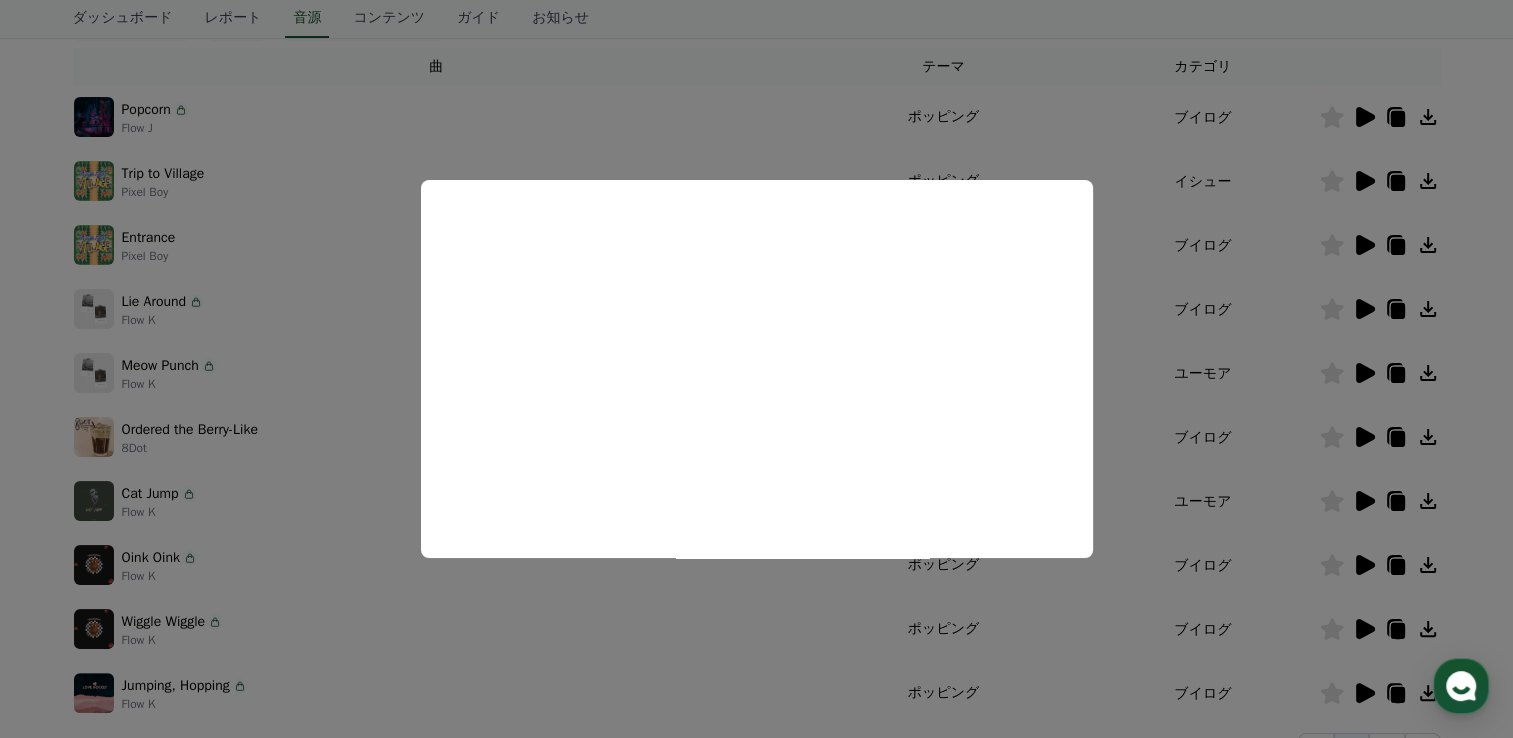 click at bounding box center (756, 369) 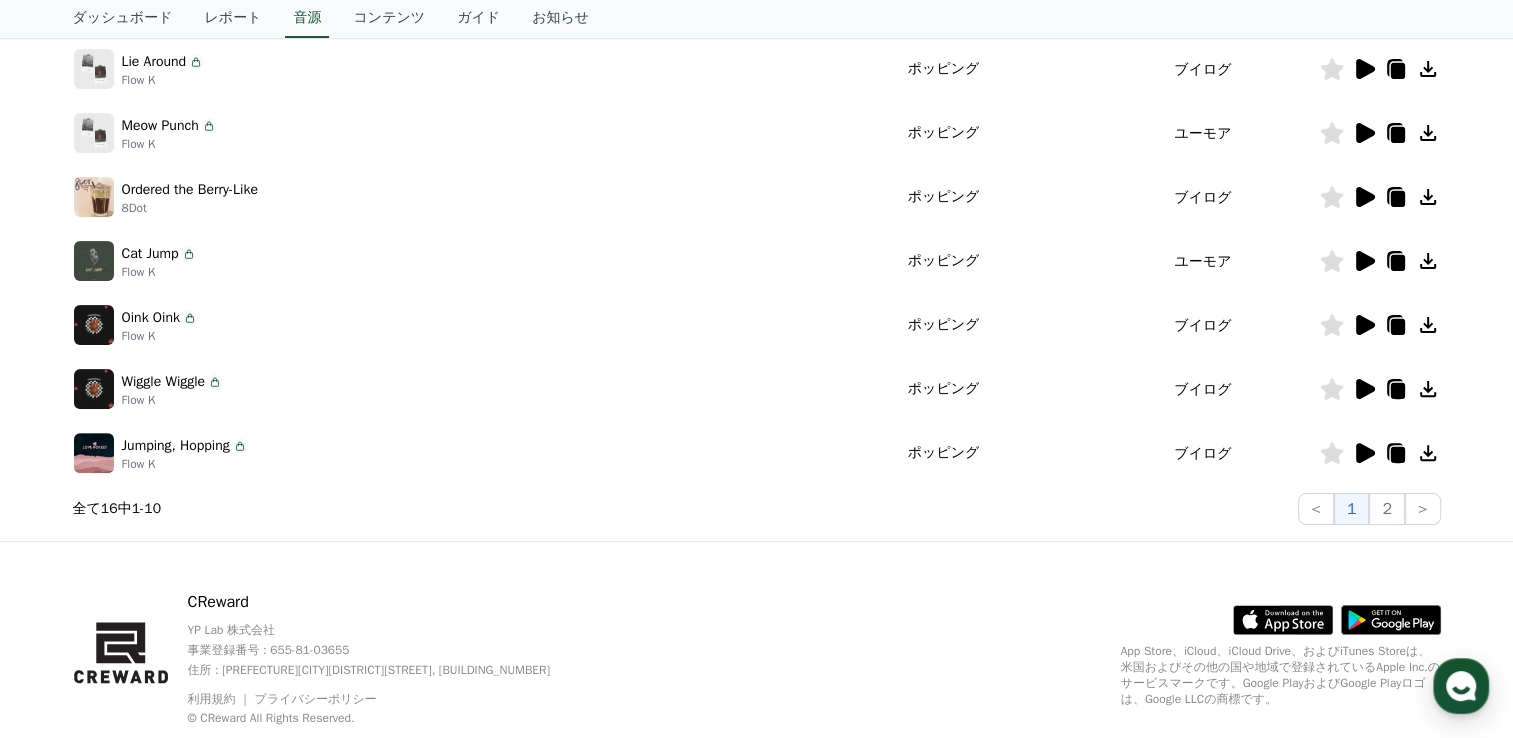 scroll, scrollTop: 580, scrollLeft: 0, axis: vertical 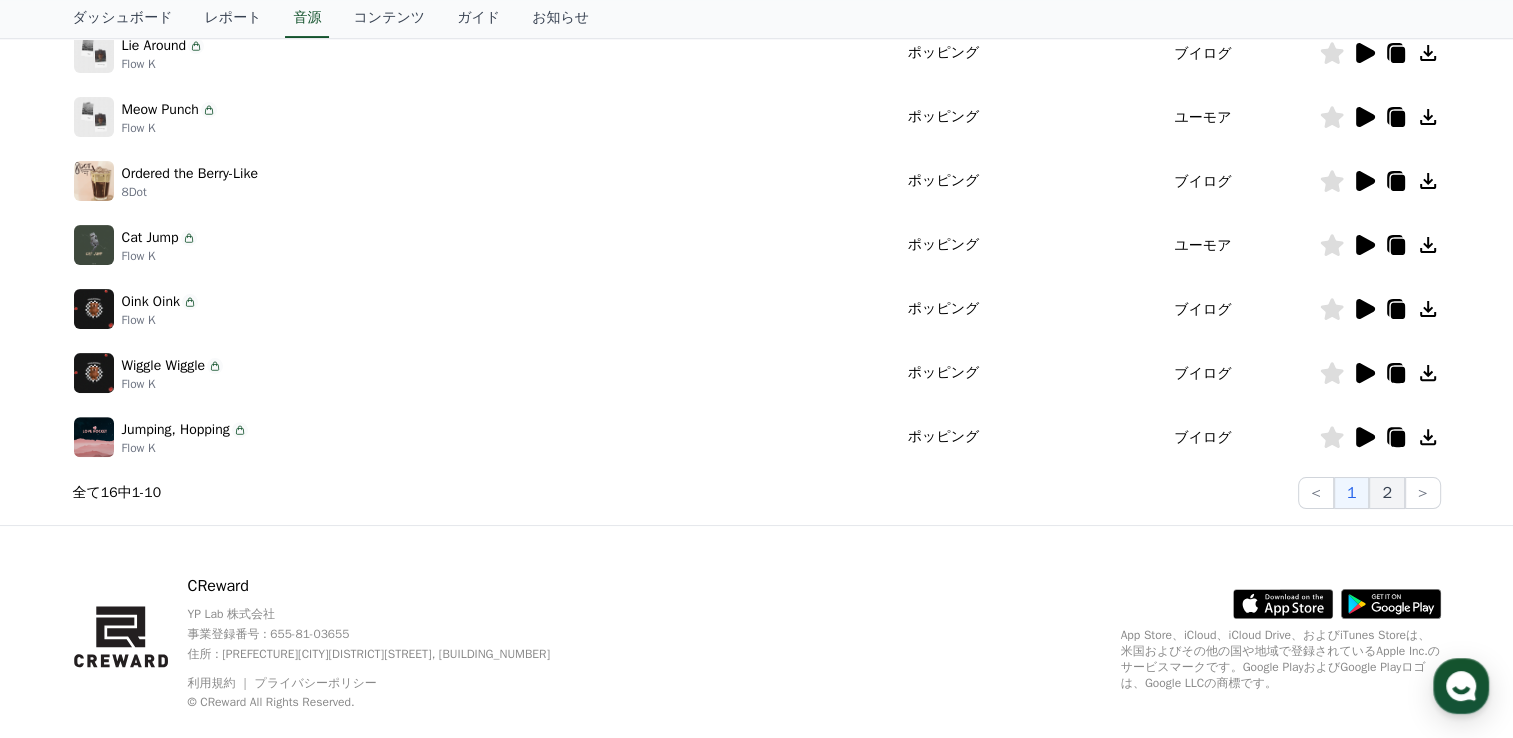 click on "2" at bounding box center [1387, 493] 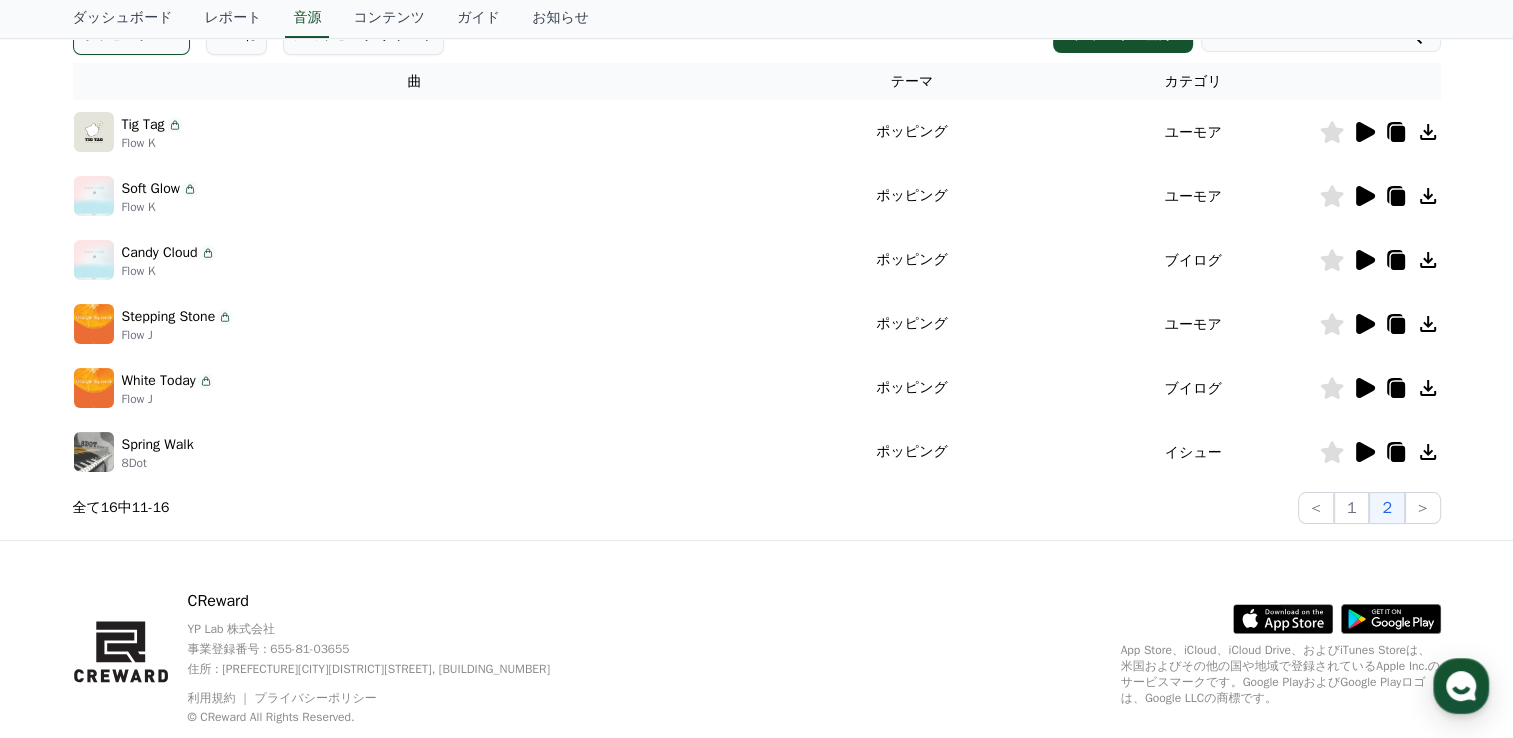 scroll, scrollTop: 299, scrollLeft: 0, axis: vertical 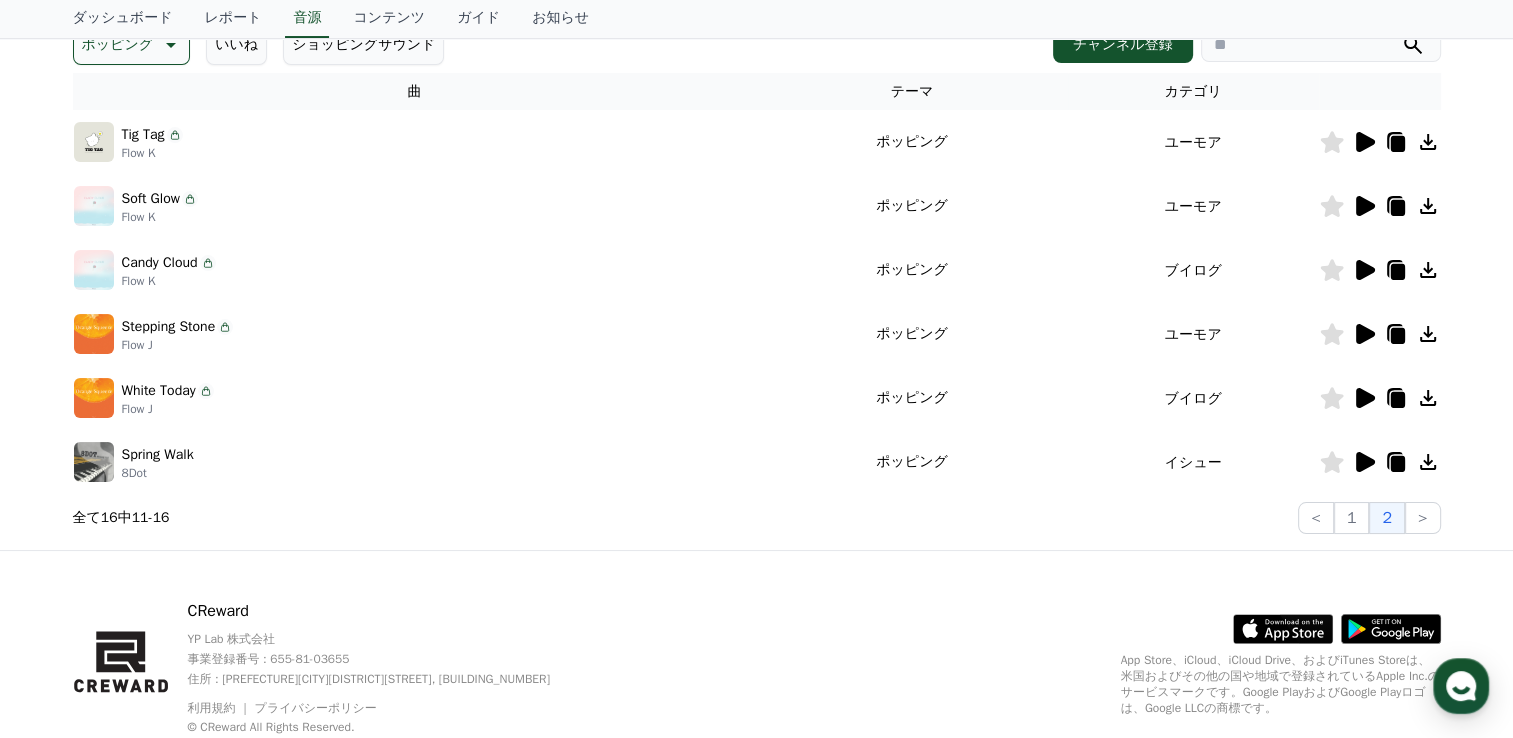 click 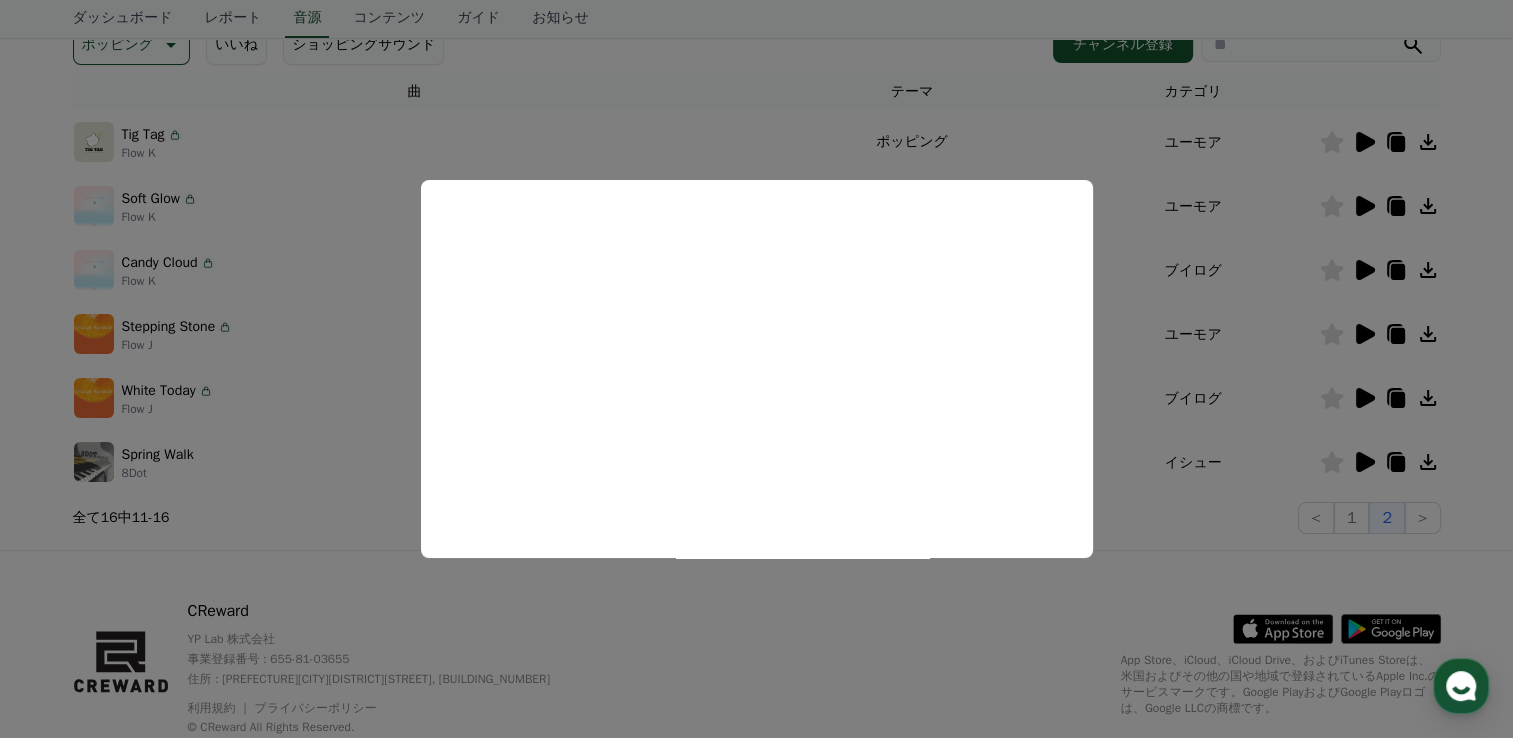 click at bounding box center [756, 369] 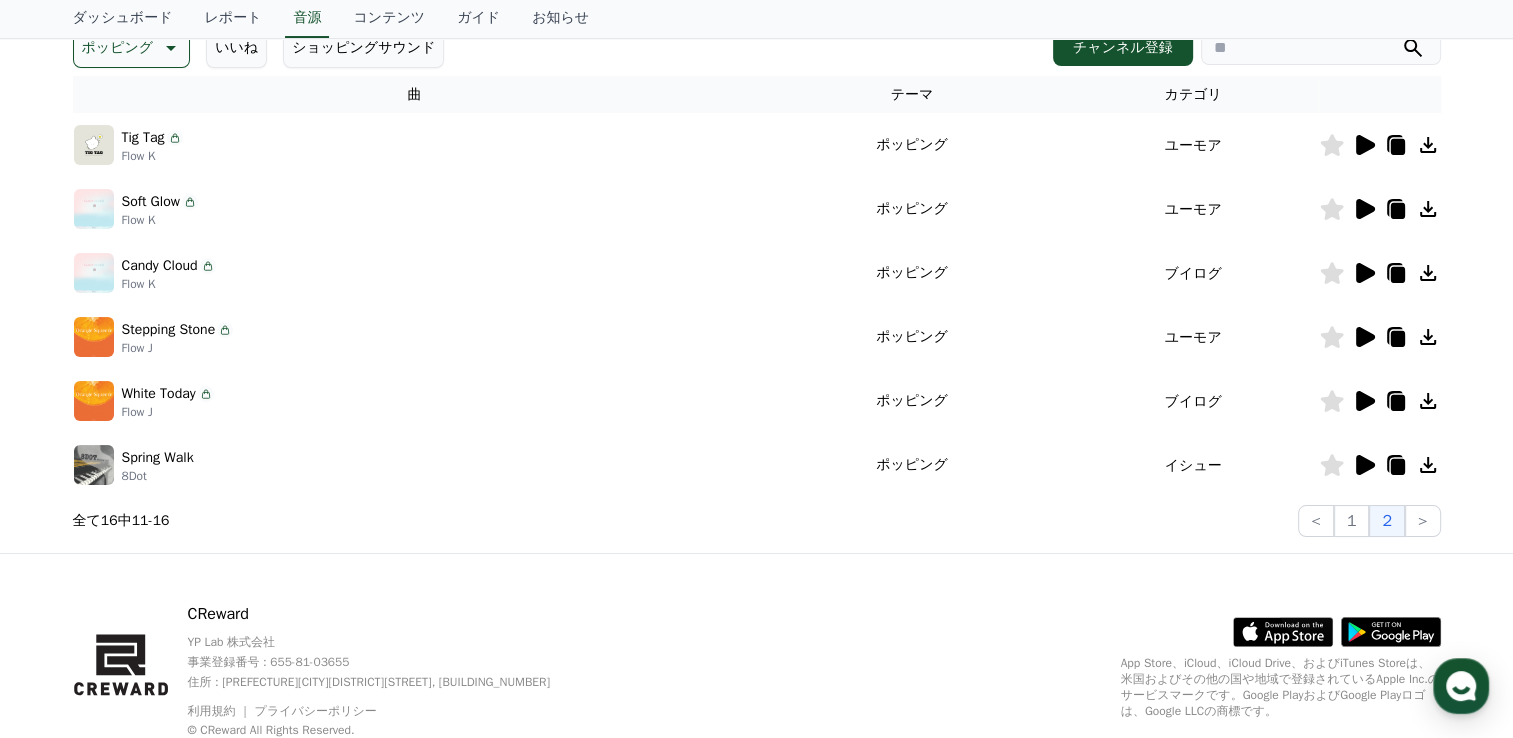 scroll, scrollTop: 301, scrollLeft: 0, axis: vertical 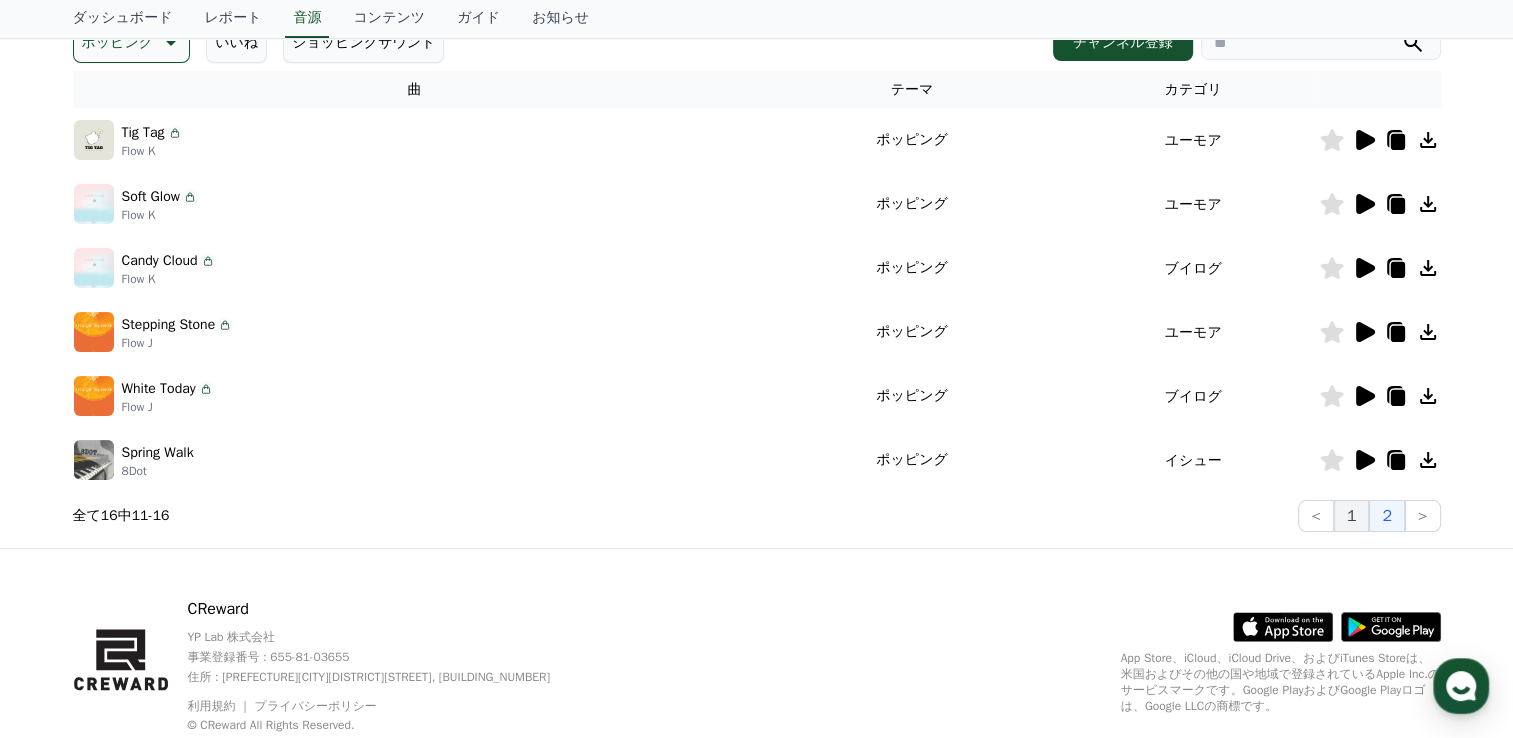 click on "1" at bounding box center [1352, 516] 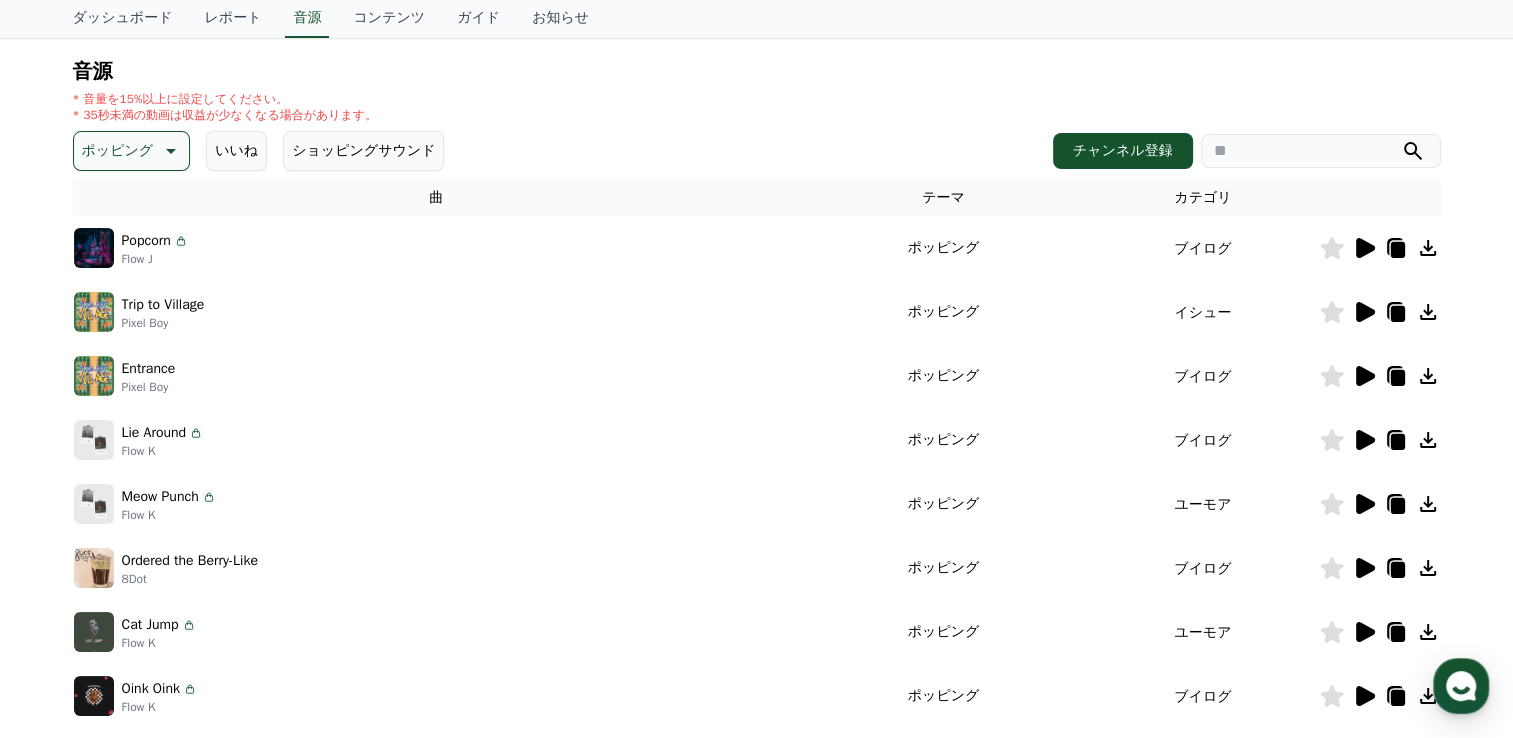 scroll, scrollTop: 196, scrollLeft: 0, axis: vertical 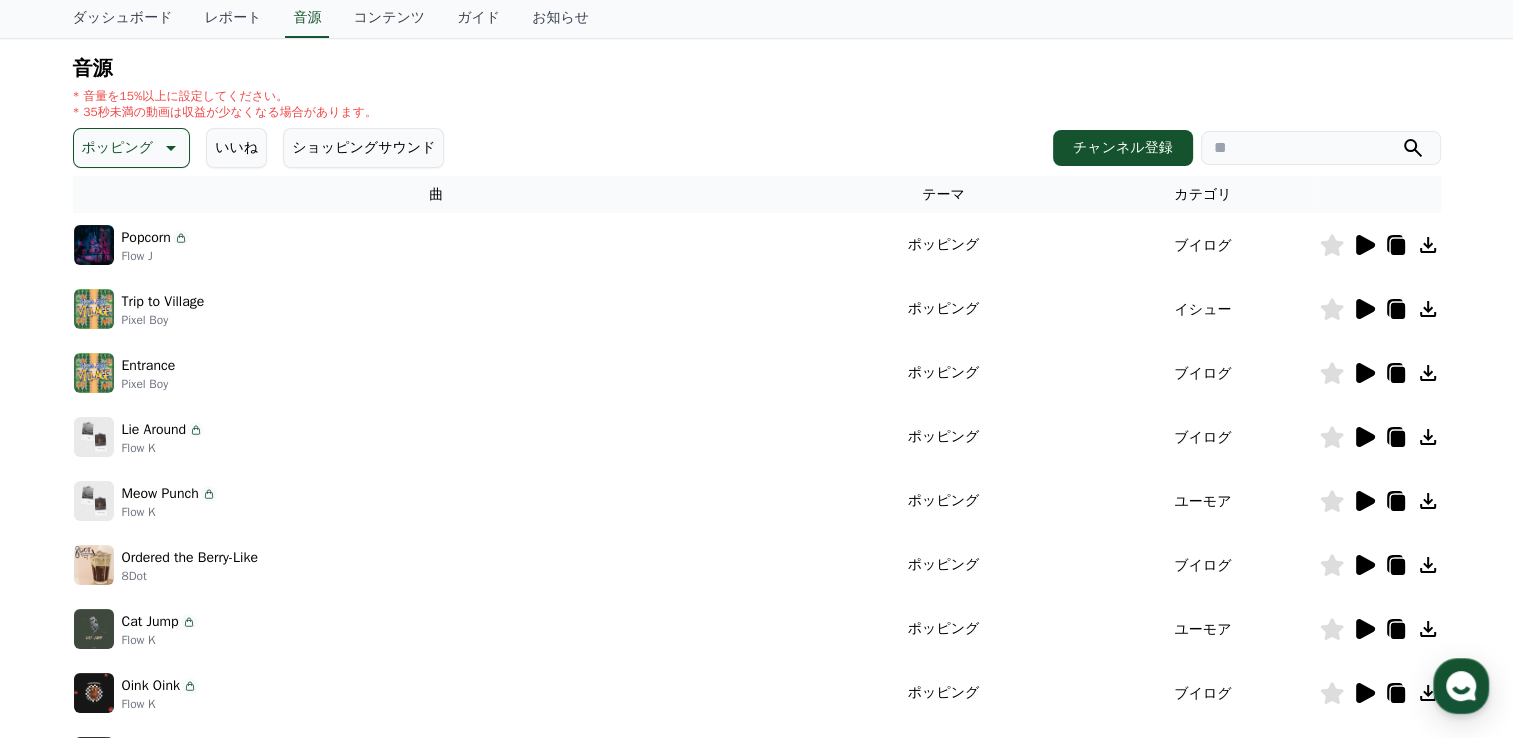 click 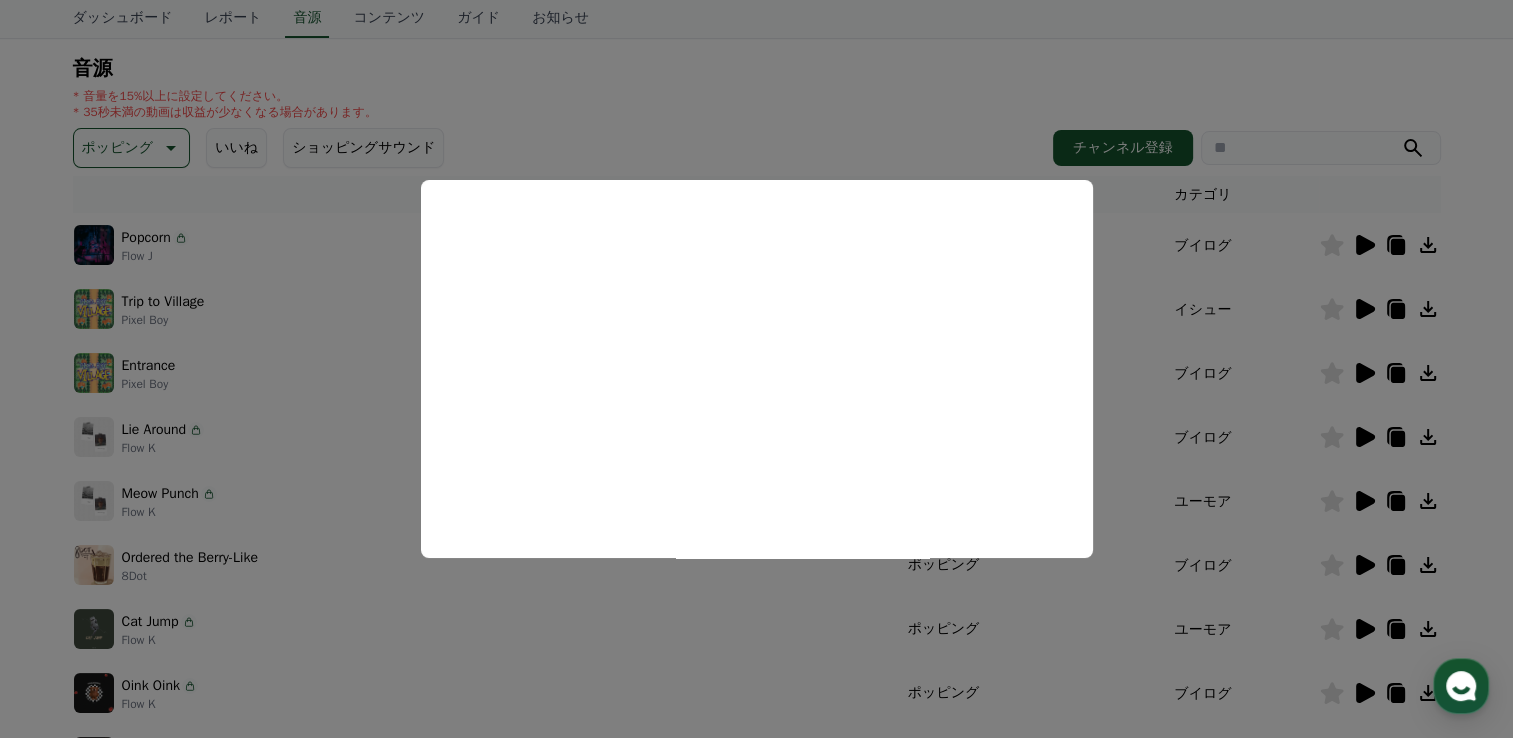 click at bounding box center [756, 369] 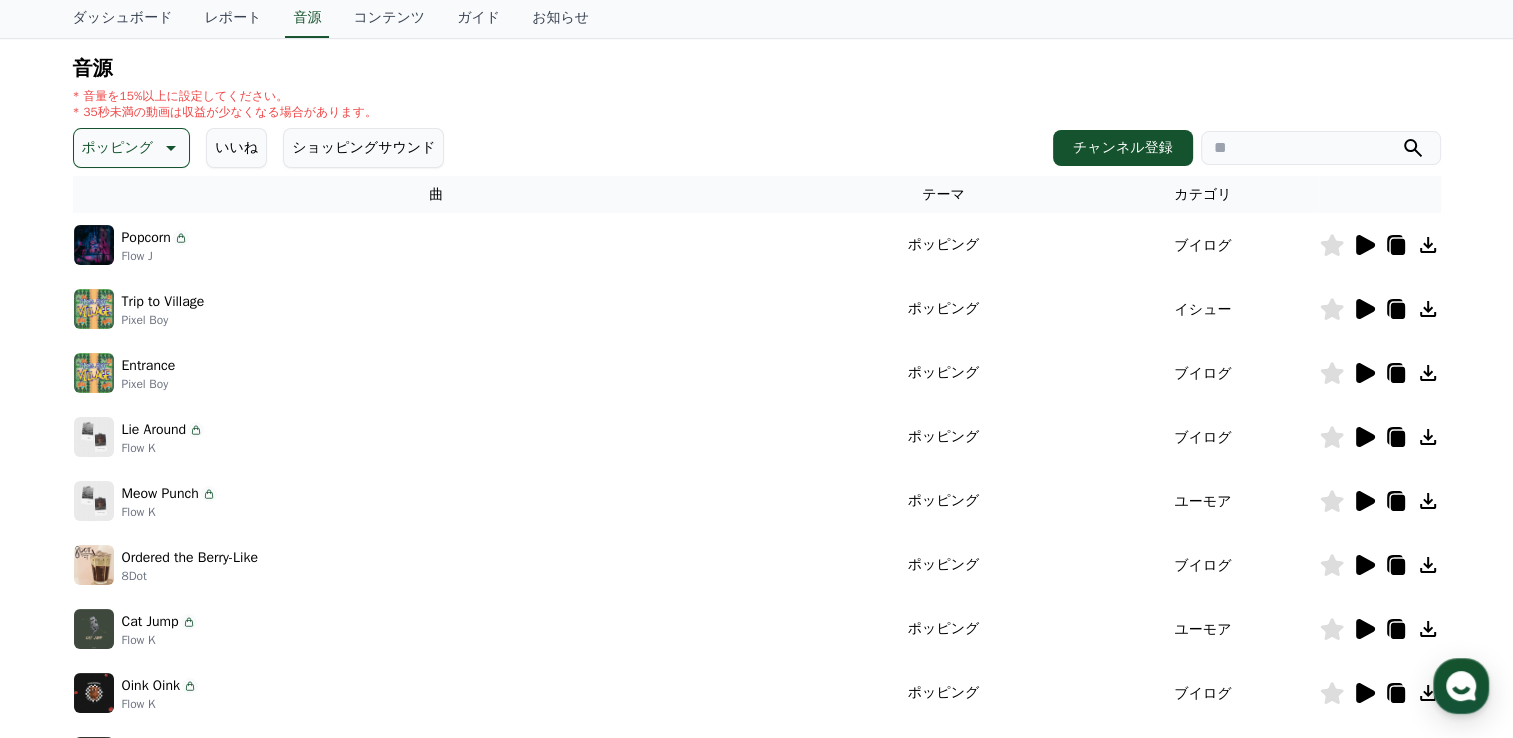 click 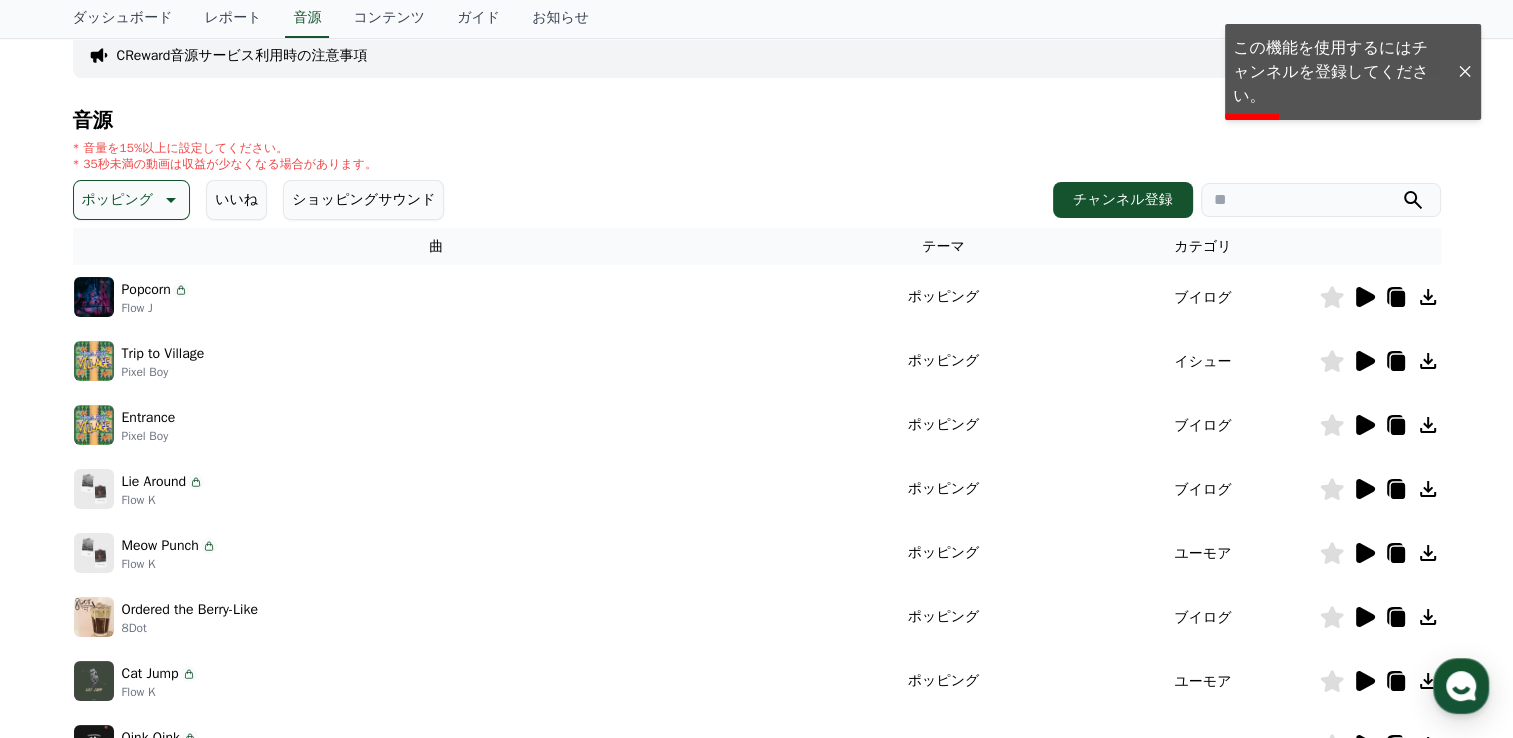 scroll, scrollTop: 132, scrollLeft: 0, axis: vertical 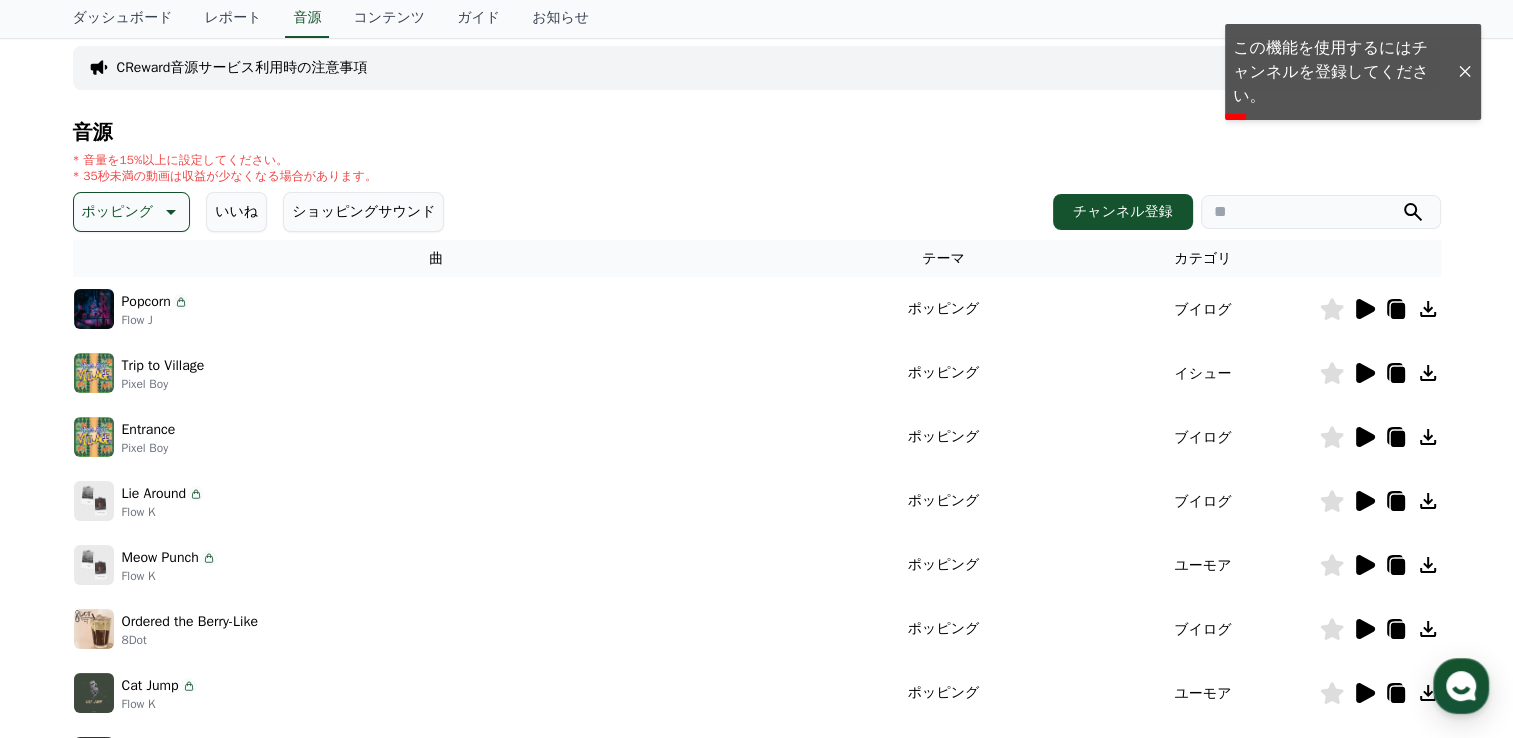 click on "ポッピング" at bounding box center (943, 309) 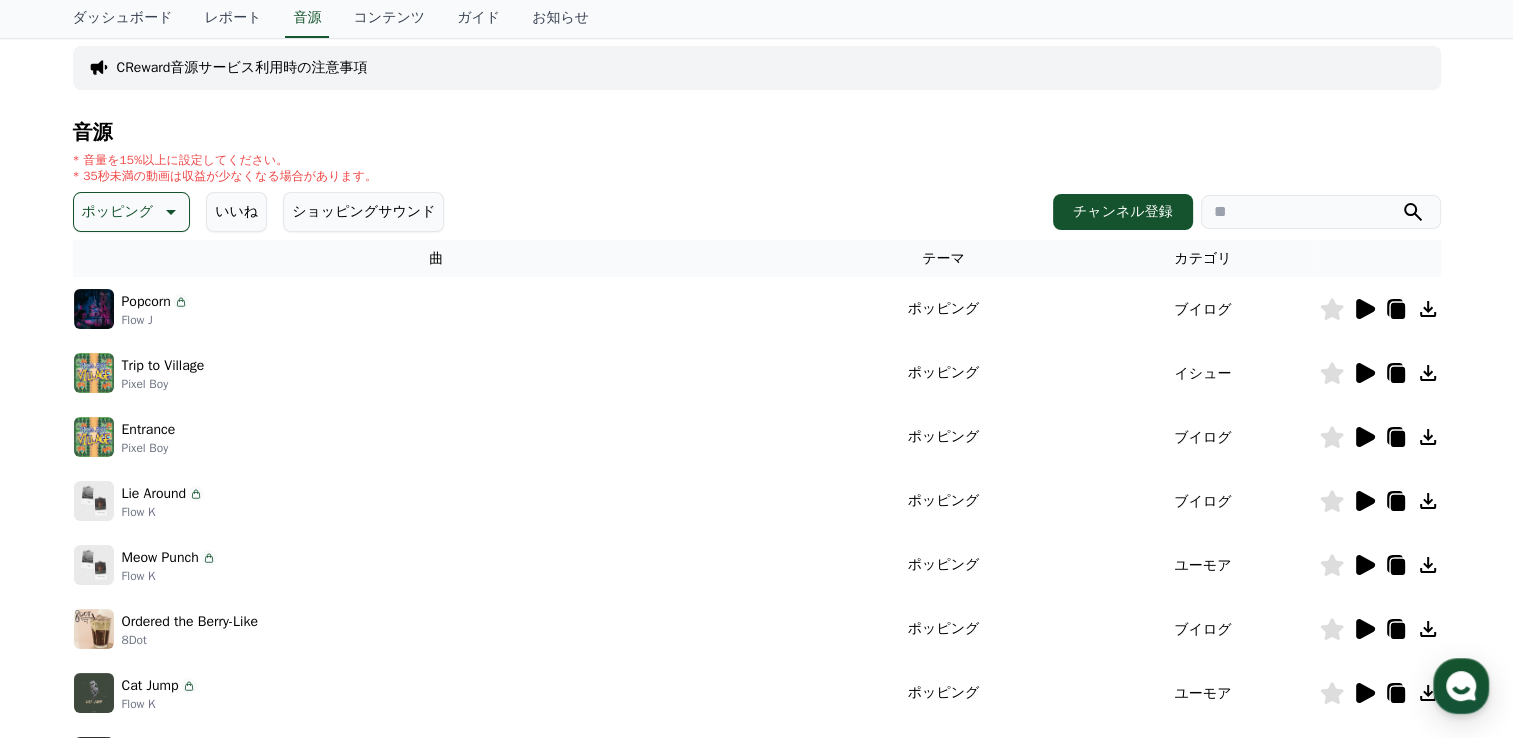 click 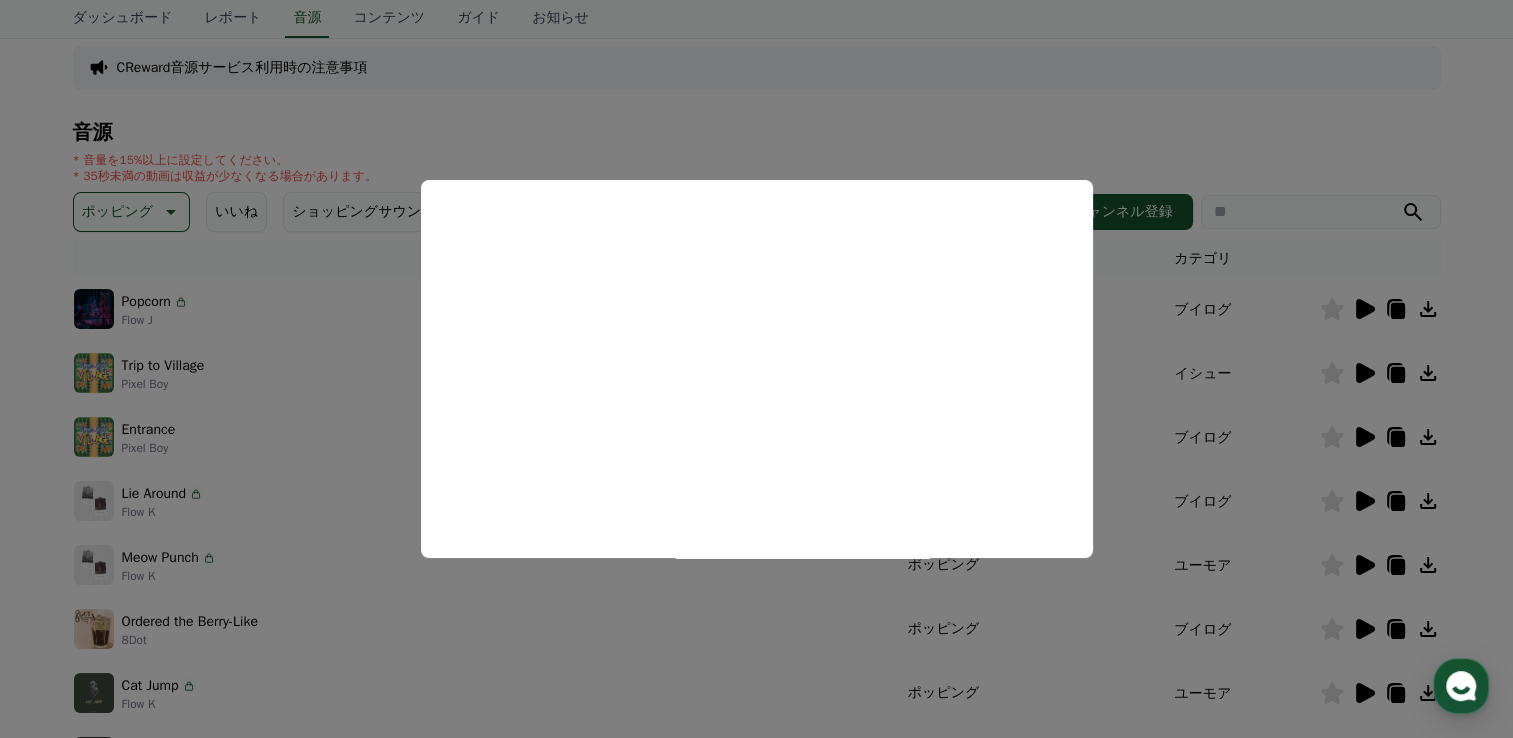 click at bounding box center [756, 369] 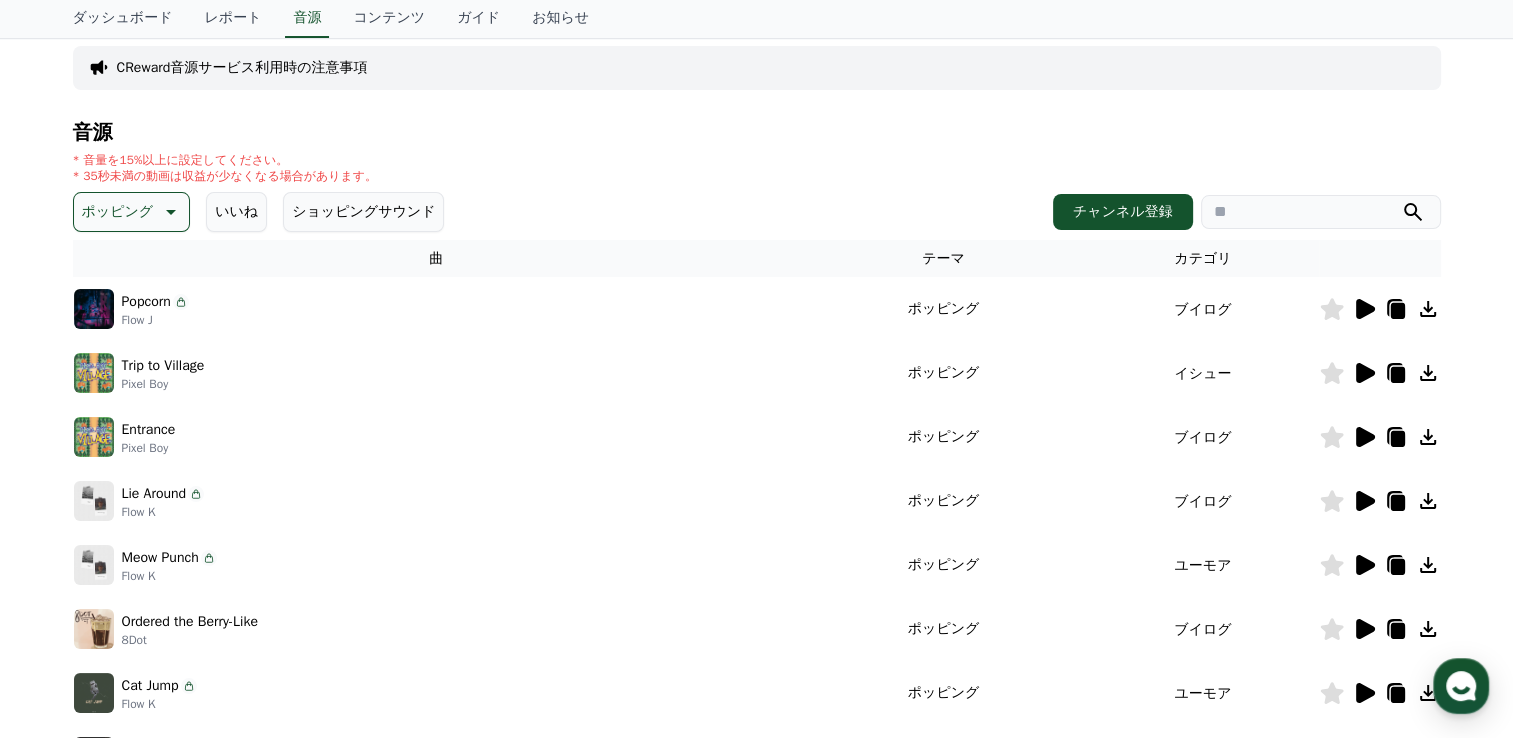 click 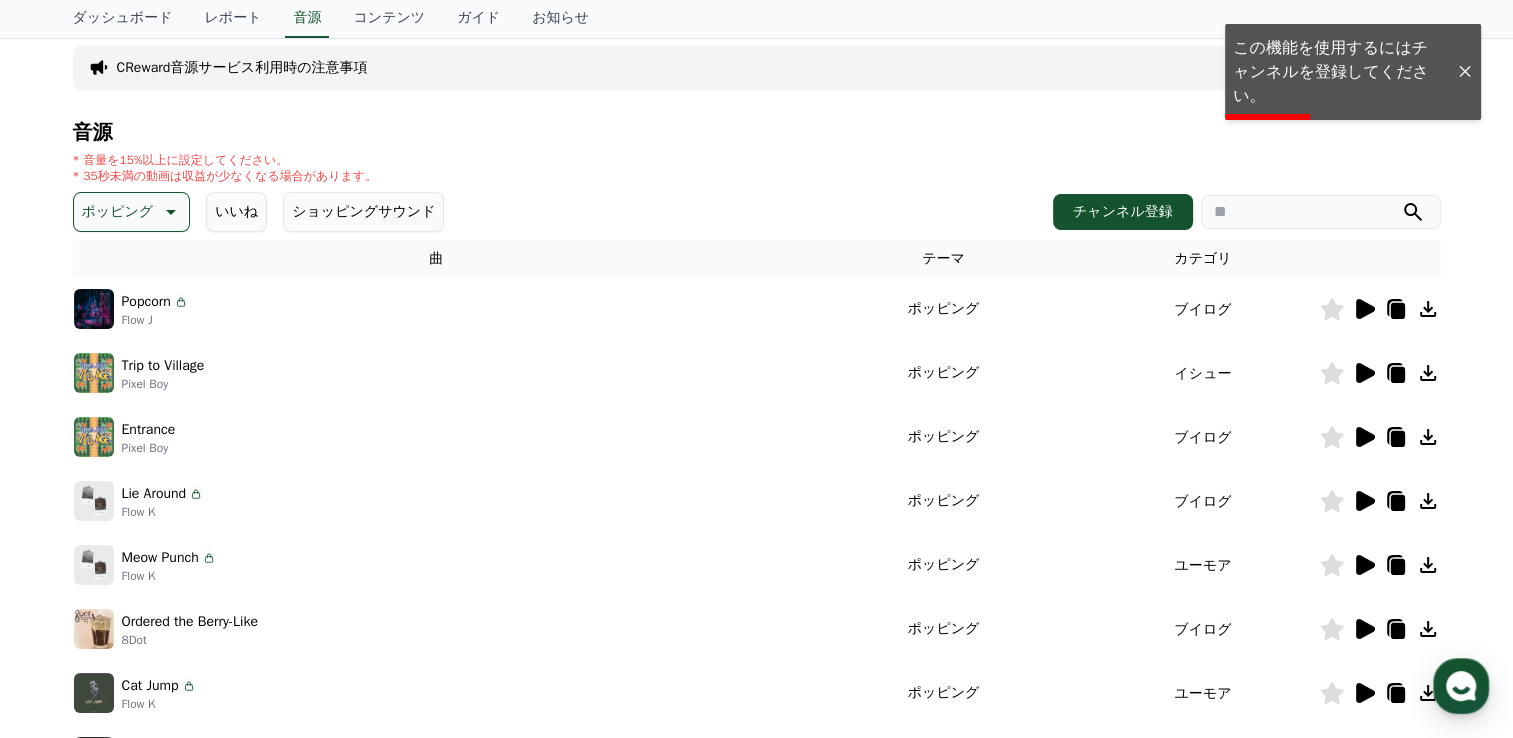click on "Flow J" at bounding box center [155, 320] 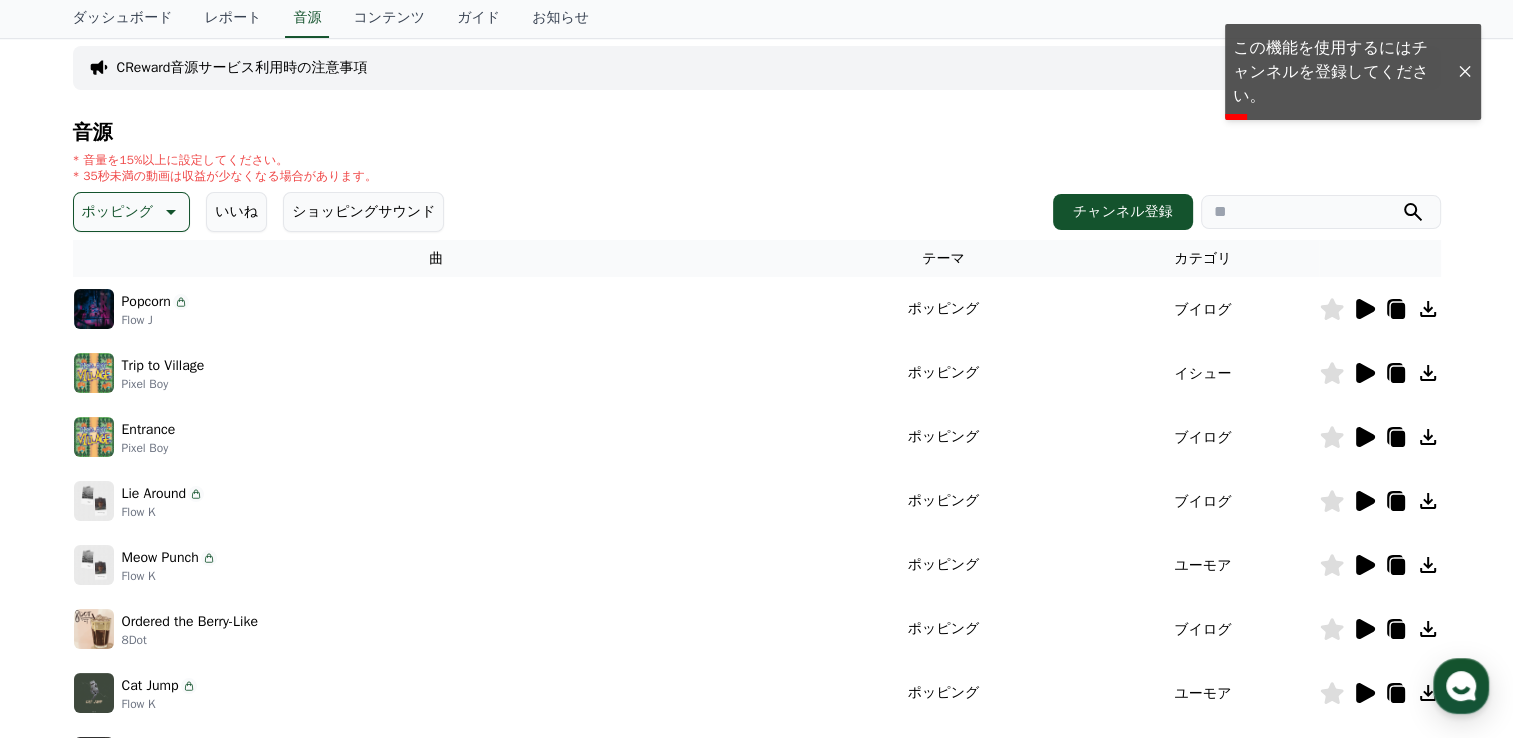 click 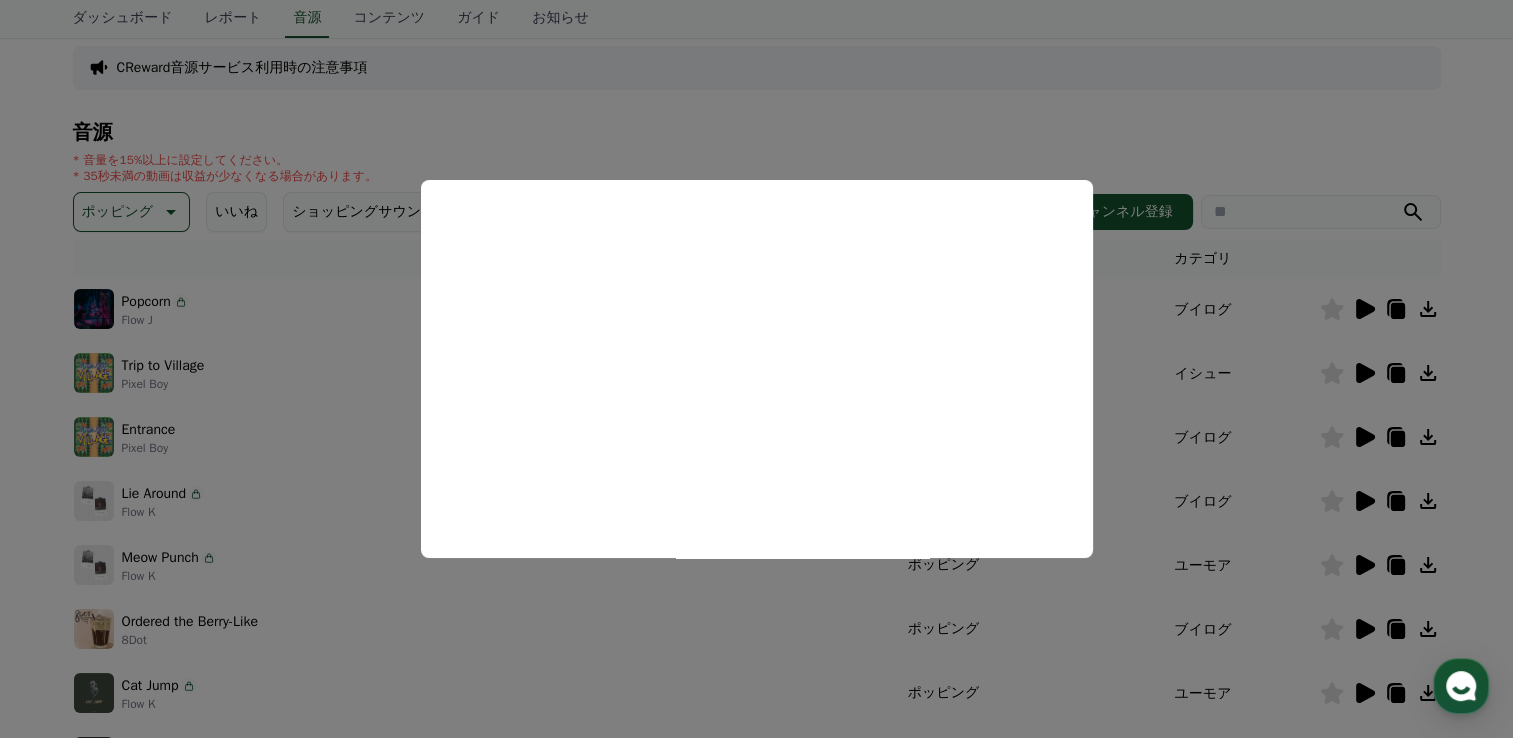 click at bounding box center [756, 369] 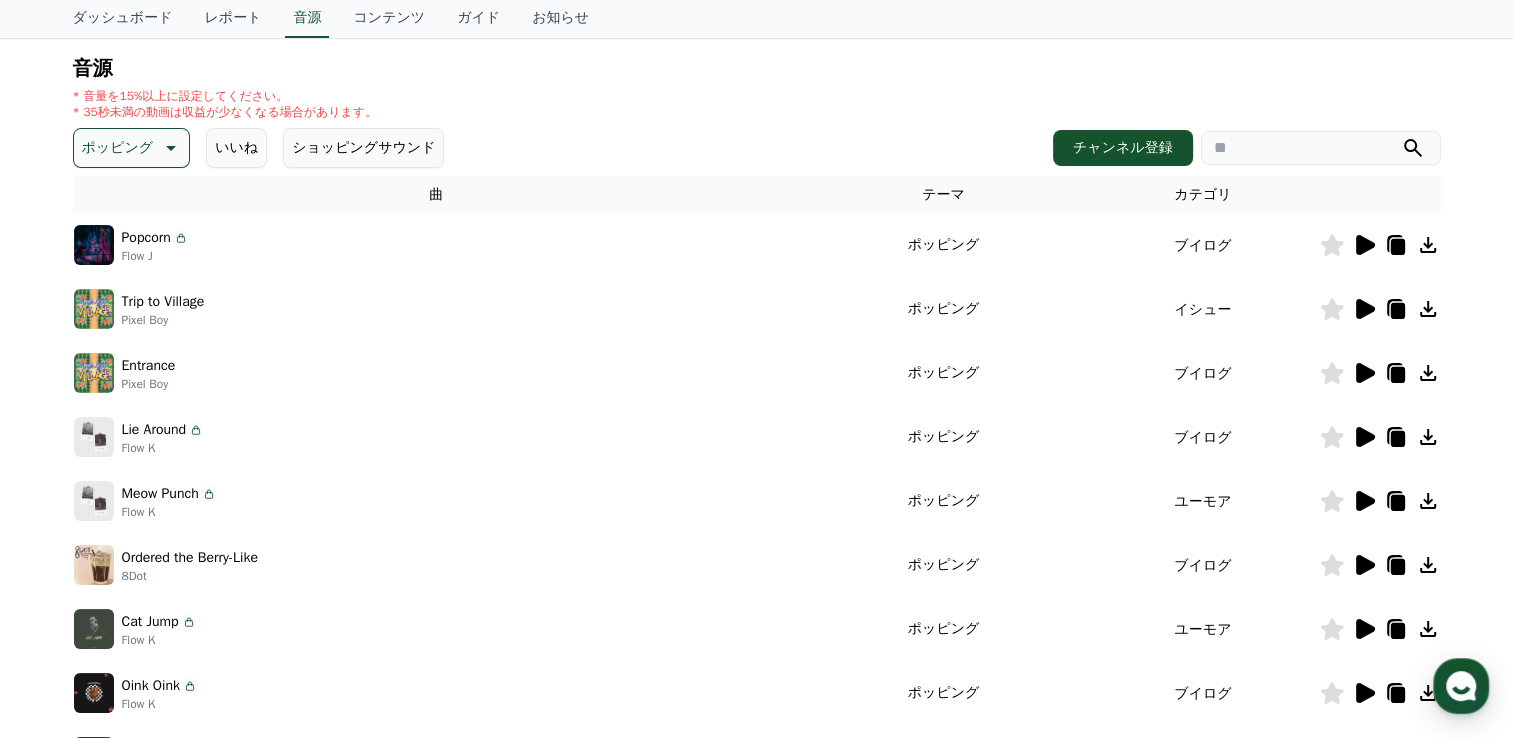 scroll, scrollTop: 196, scrollLeft: 0, axis: vertical 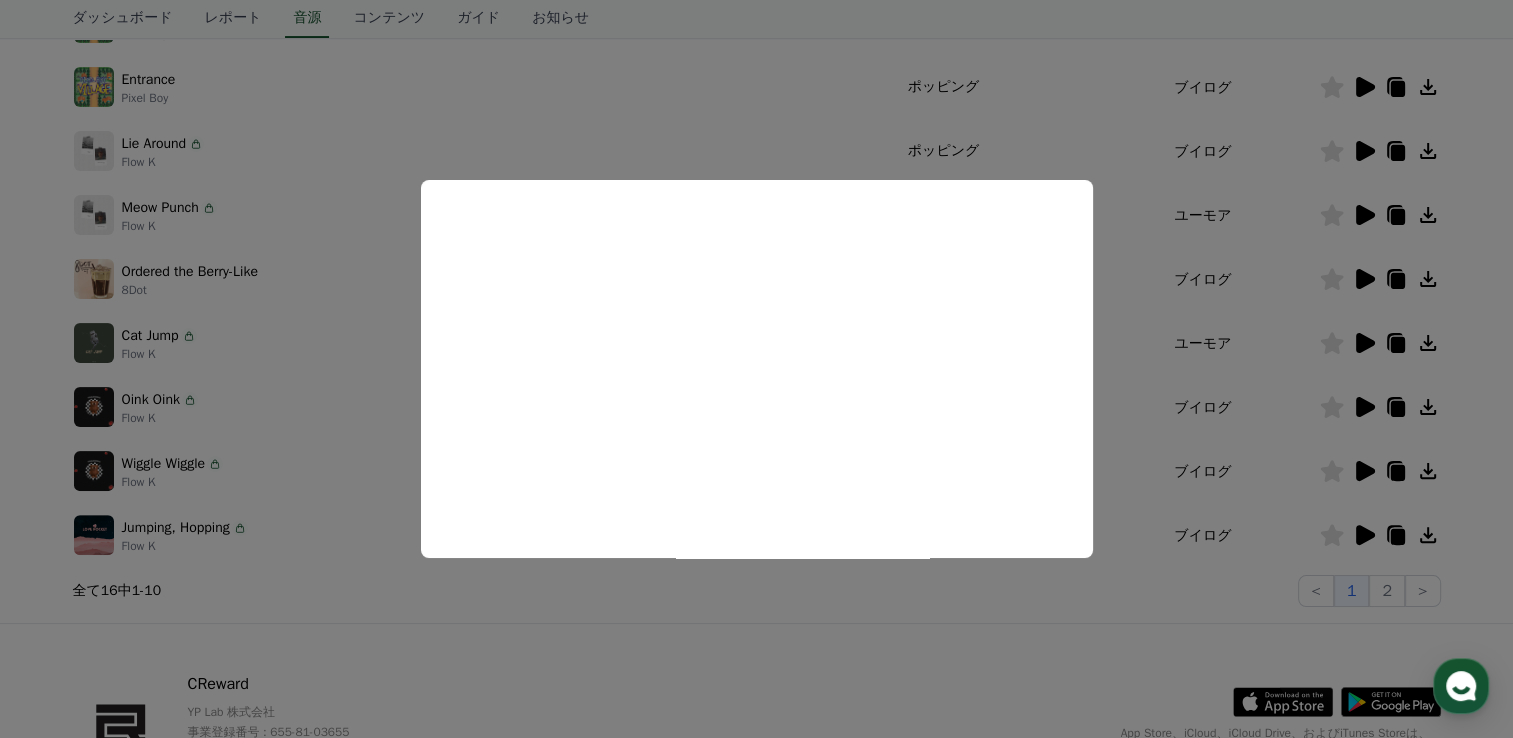 click at bounding box center (756, 369) 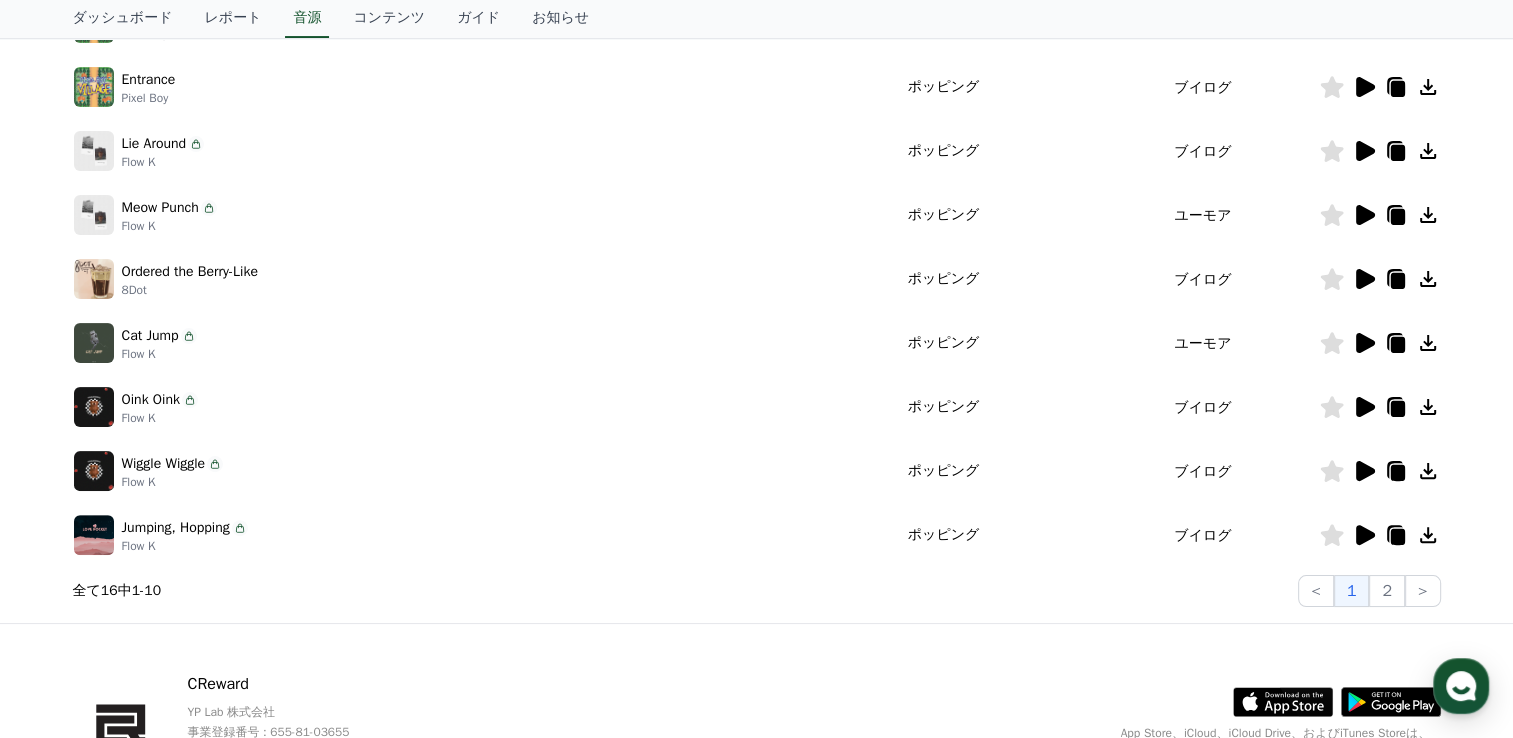 click 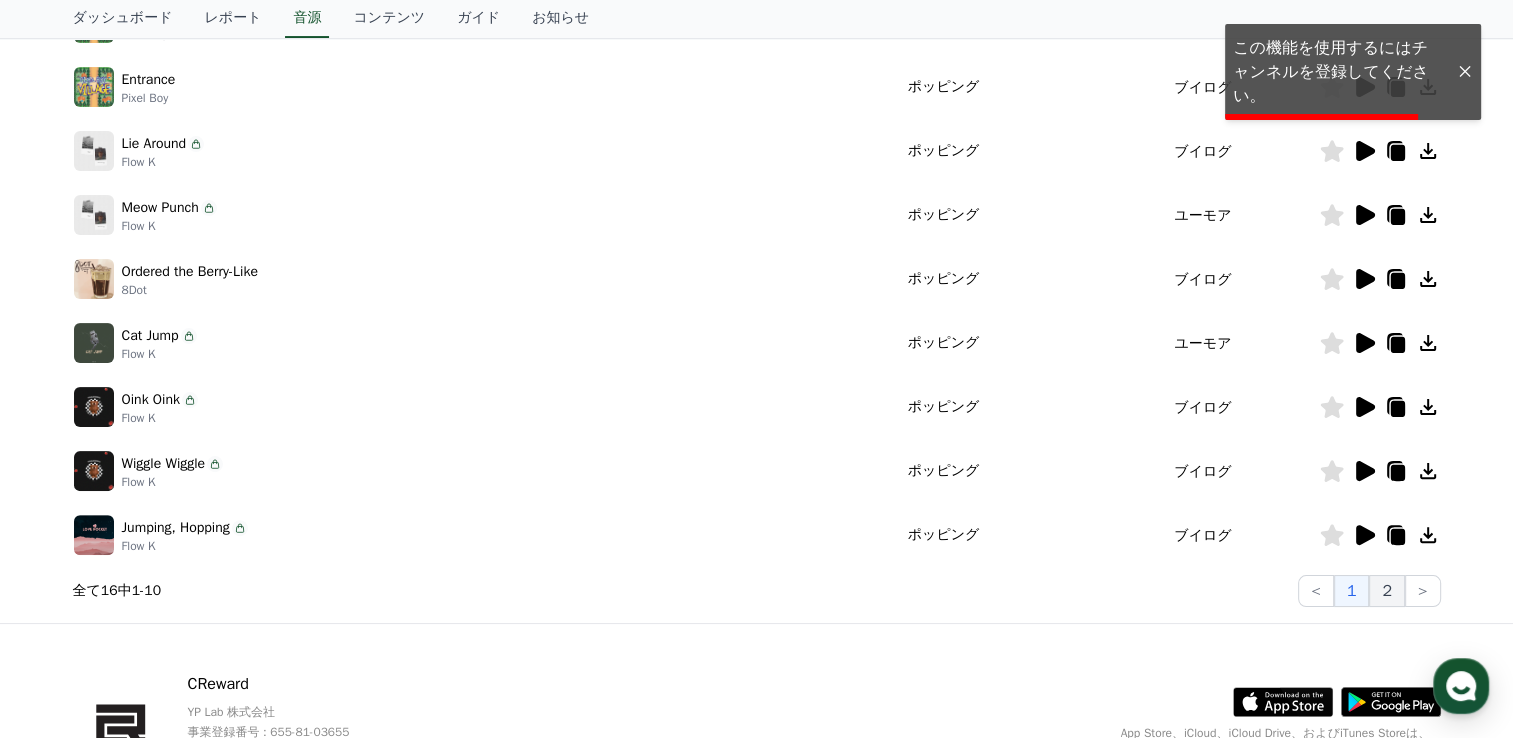 click on "2" at bounding box center (1387, 591) 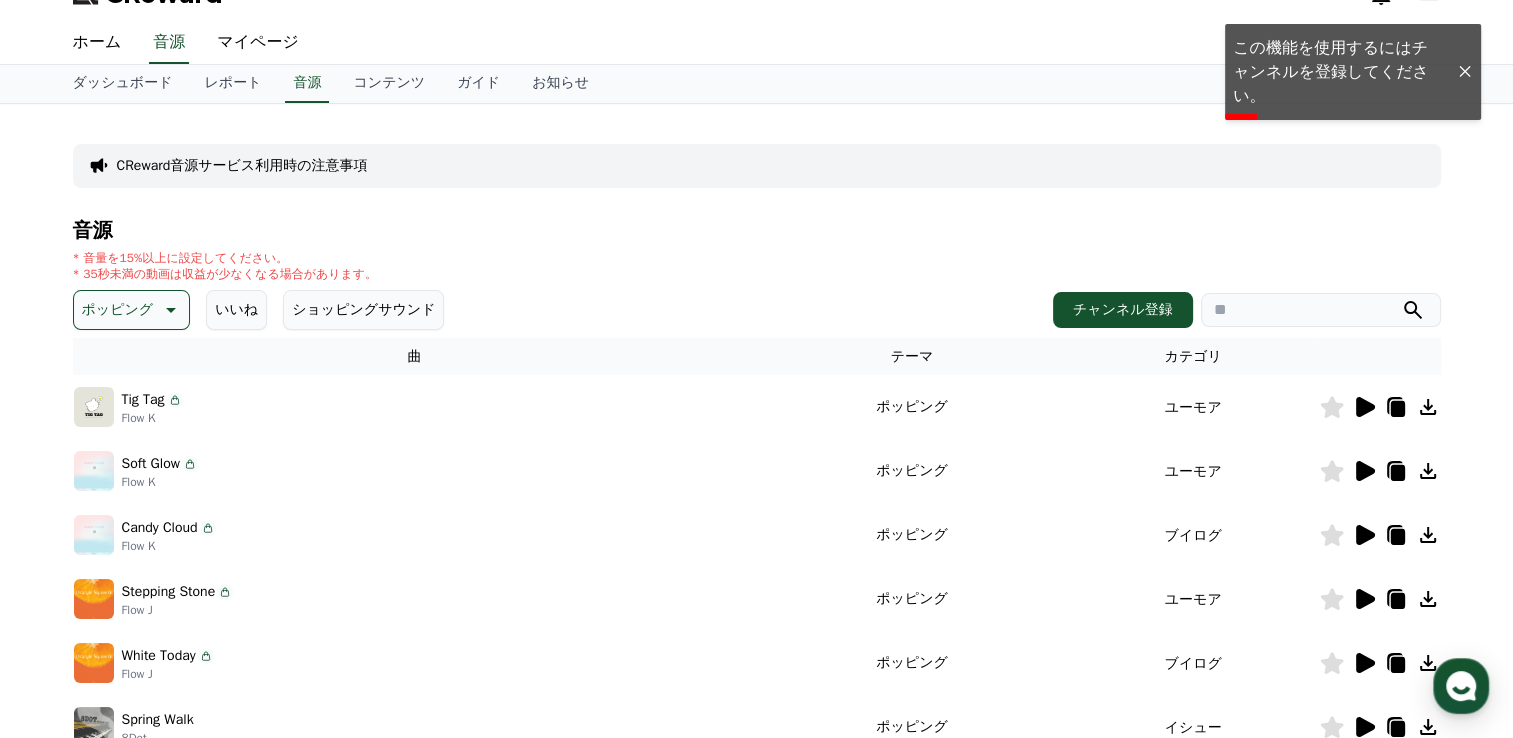 scroll, scrollTop: 32, scrollLeft: 0, axis: vertical 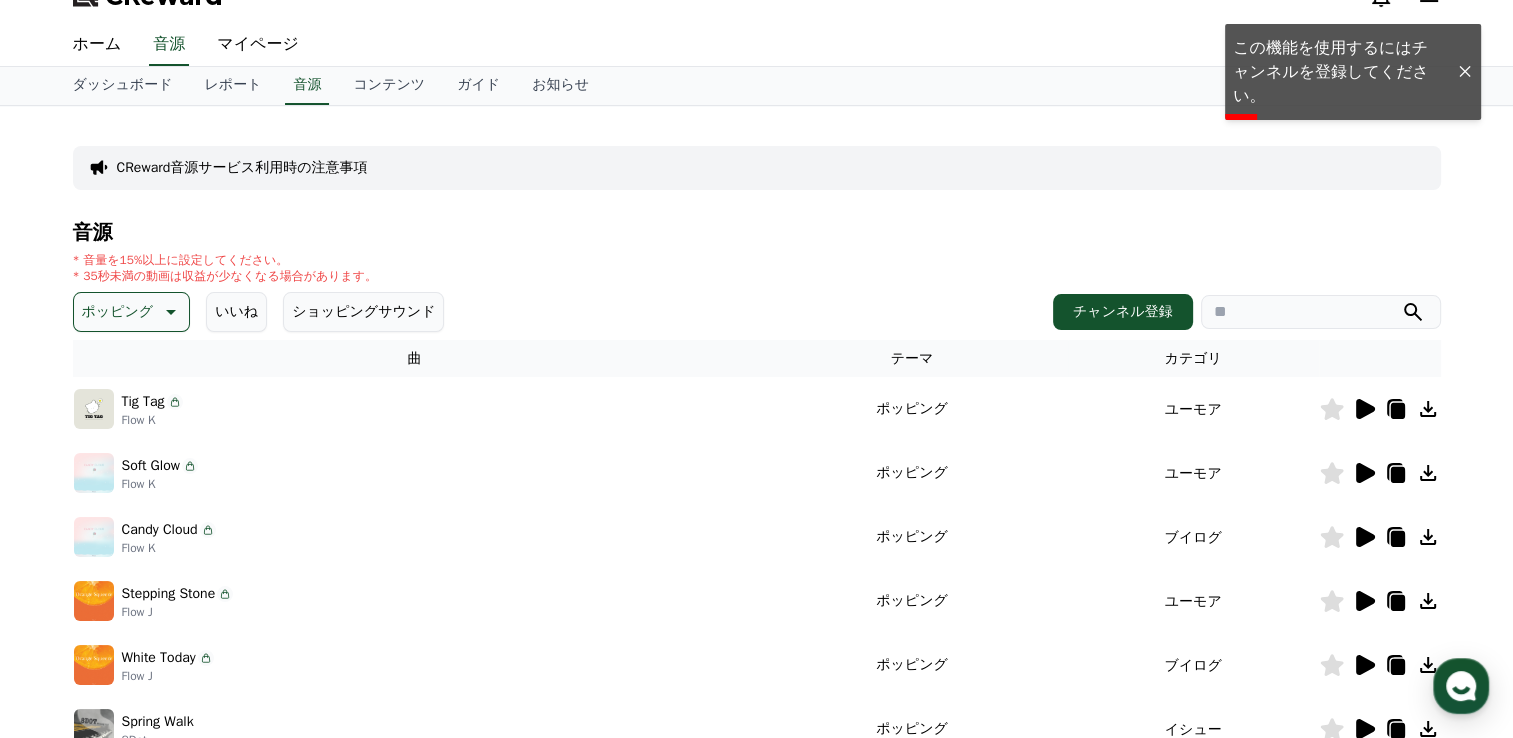 click on "ポッピング" at bounding box center (132, 312) 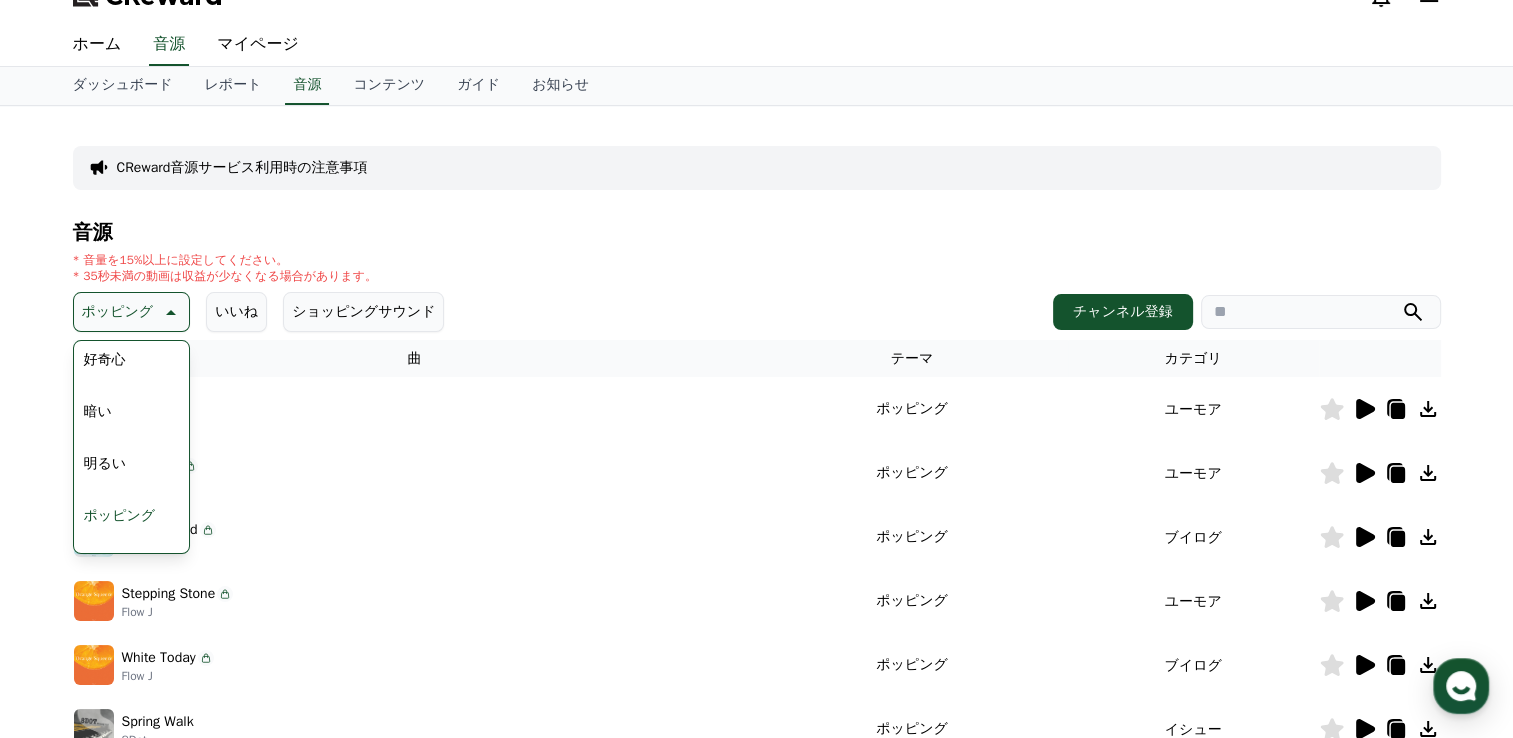 scroll, scrollTop: 110, scrollLeft: 0, axis: vertical 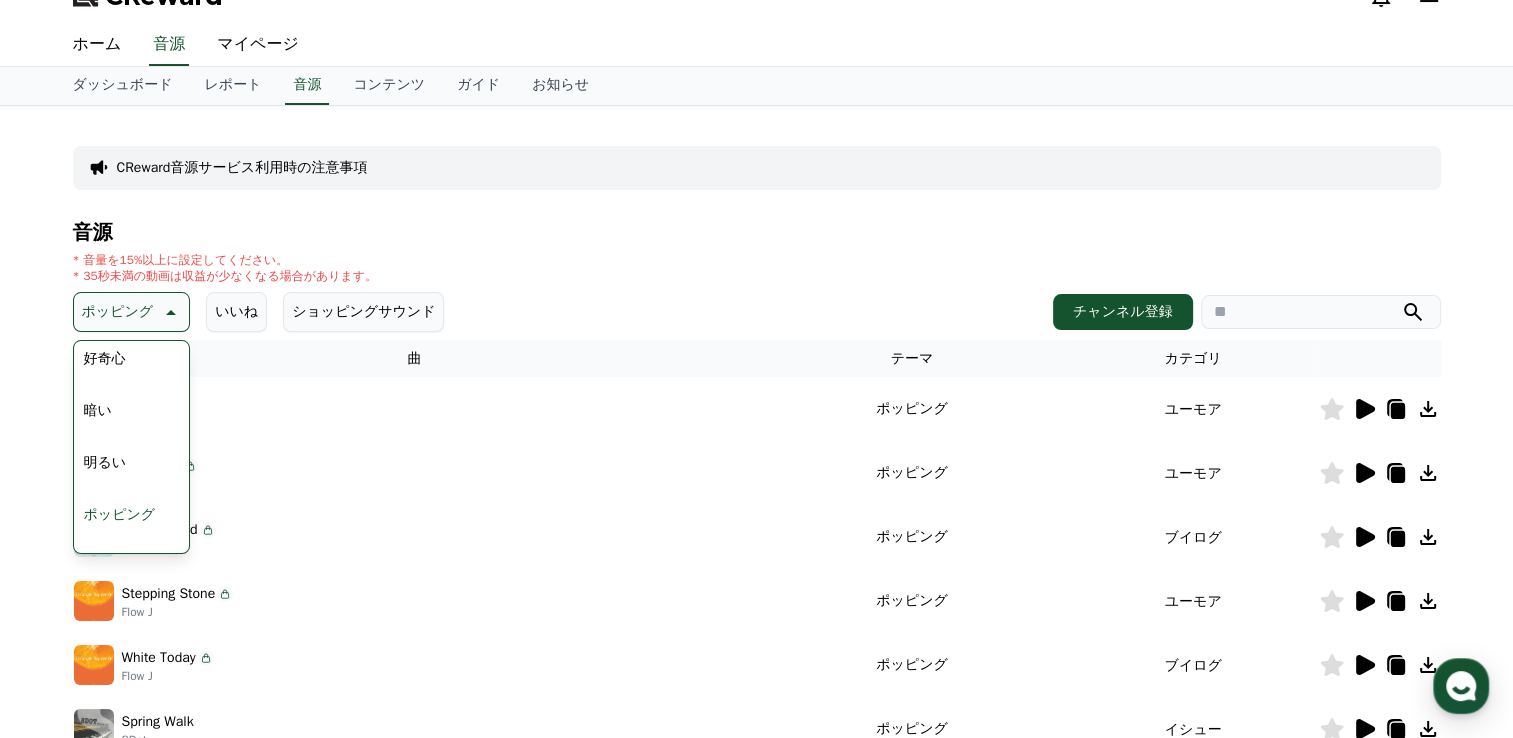 click on "好奇心" at bounding box center (105, 359) 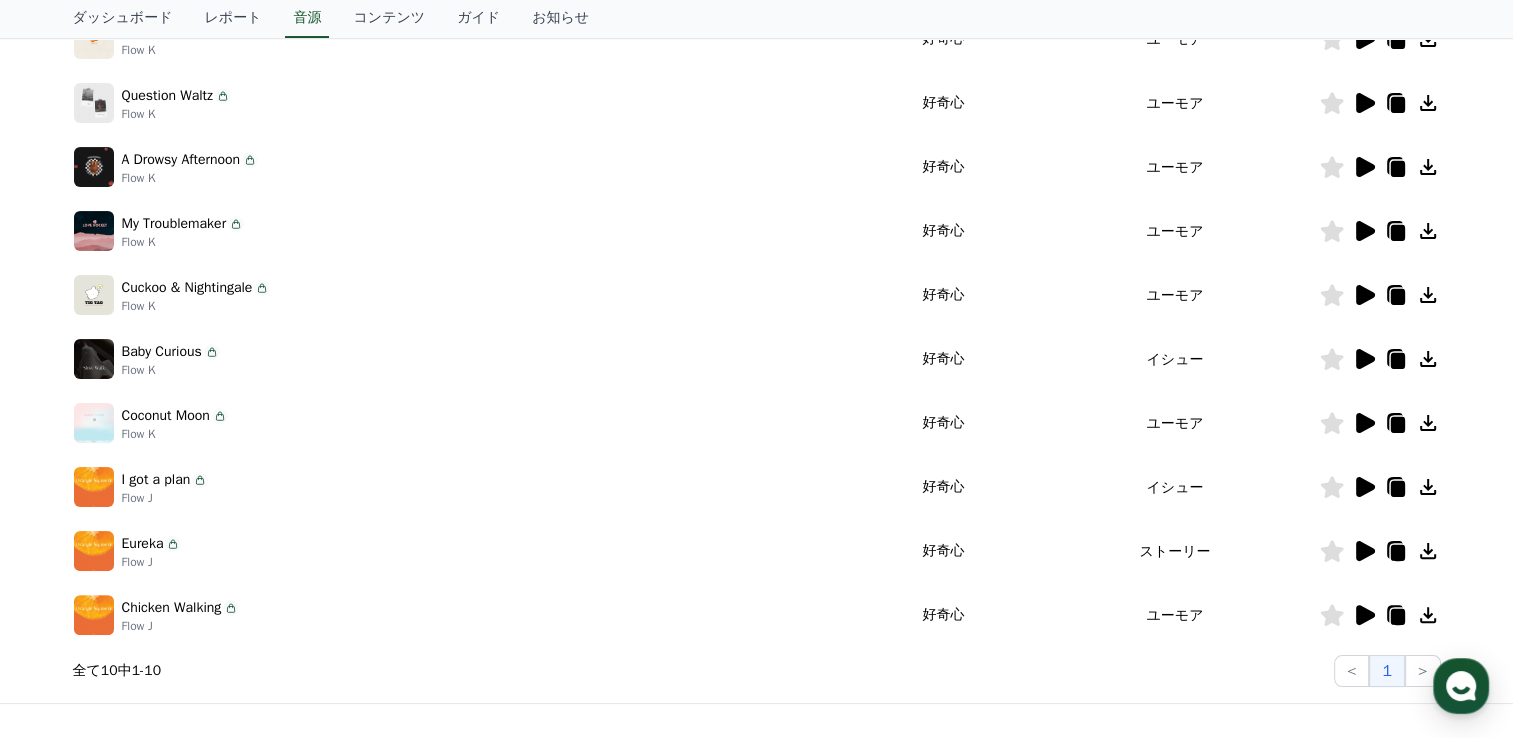 scroll, scrollTop: 0, scrollLeft: 0, axis: both 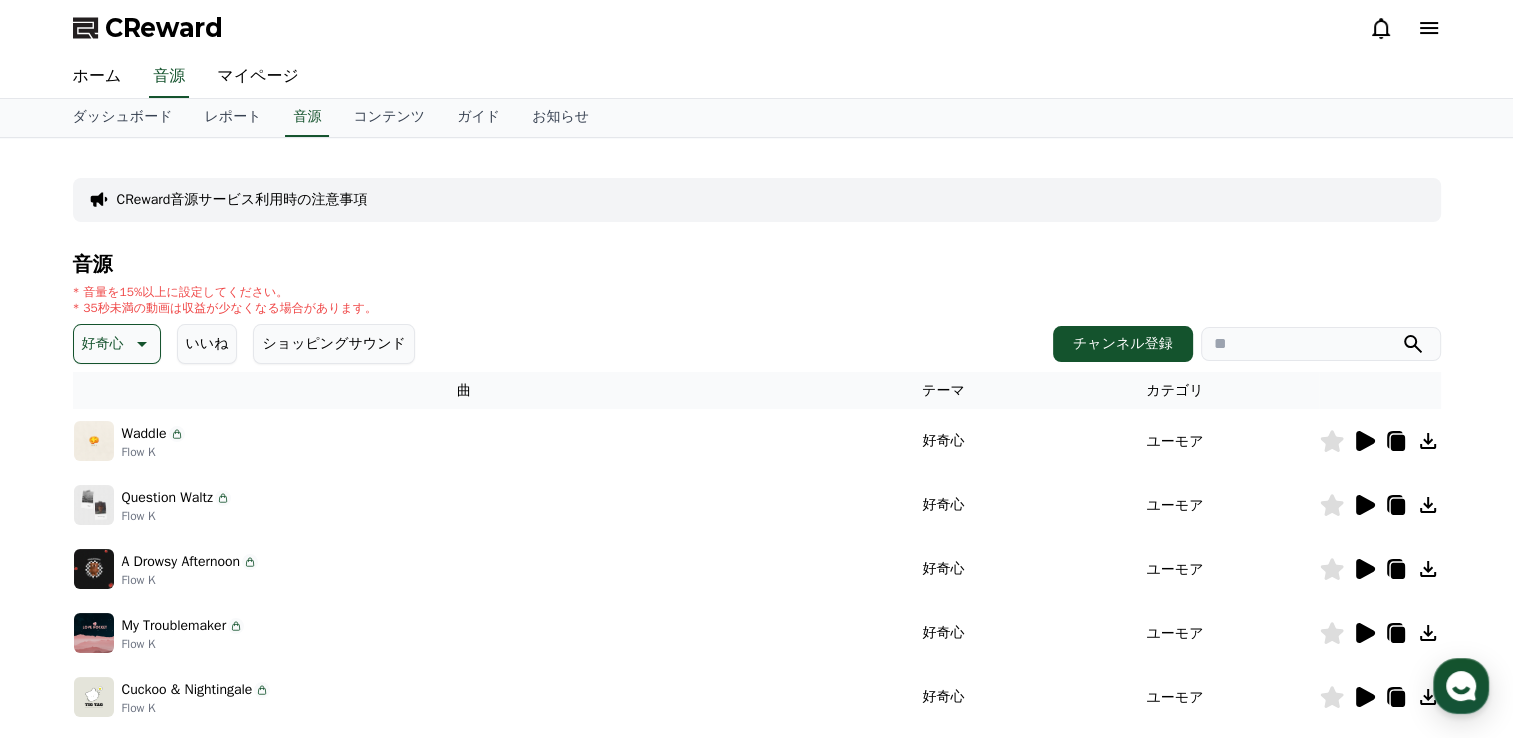 click 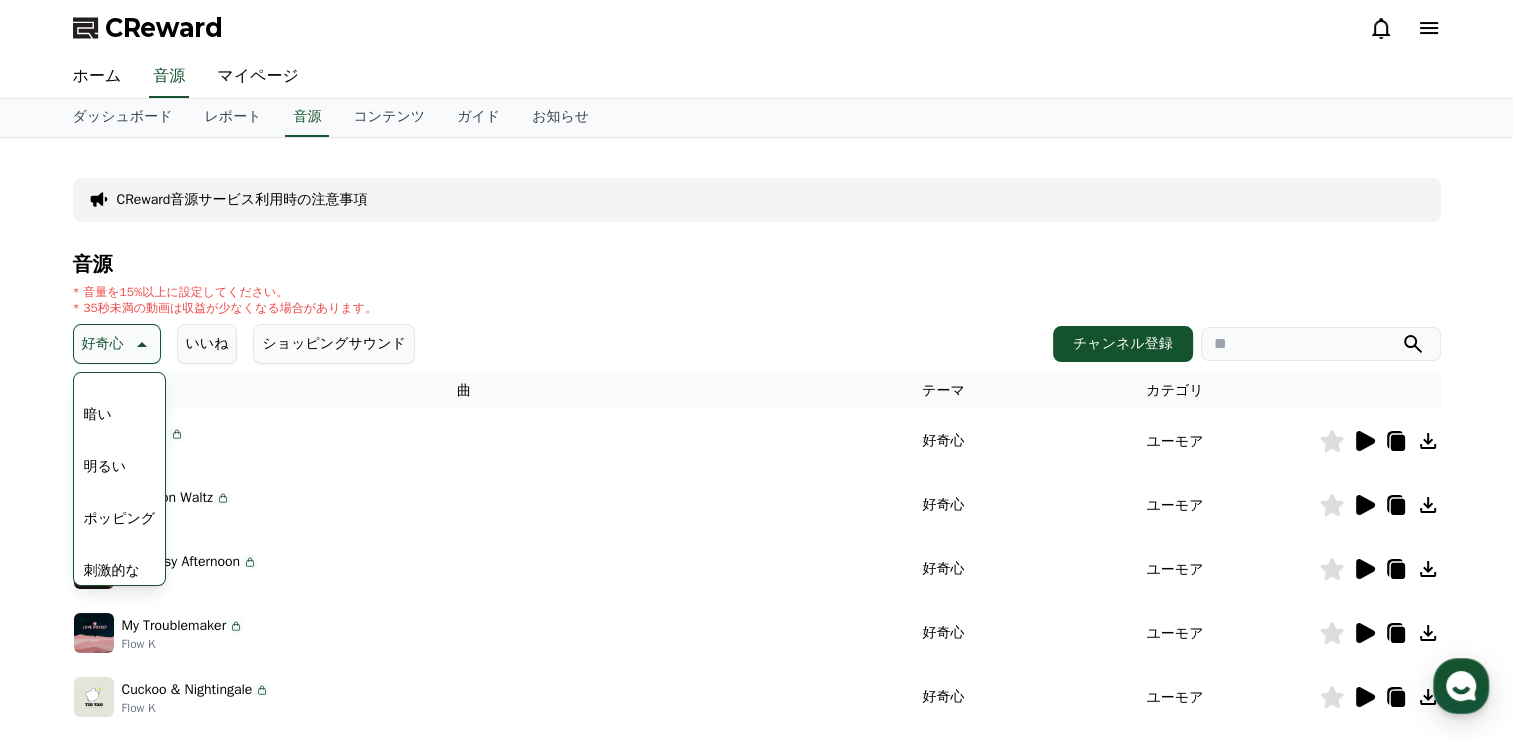 scroll, scrollTop: 147, scrollLeft: 0, axis: vertical 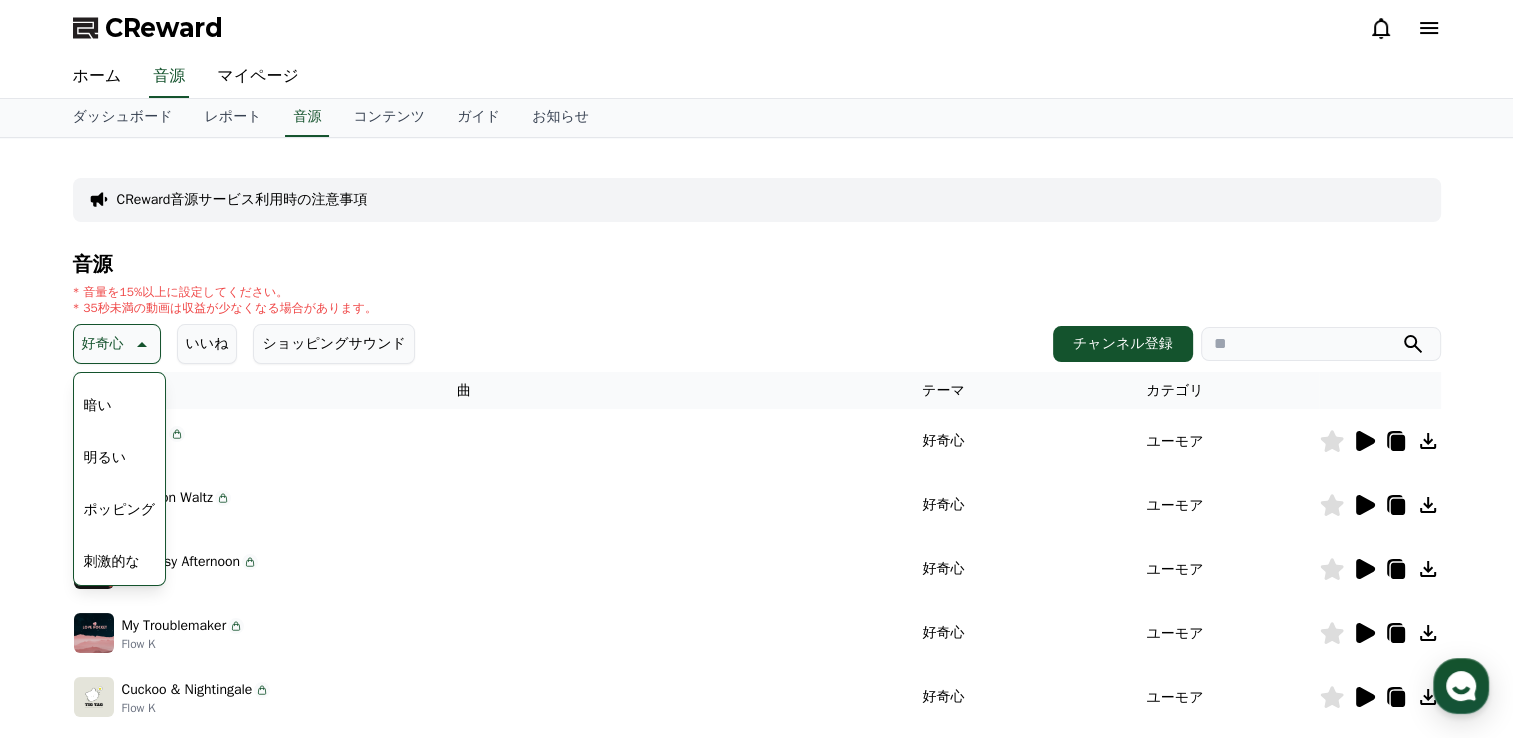 click on "明るい" at bounding box center [105, 458] 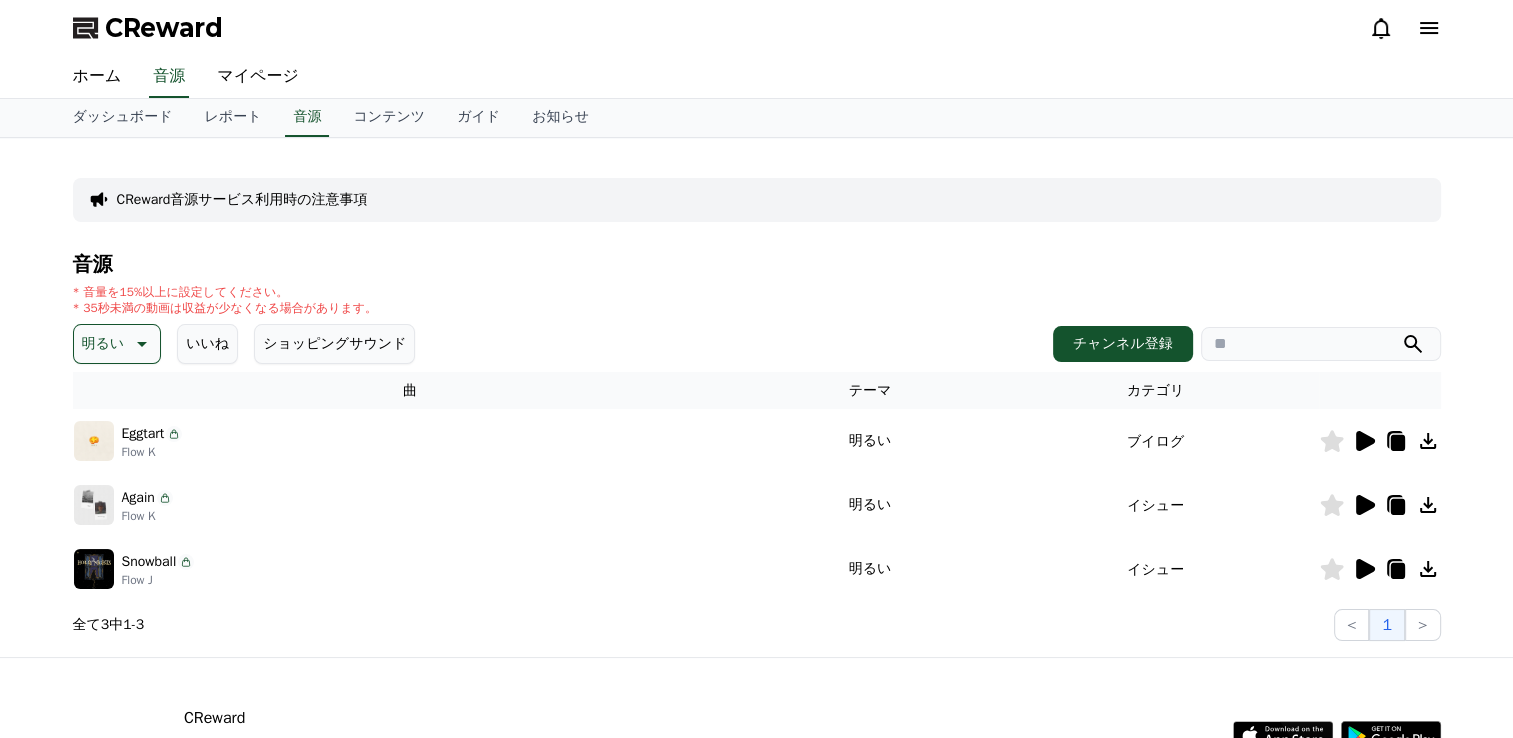 scroll, scrollTop: 0, scrollLeft: 0, axis: both 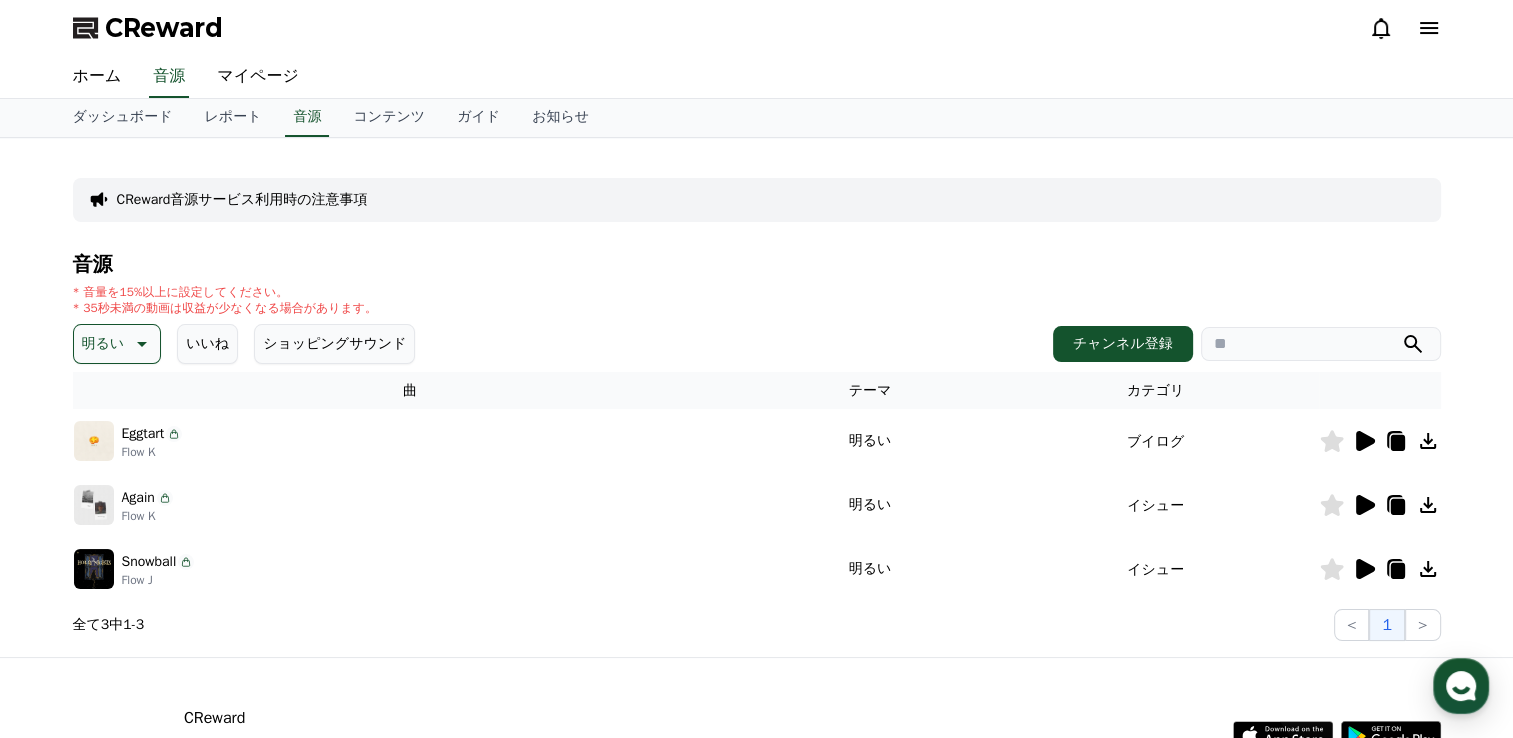 click on "明るい" at bounding box center [103, 344] 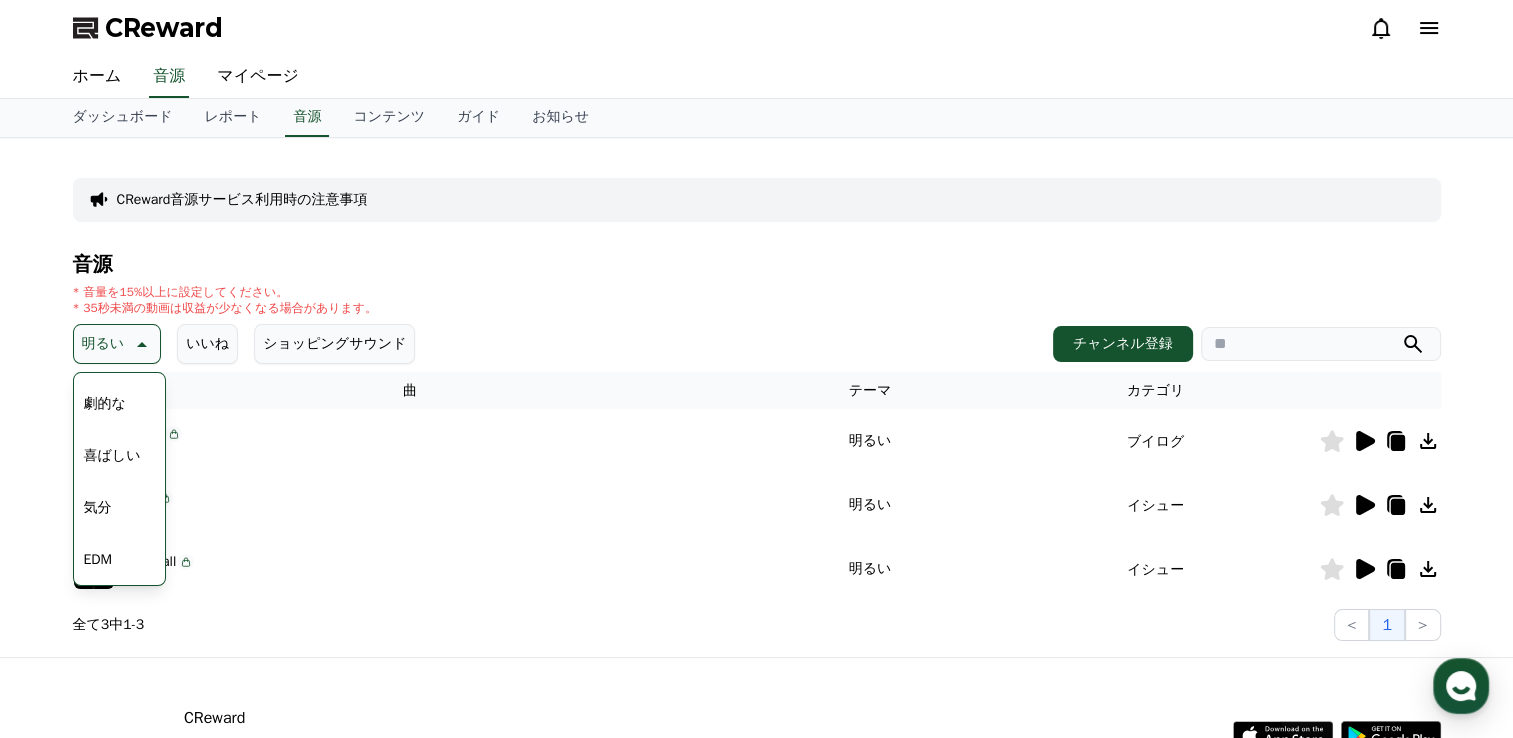 scroll, scrollTop: 466, scrollLeft: 0, axis: vertical 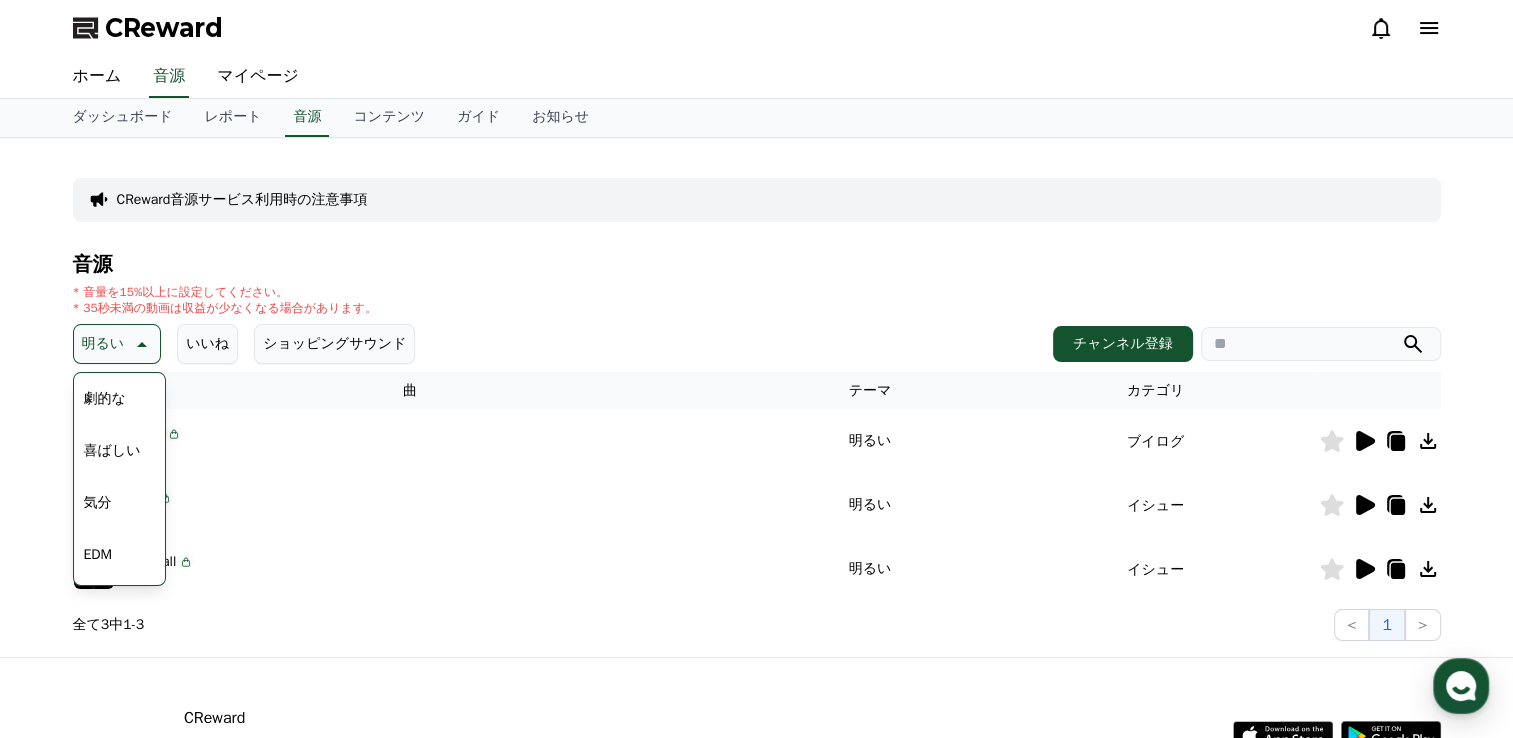click on "喜ばしい" at bounding box center (112, 451) 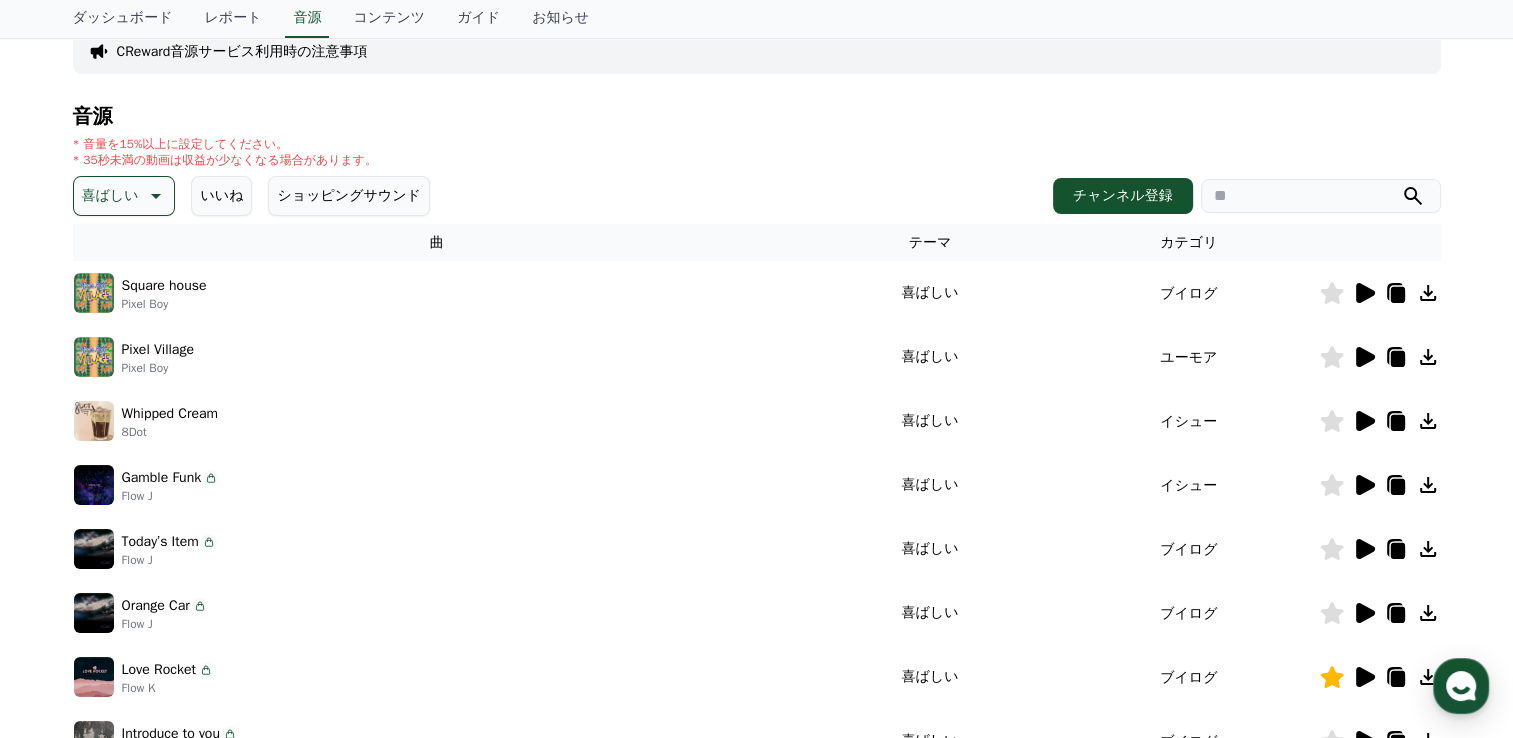 scroll, scrollTop: 162, scrollLeft: 0, axis: vertical 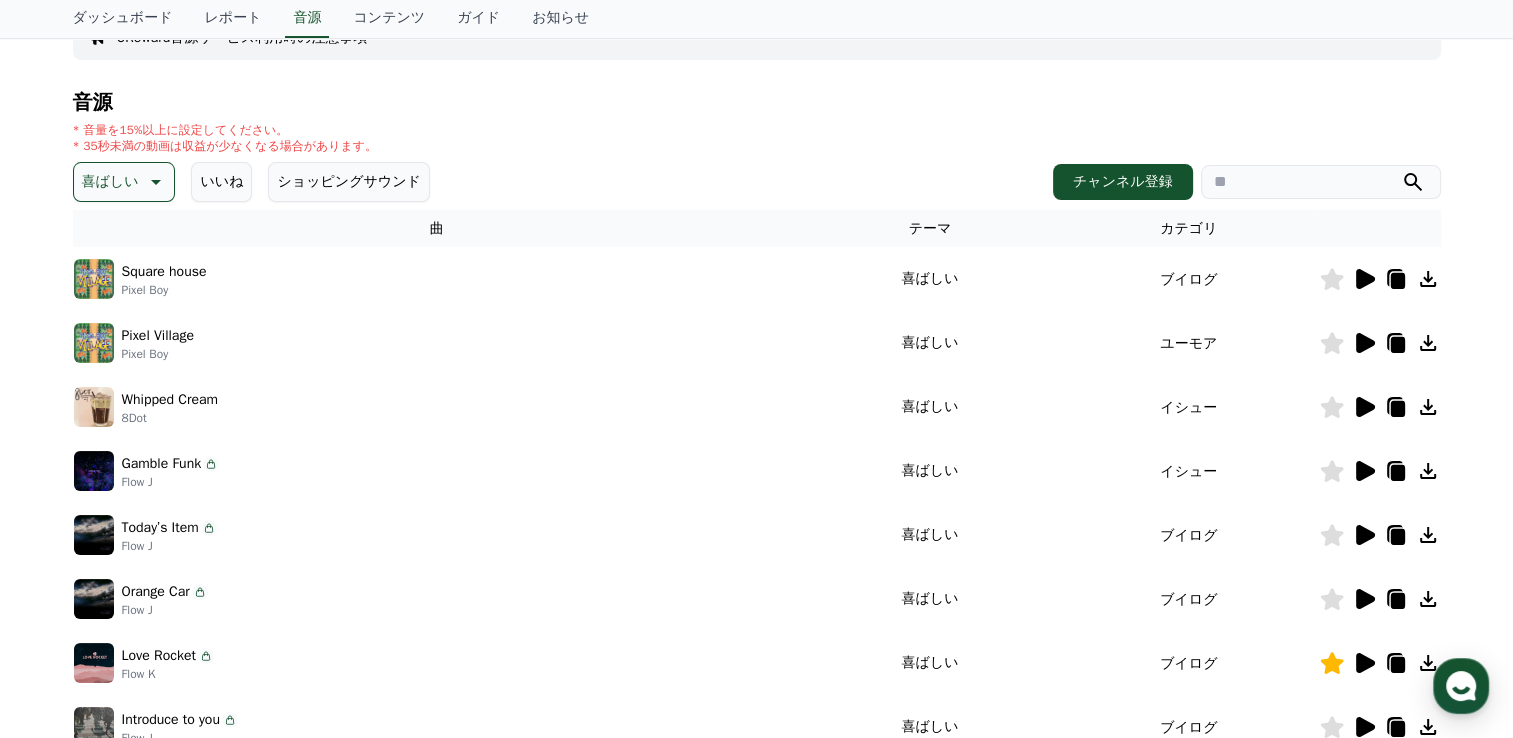 click 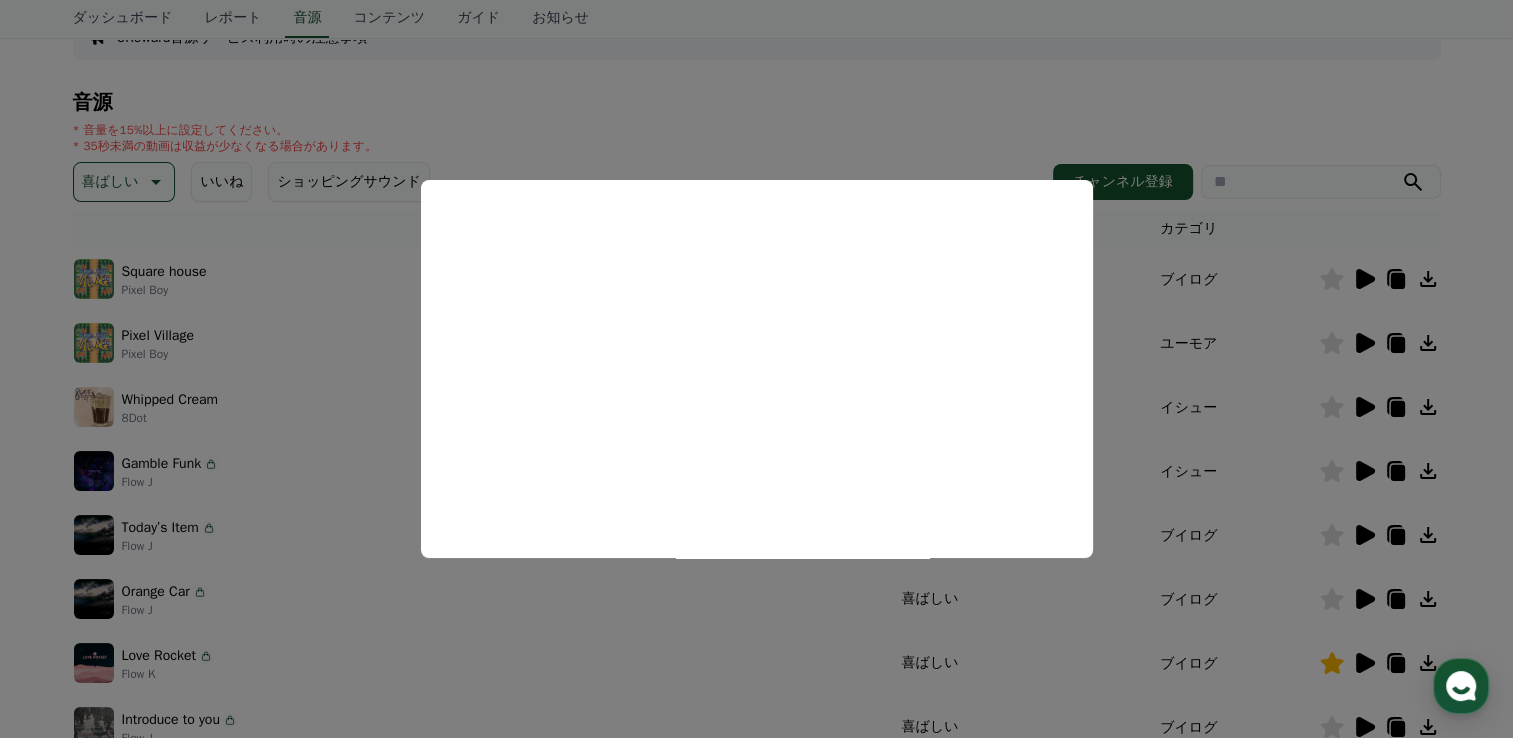 click at bounding box center [756, 369] 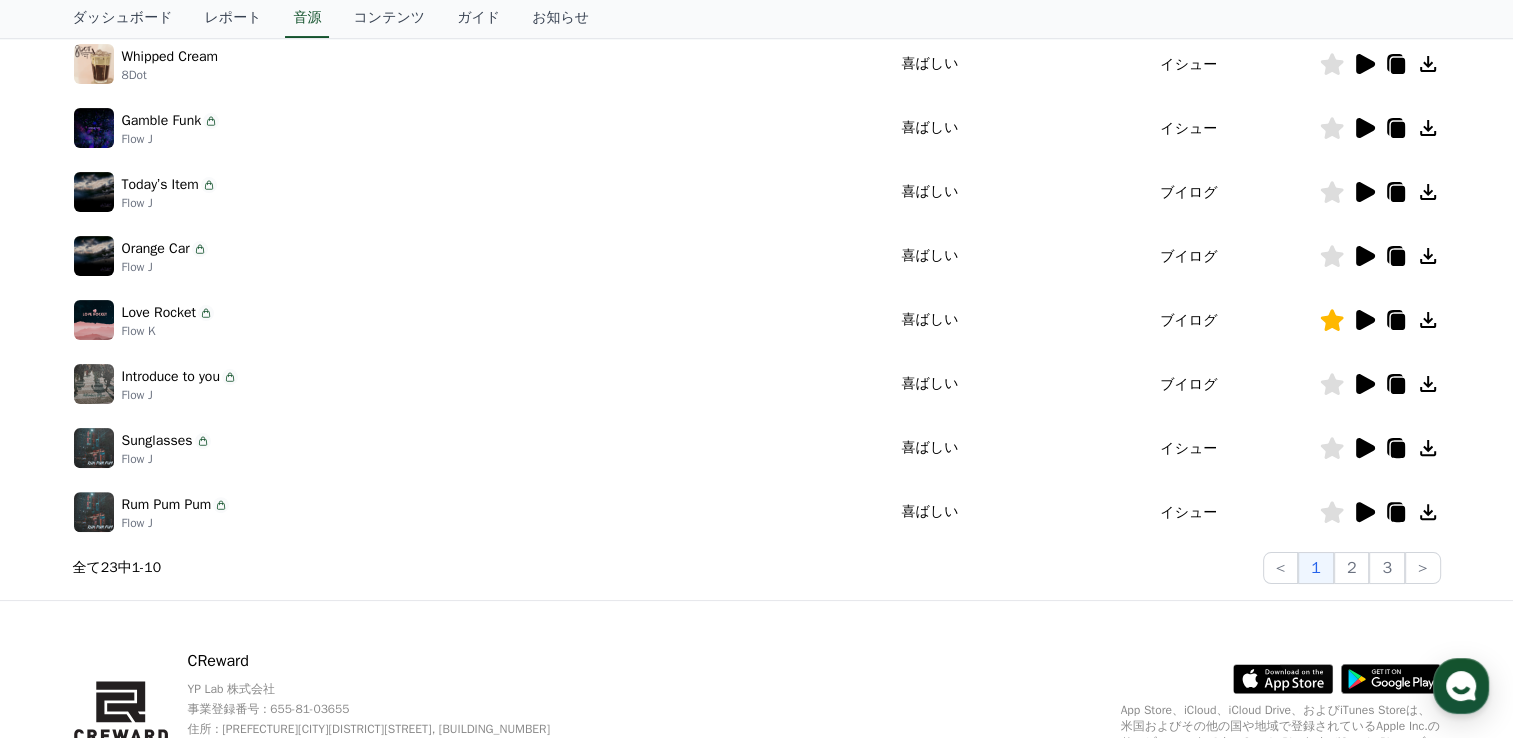 scroll, scrollTop: 531, scrollLeft: 0, axis: vertical 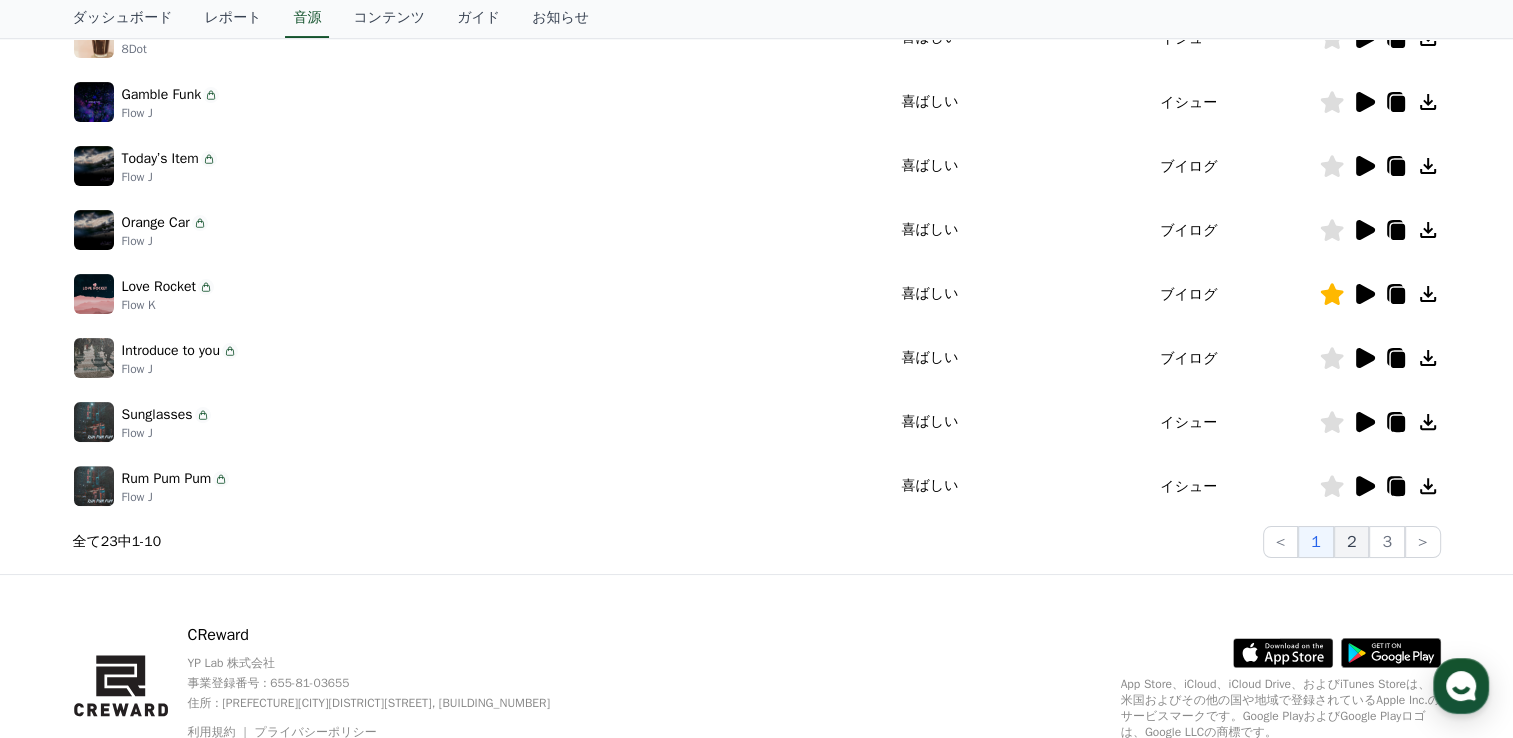 click on "2" at bounding box center [1352, 542] 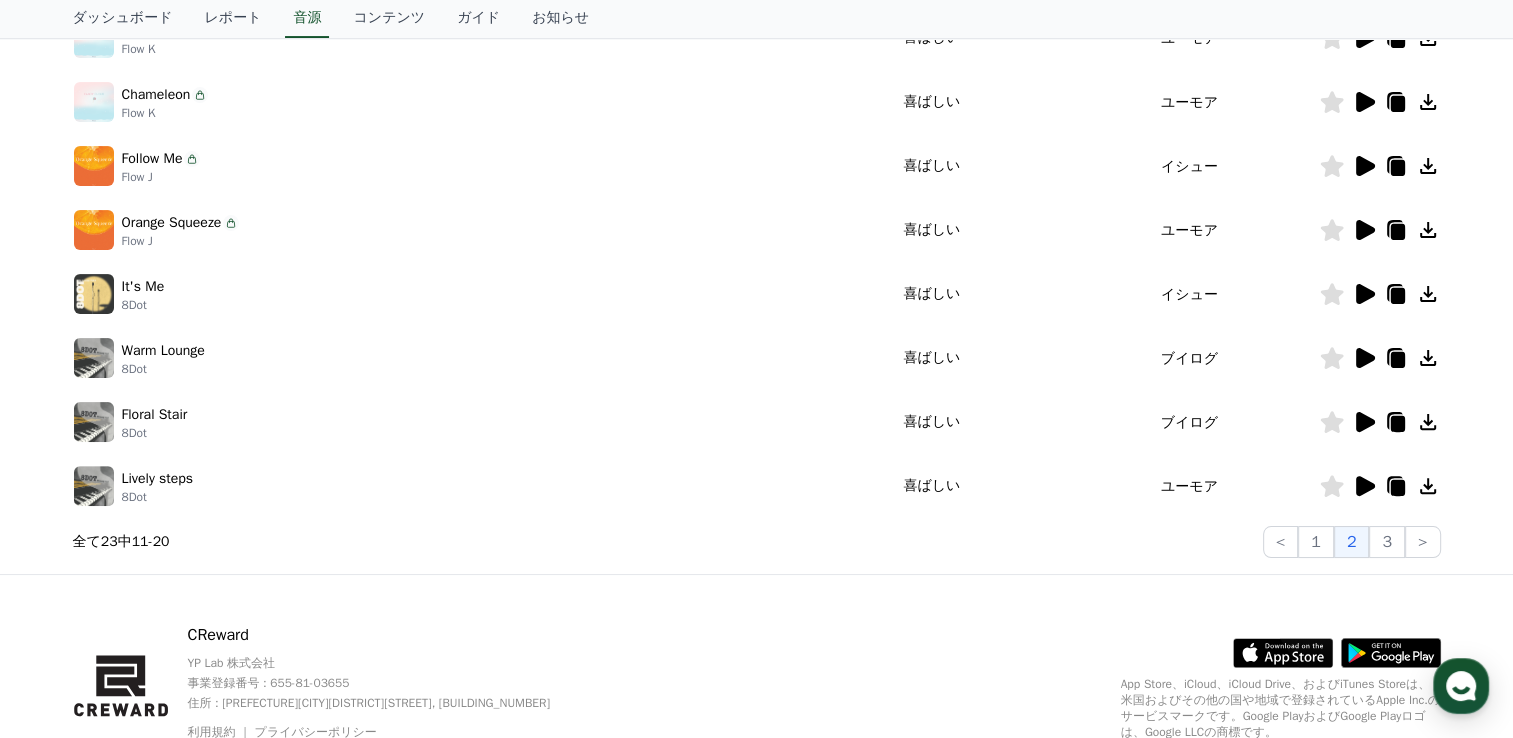 click 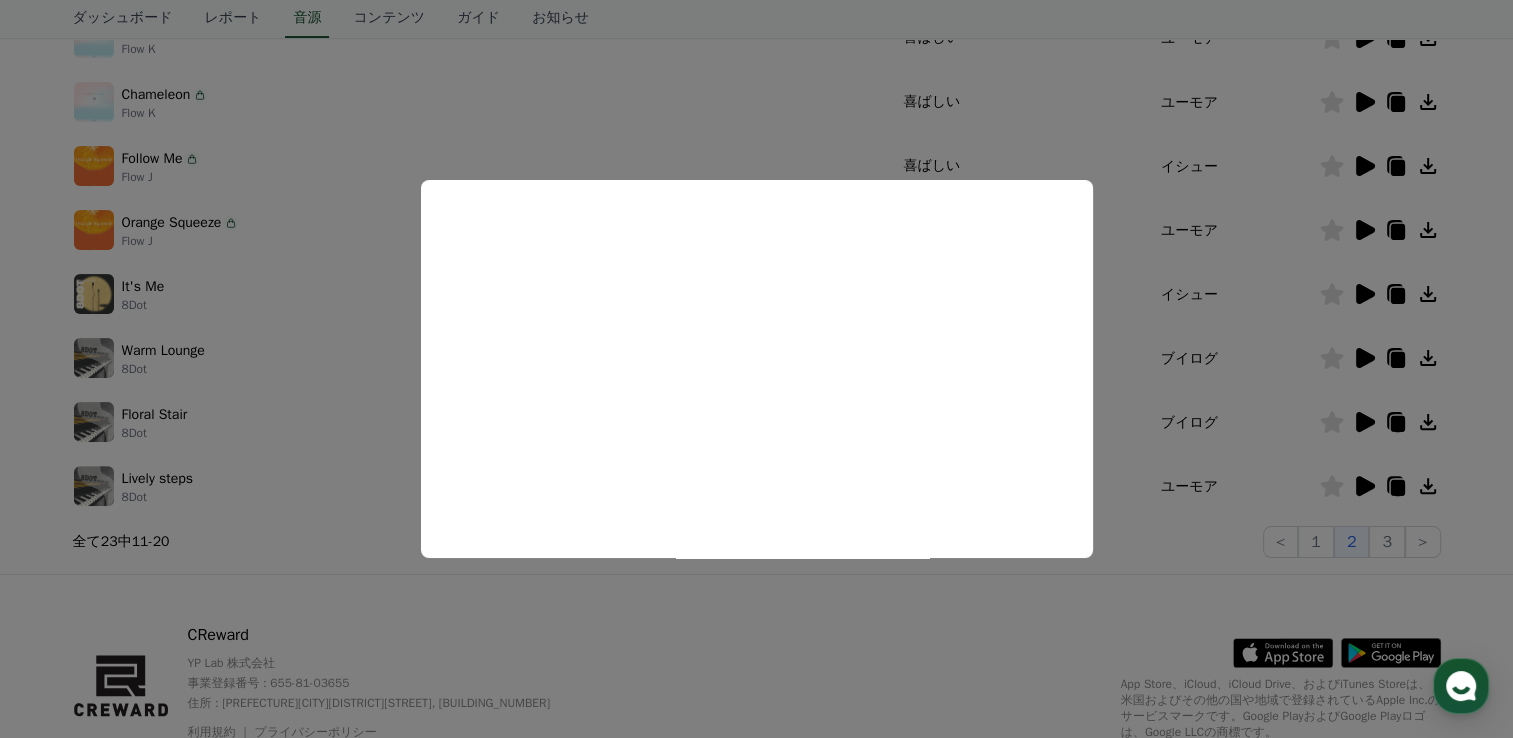 click at bounding box center [756, 369] 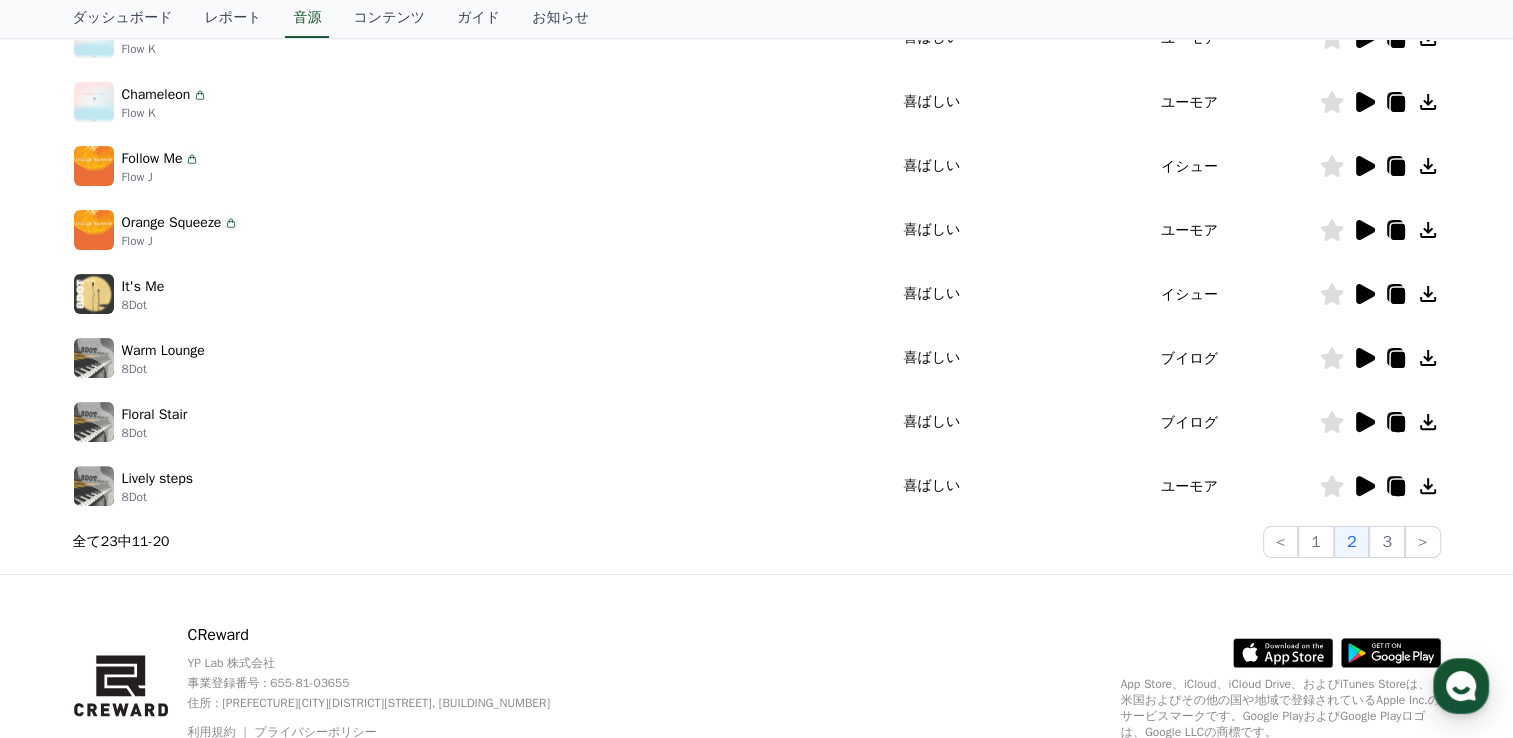 click 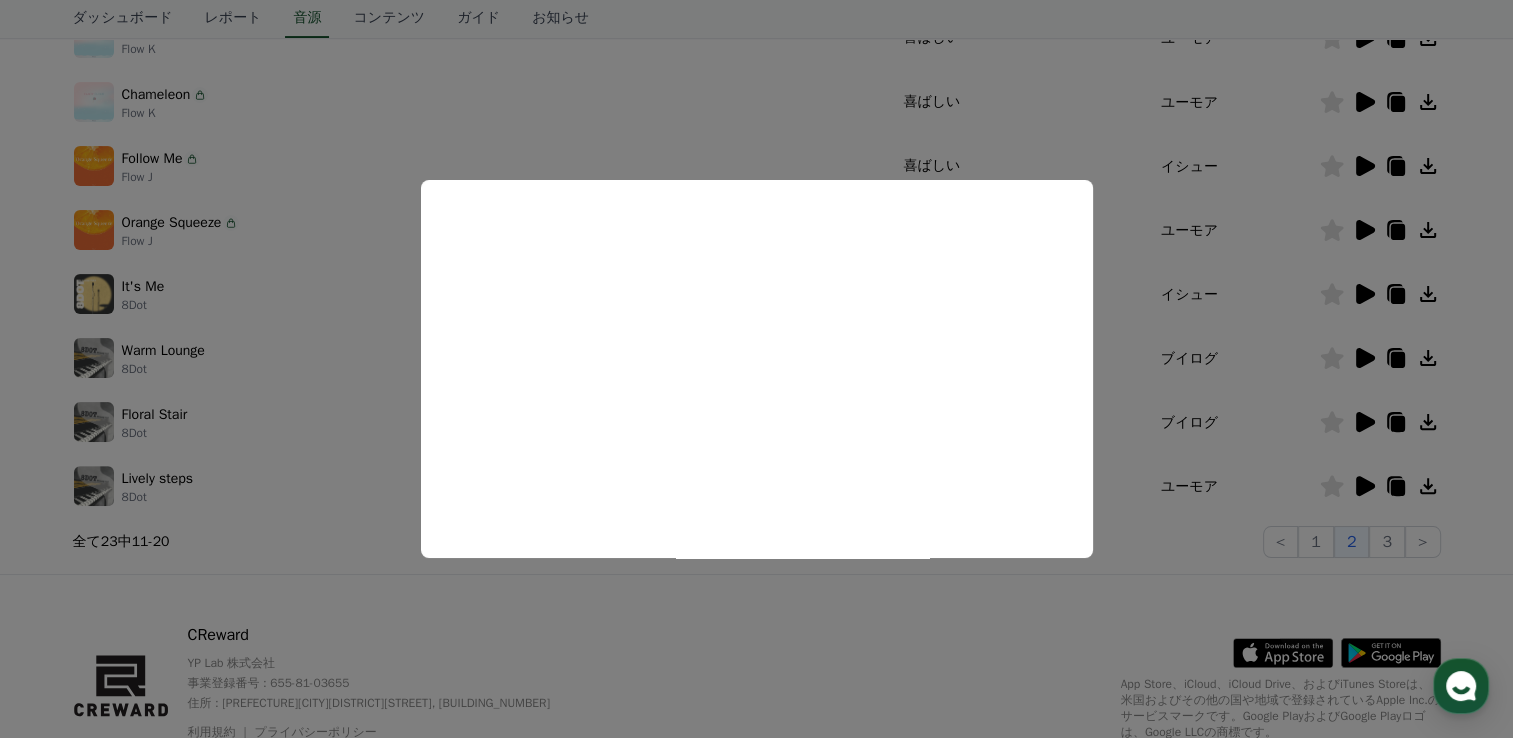 click at bounding box center (756, 369) 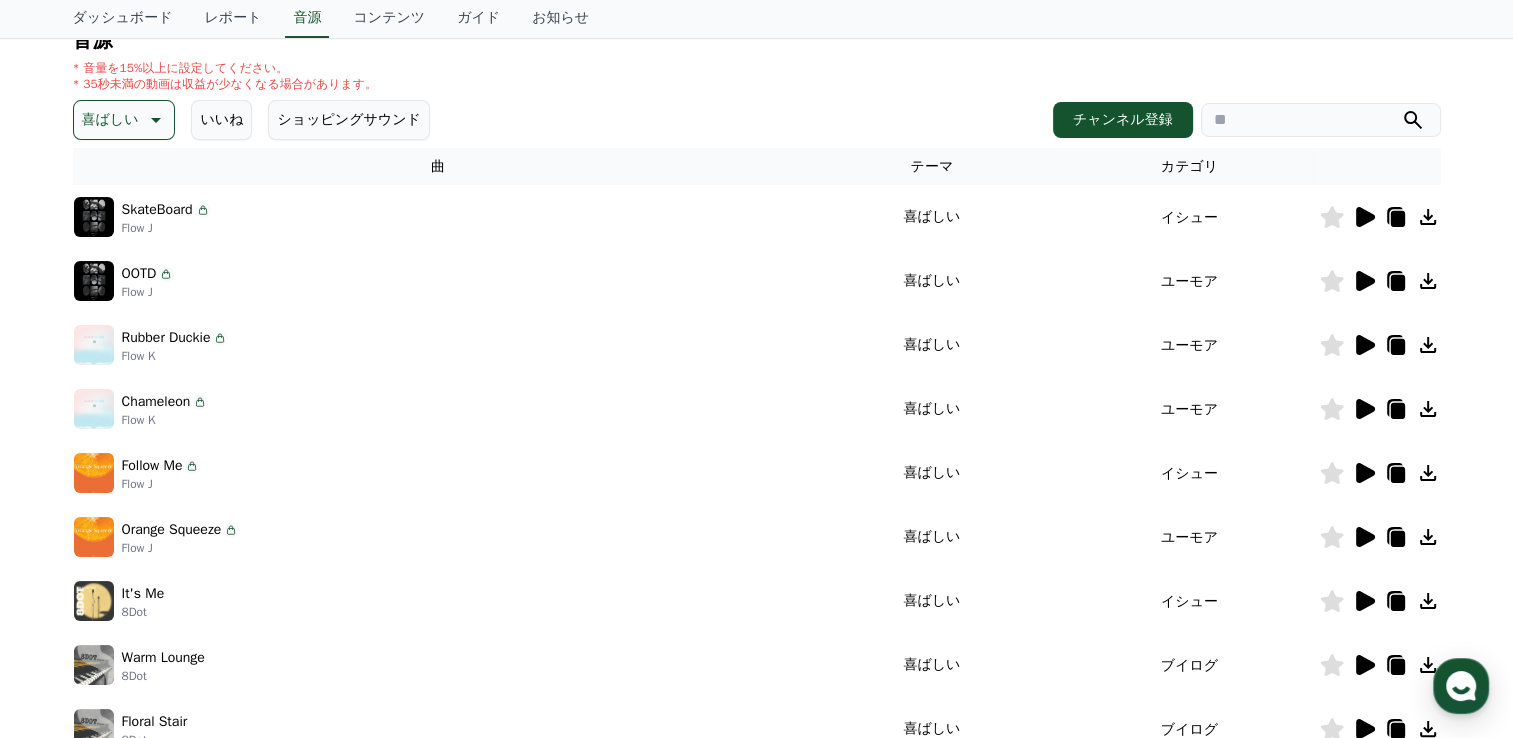 scroll, scrollTop: 614, scrollLeft: 0, axis: vertical 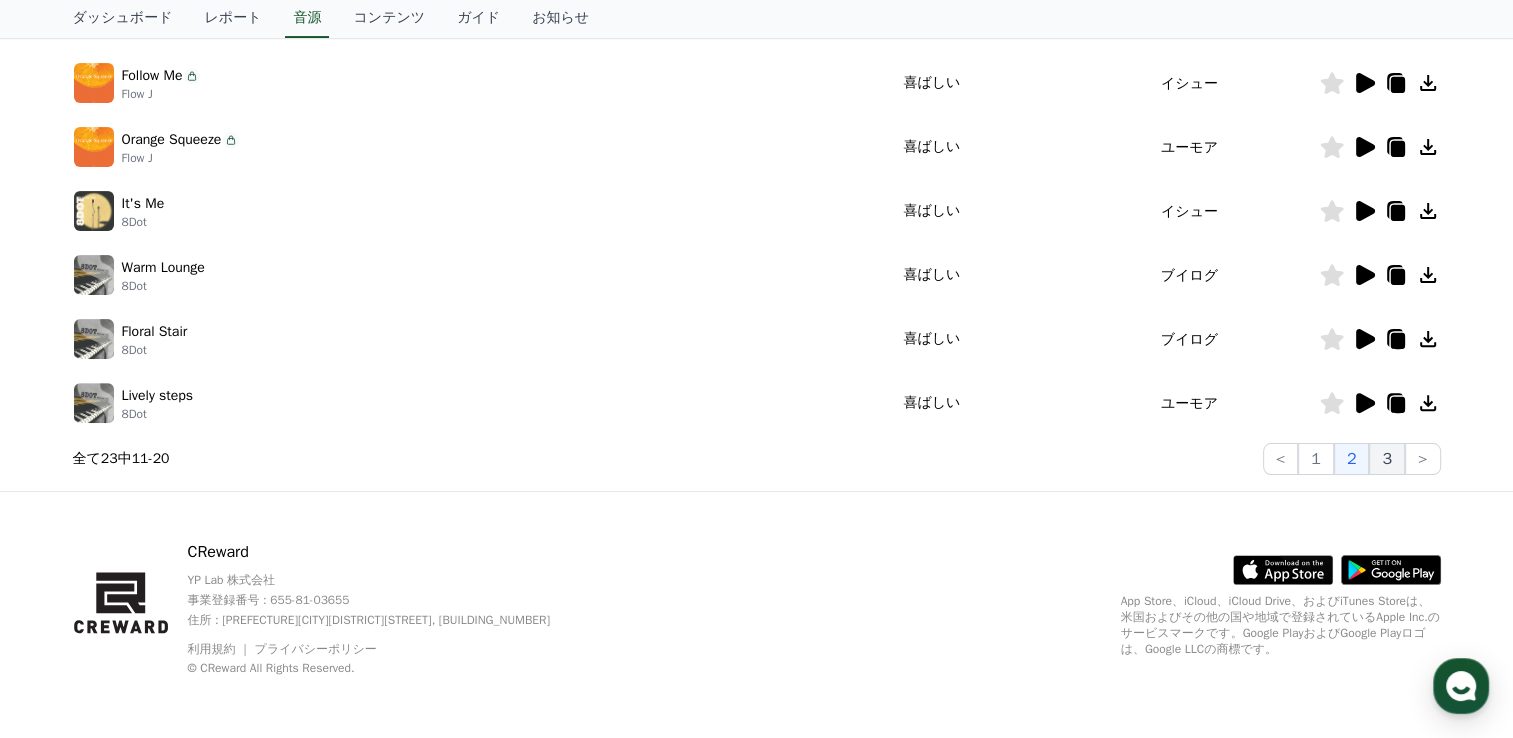 click on "3" at bounding box center [1387, 459] 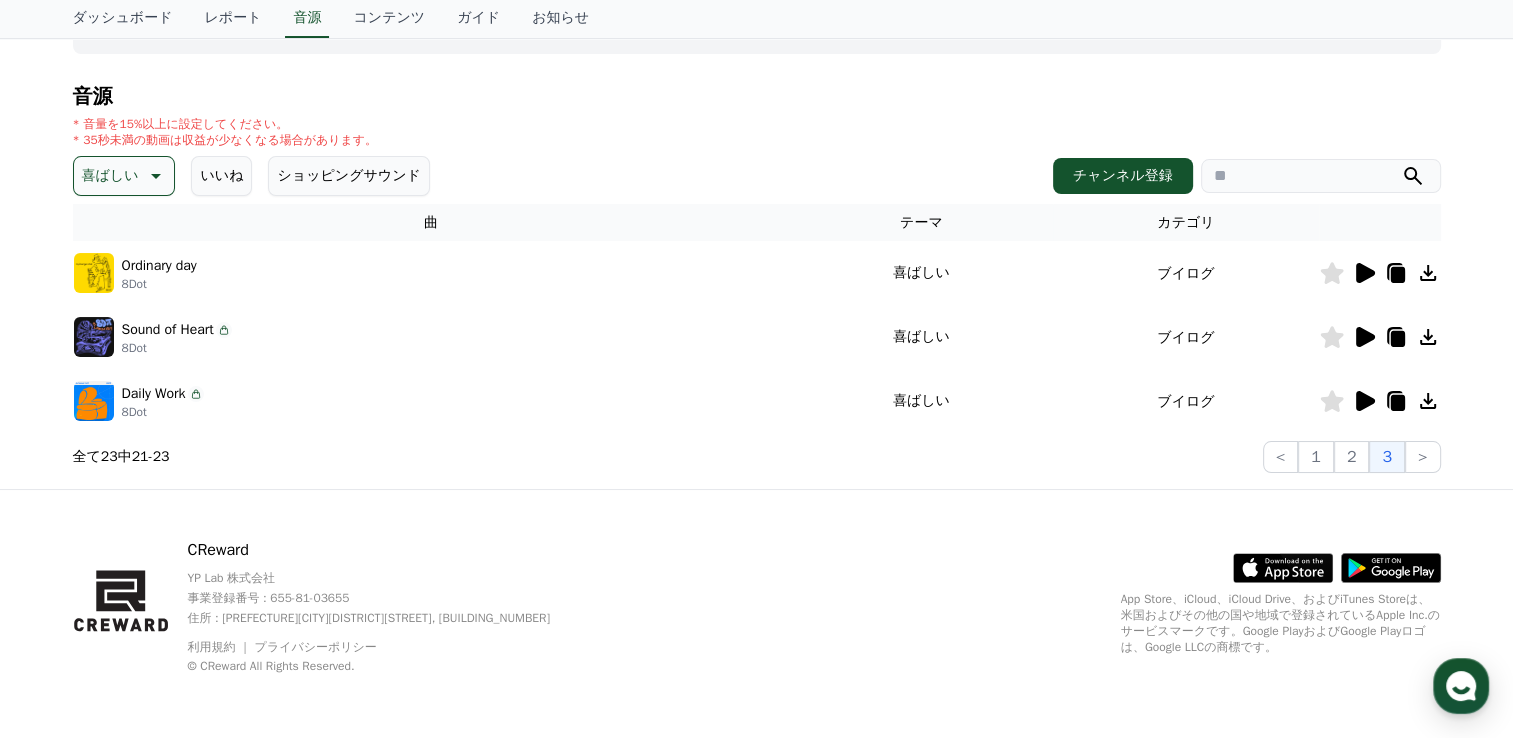 scroll, scrollTop: 166, scrollLeft: 0, axis: vertical 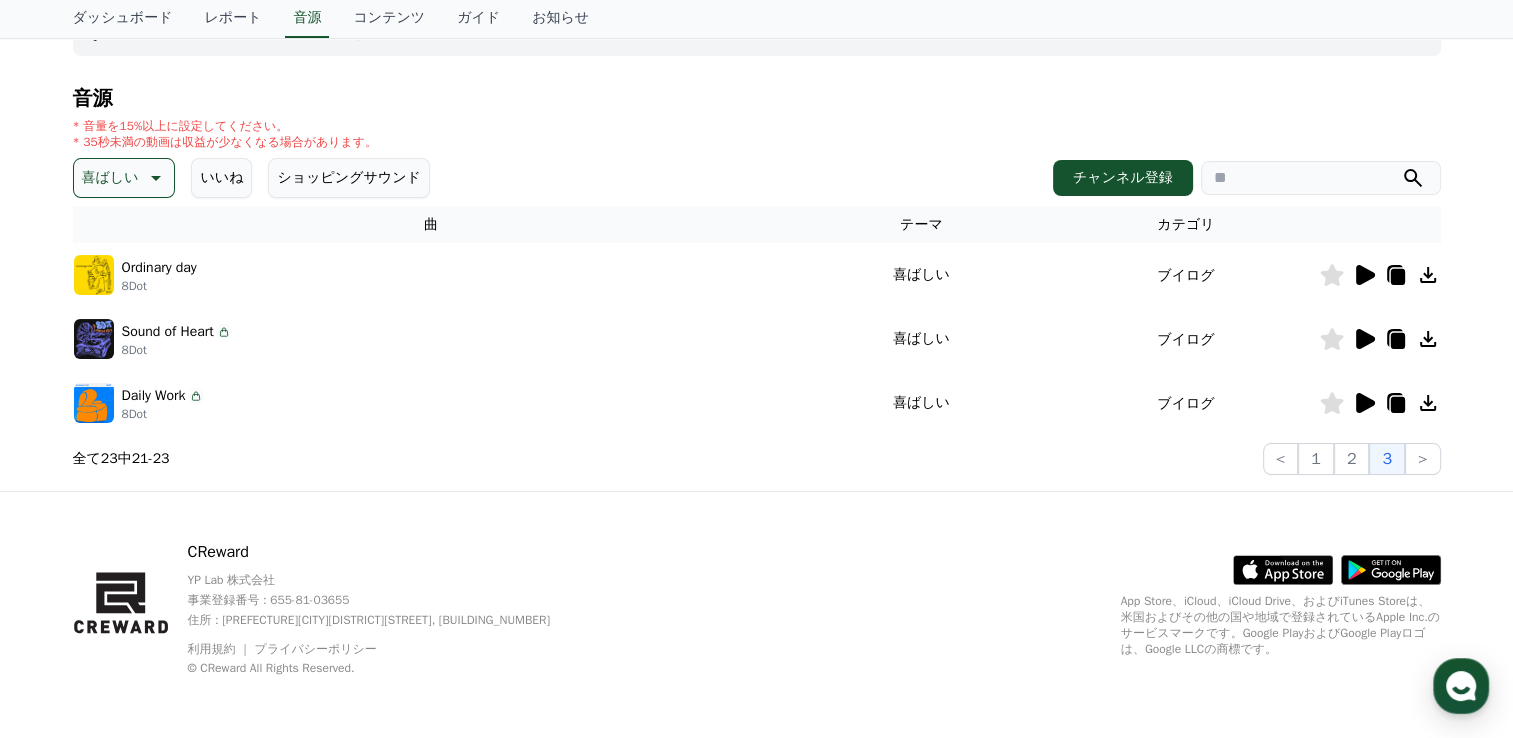 click 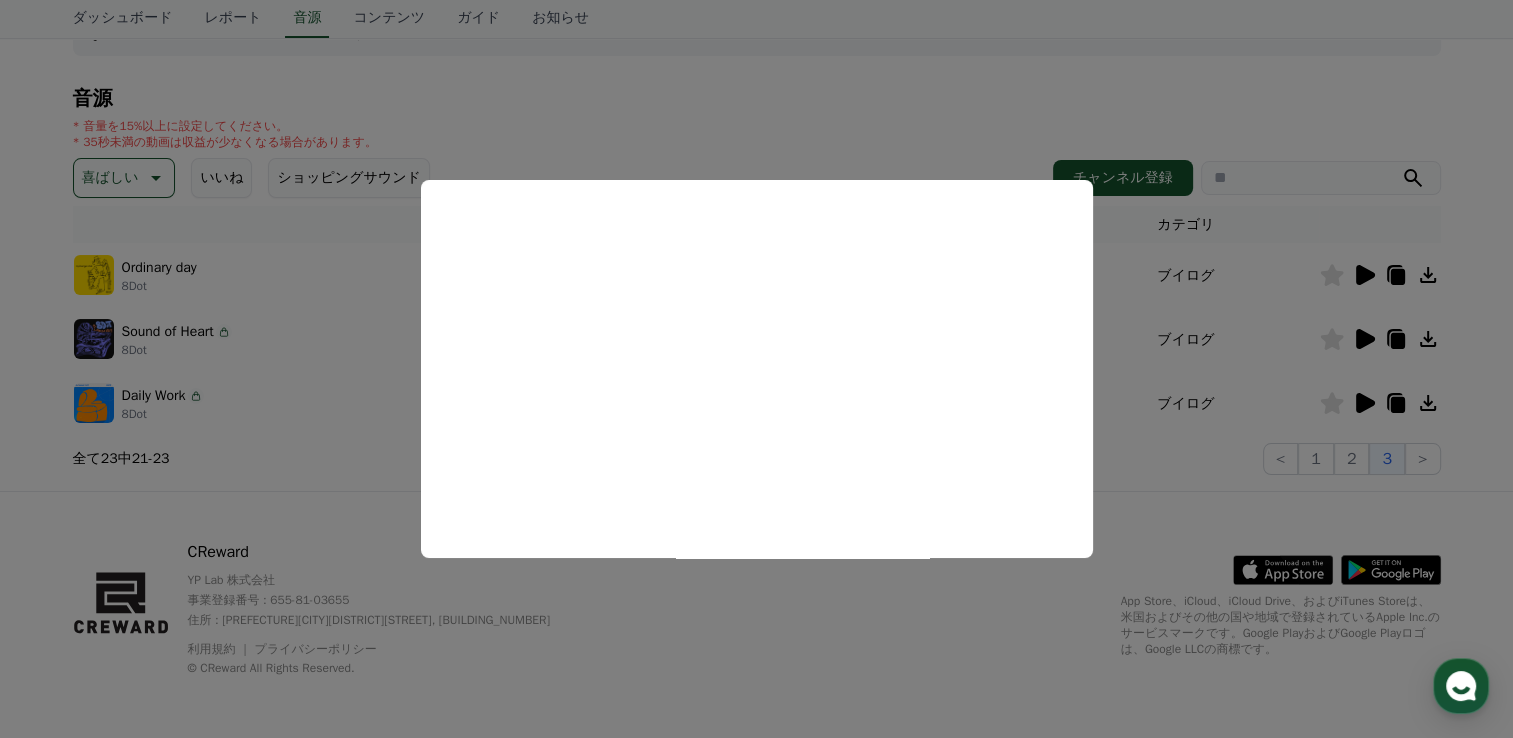 click at bounding box center [756, 369] 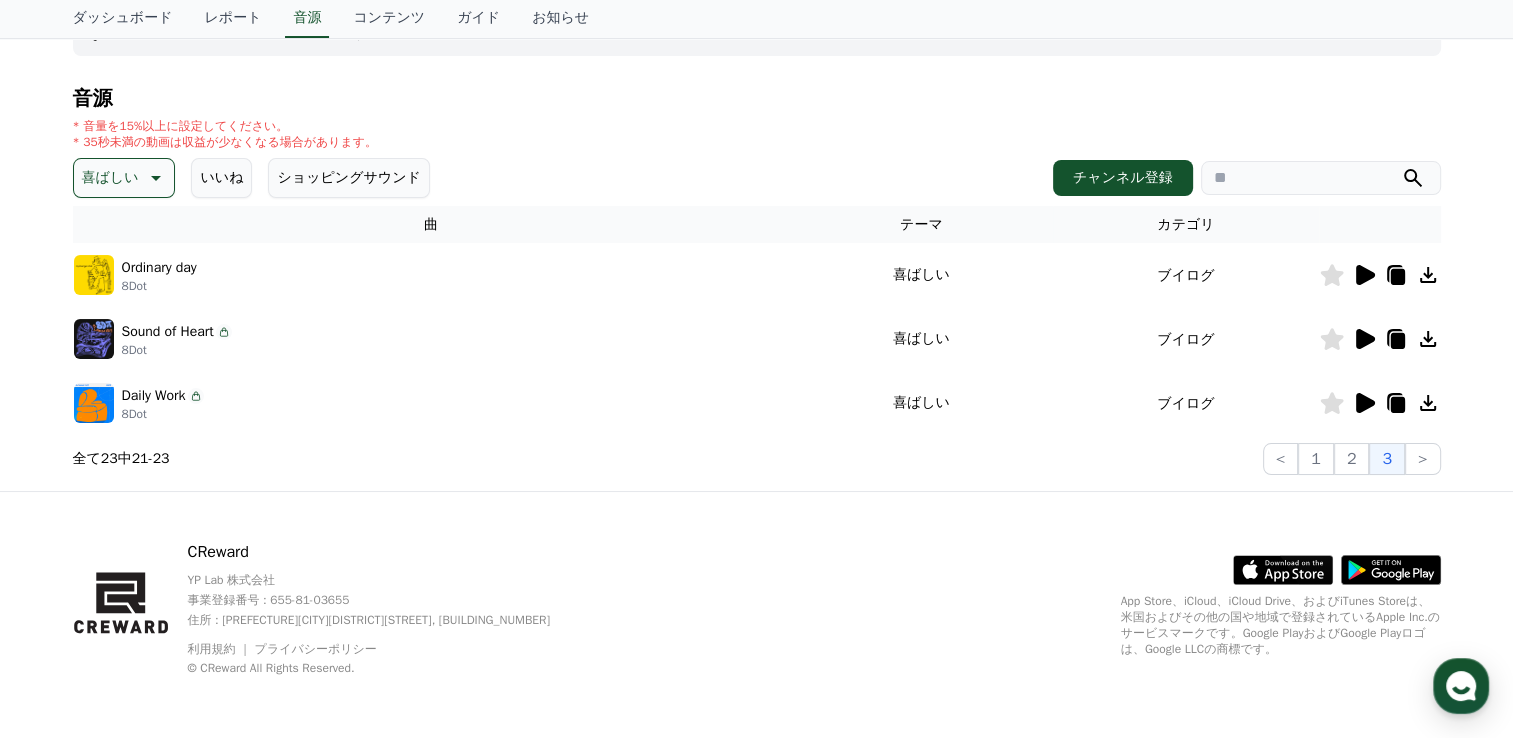 click 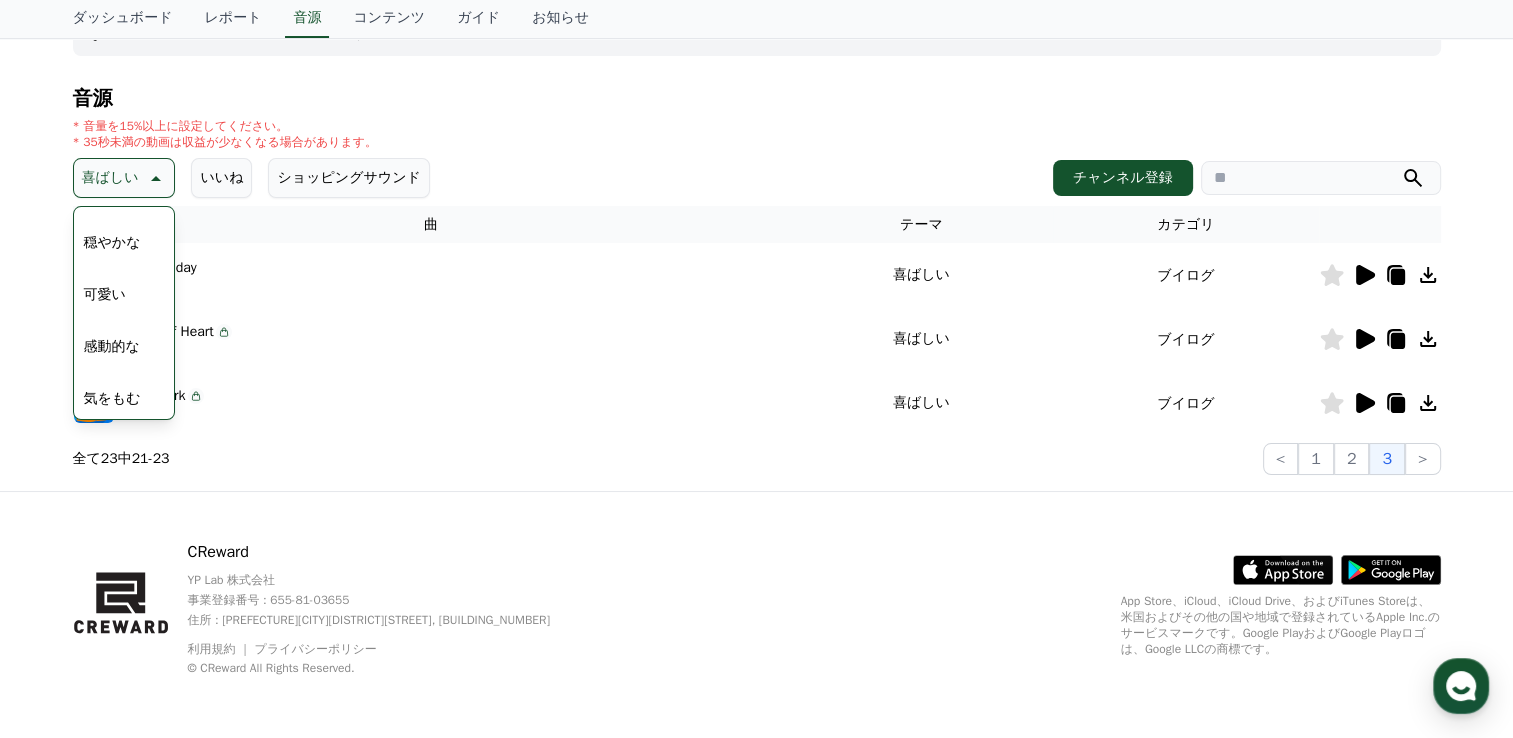 scroll, scrollTop: 769, scrollLeft: 0, axis: vertical 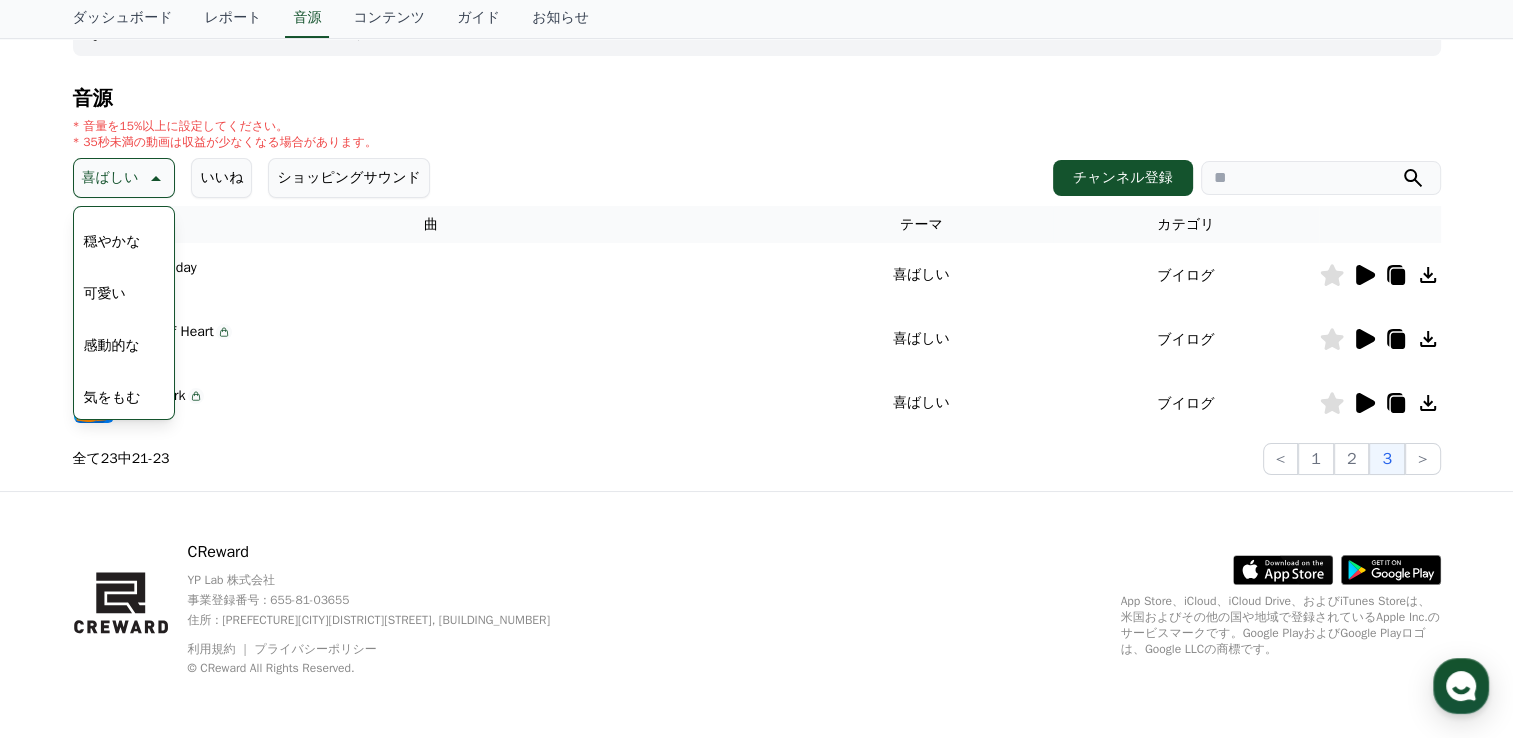 click on "可愛い" at bounding box center (105, 294) 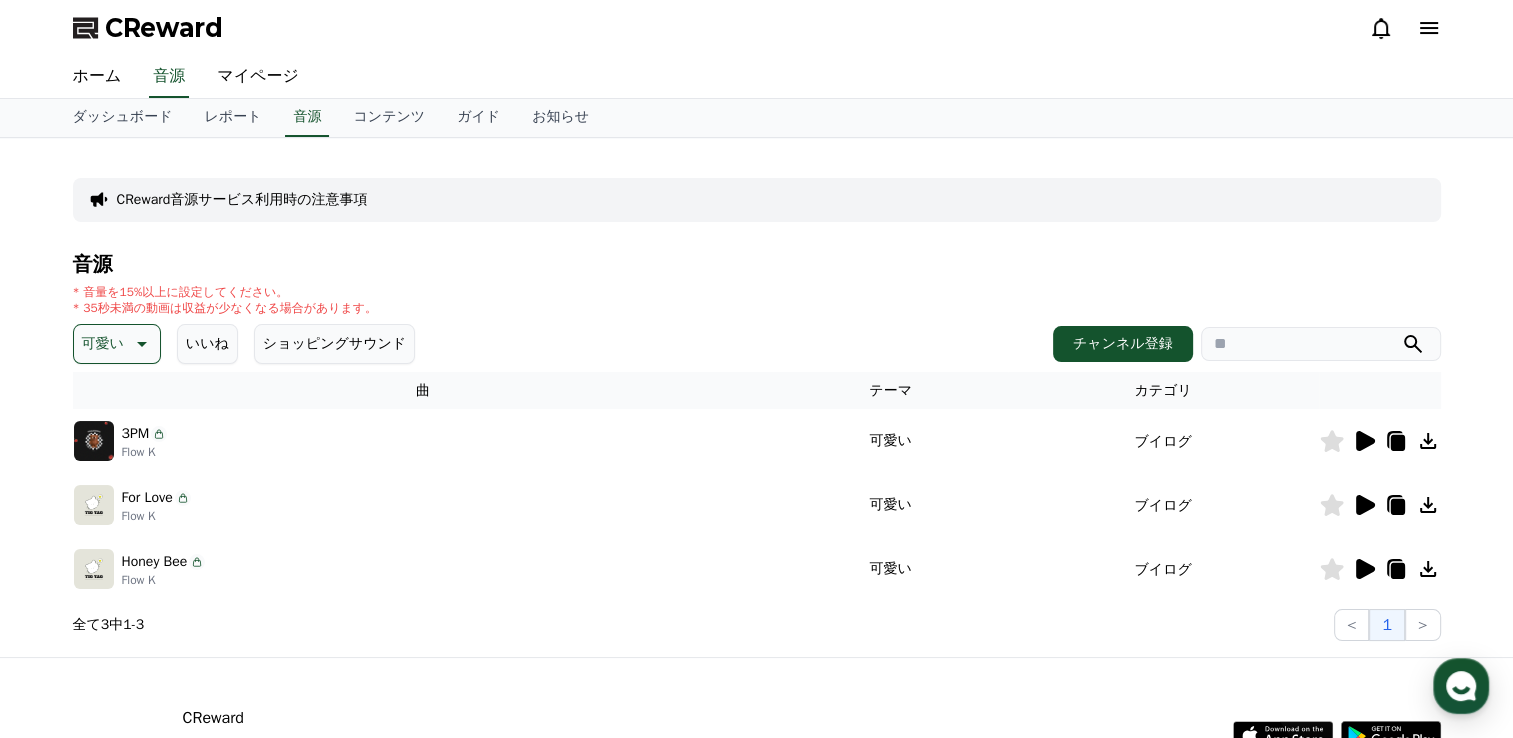 scroll, scrollTop: 0, scrollLeft: 0, axis: both 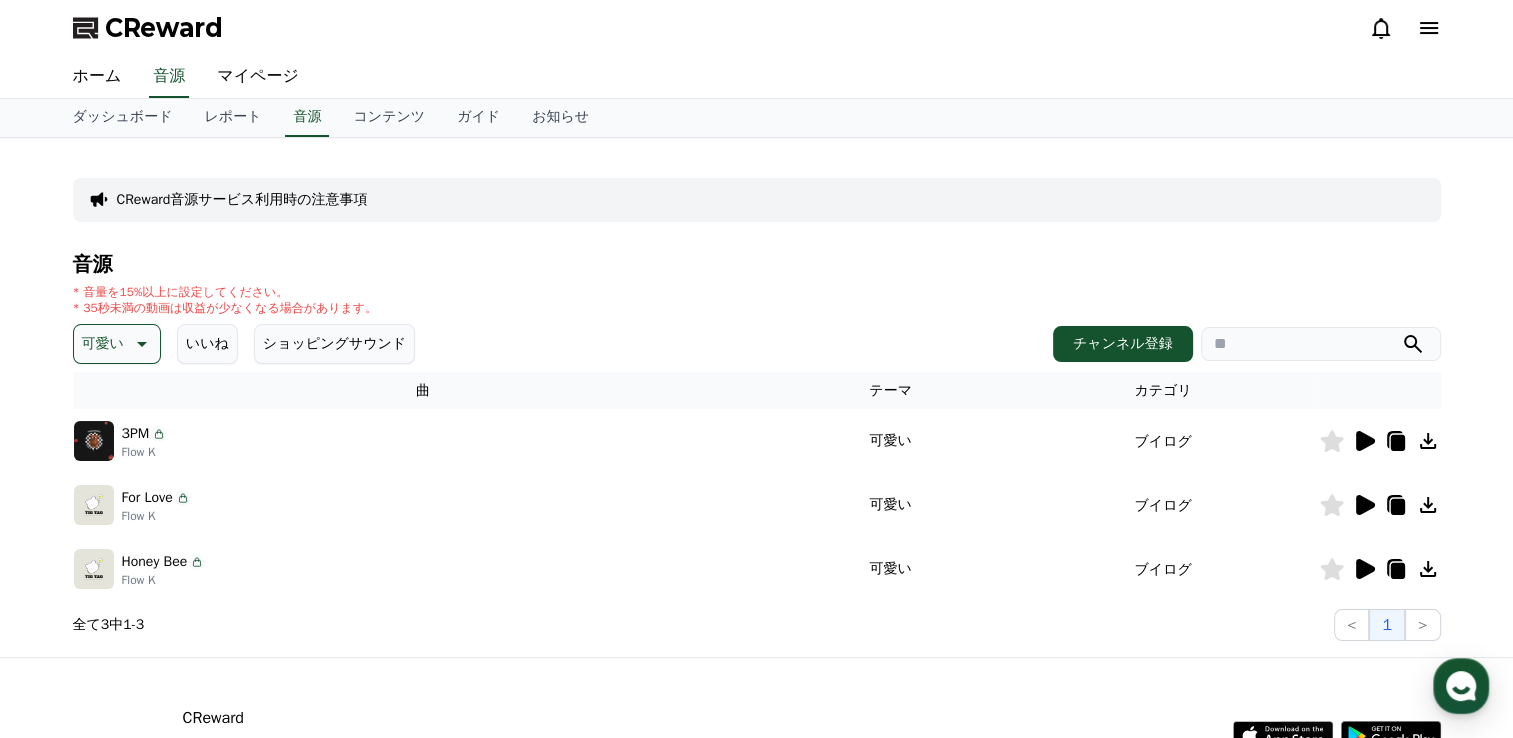 click 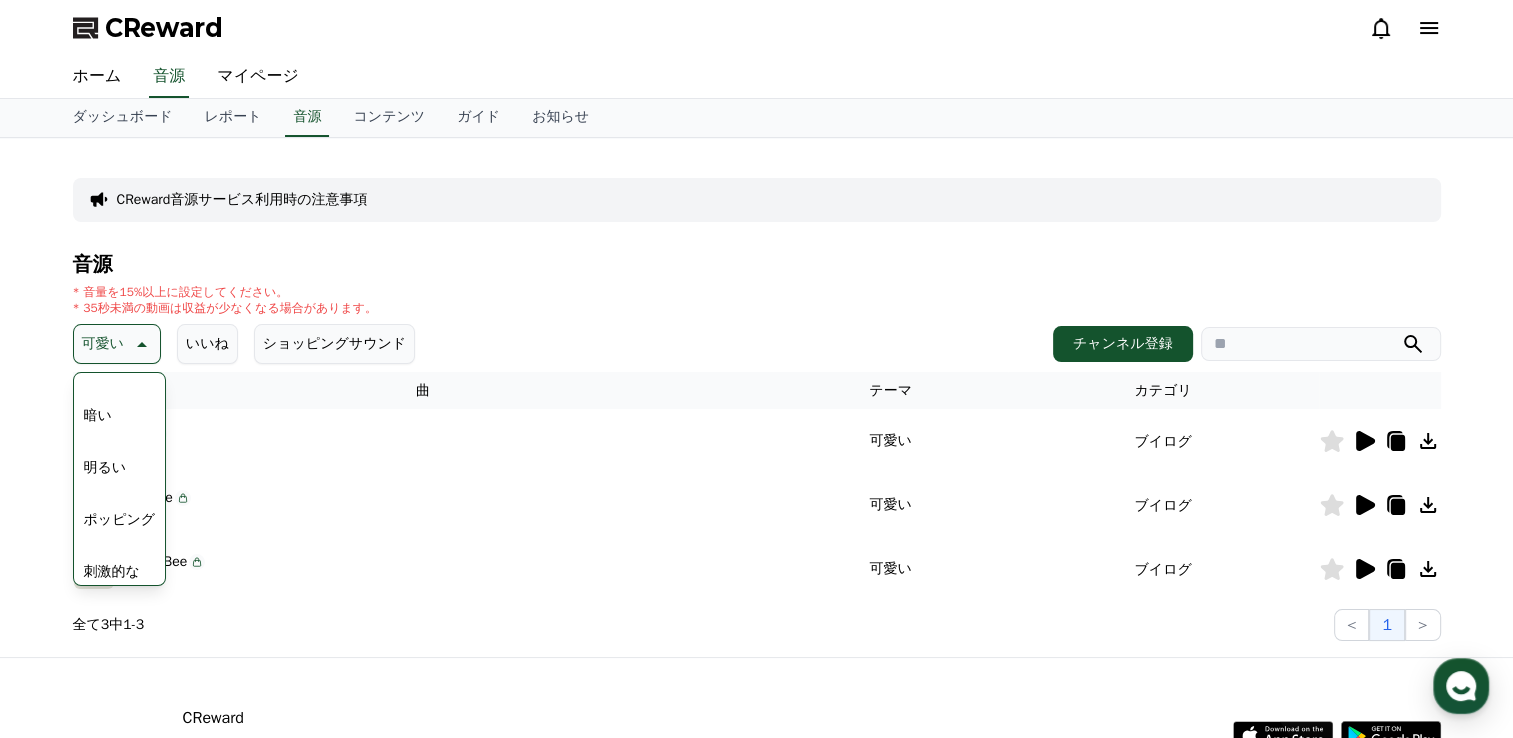 scroll, scrollTop: 0, scrollLeft: 0, axis: both 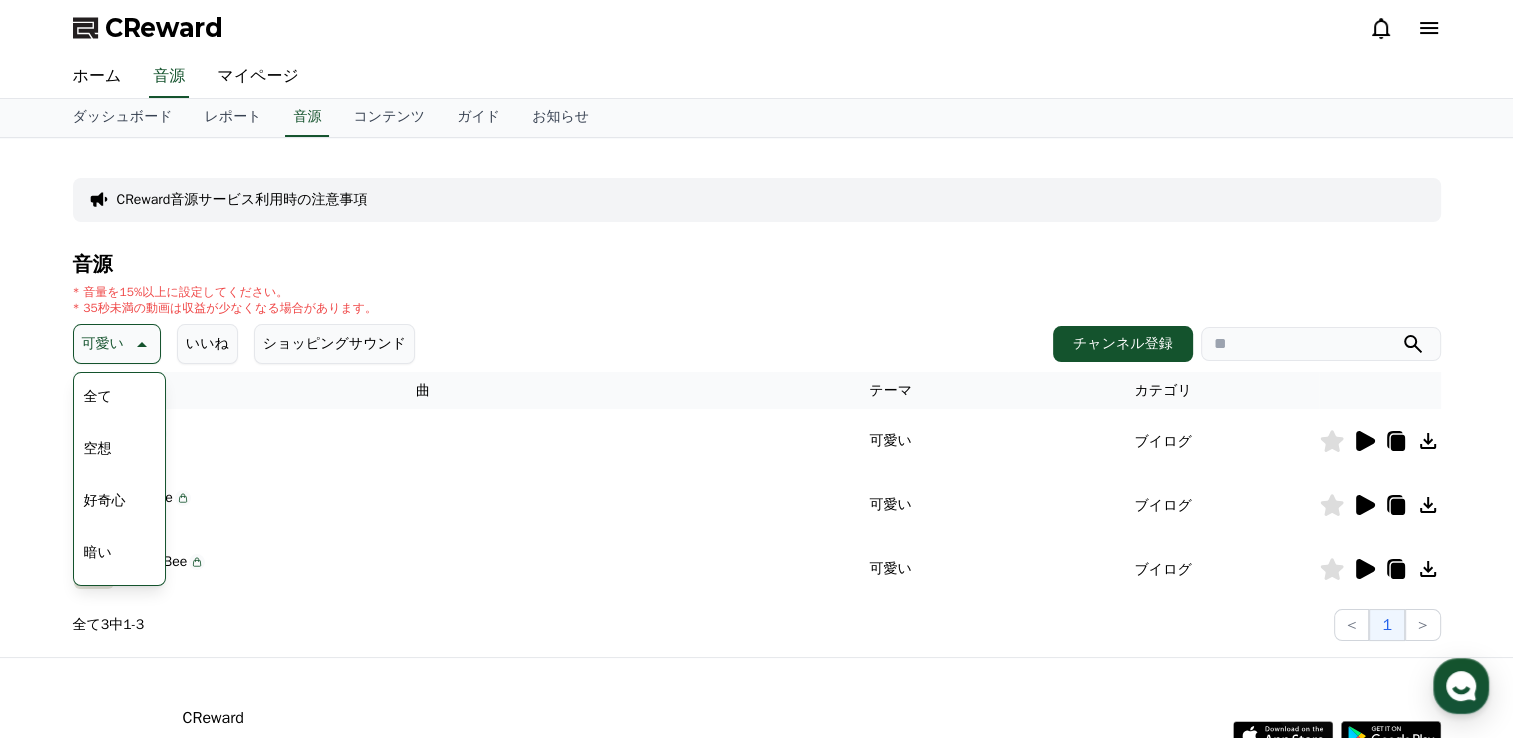 click on "全て 空想 好奇心 暗い 明るい ポッピング 刺激的な 反転 雄壮な 劇的な 喜ばしい 気分 EDM 溝 悲しい 穏やかな 可愛い 感動的な 気をもむ 喜劇的な" at bounding box center [120, 891] 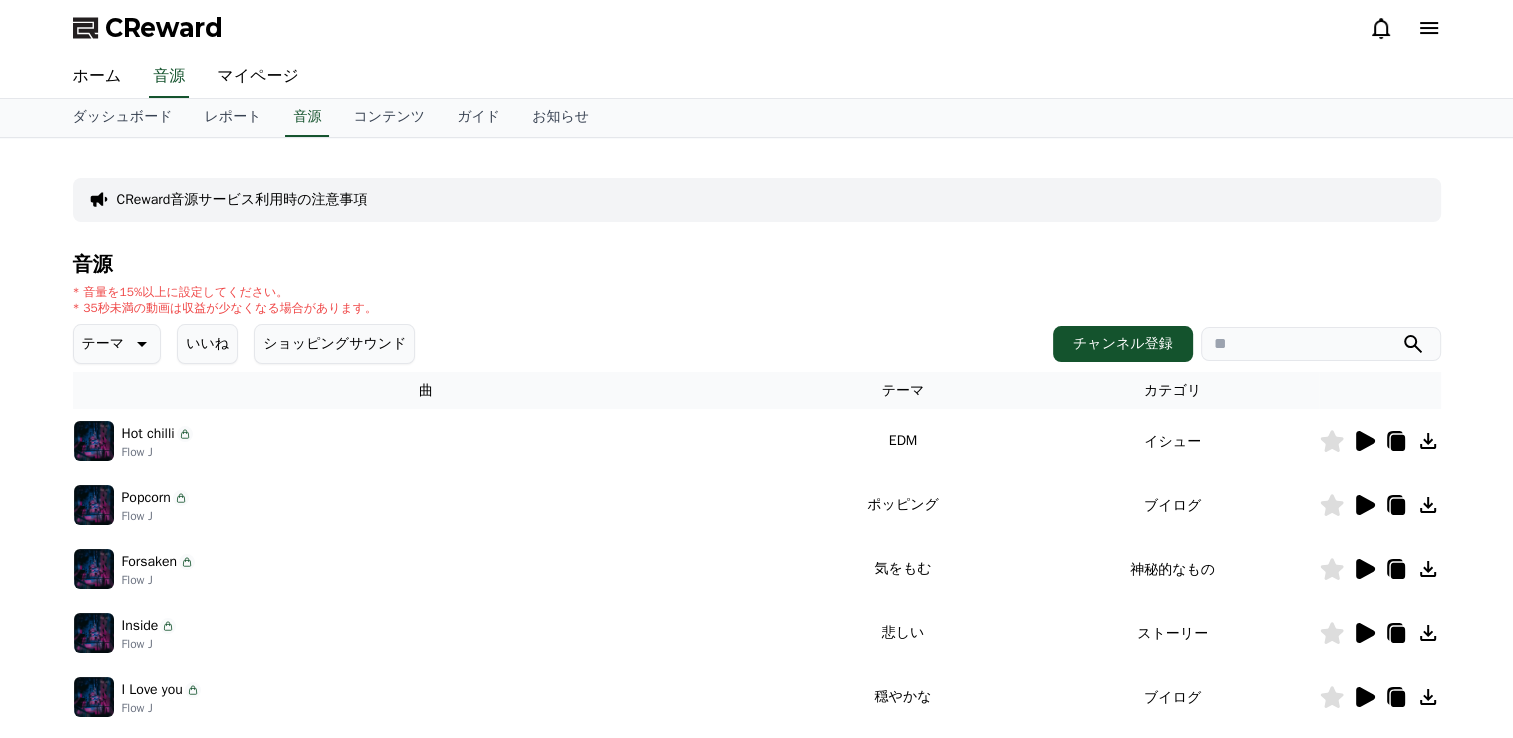 scroll, scrollTop: 0, scrollLeft: 0, axis: both 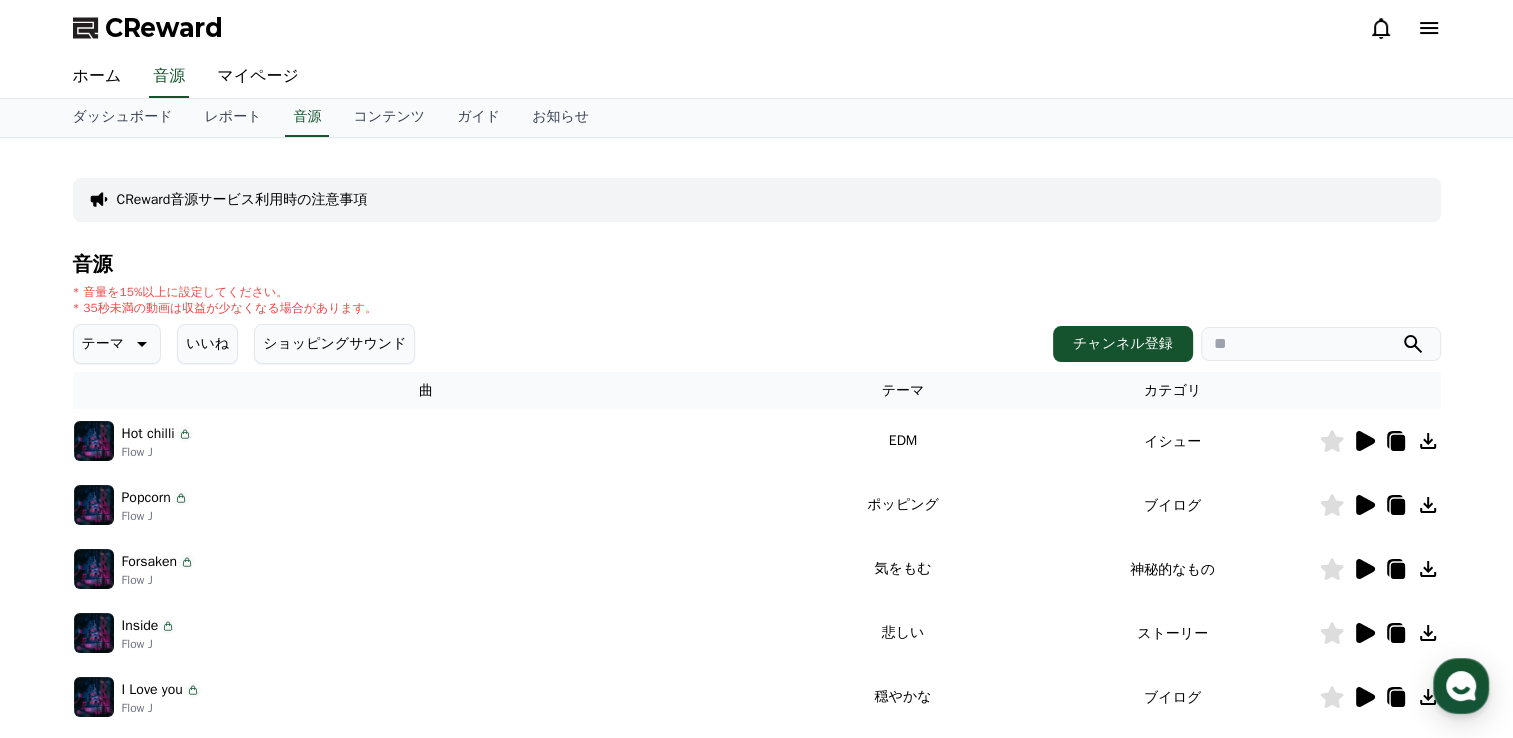 click on "Hot chilli     Flow J" at bounding box center [426, 441] 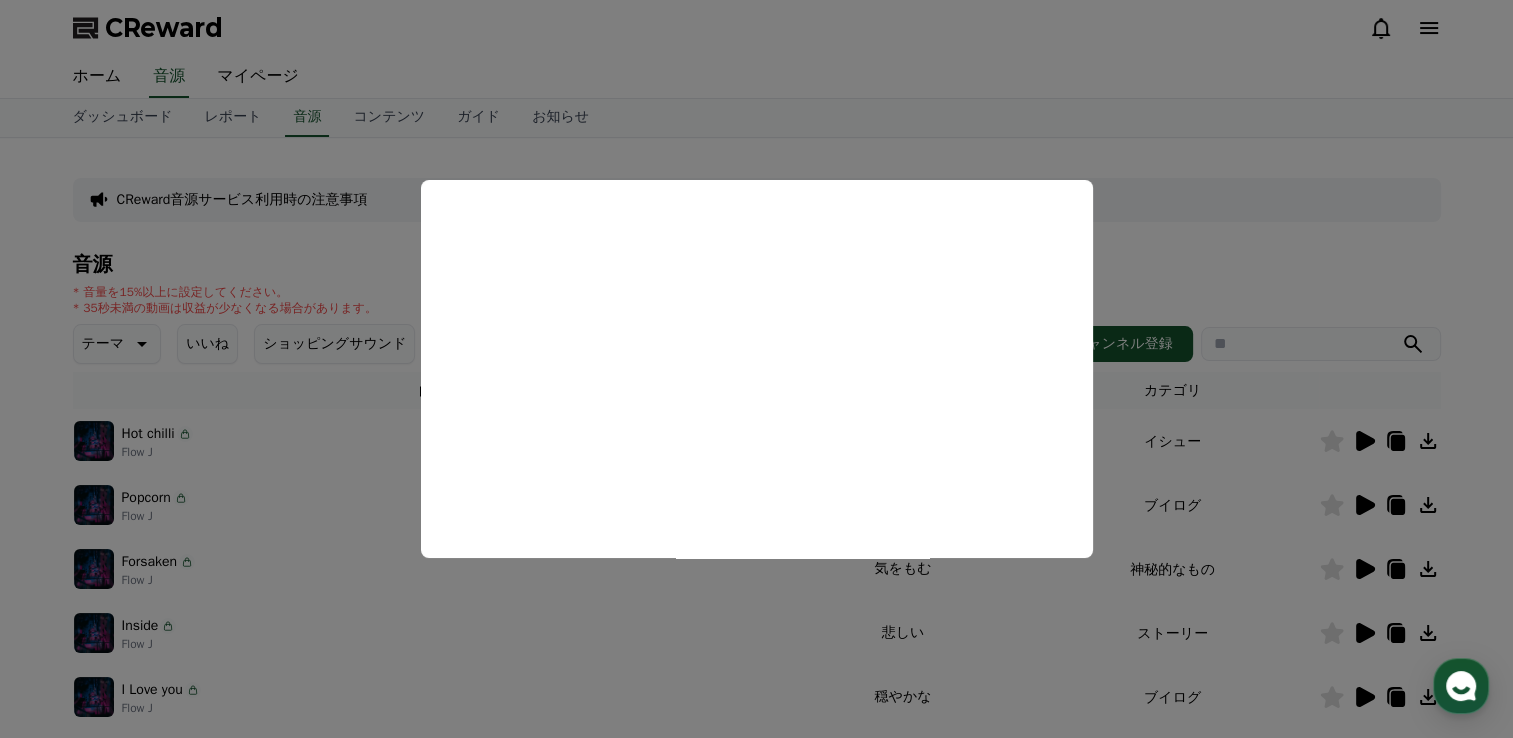 click at bounding box center (756, 369) 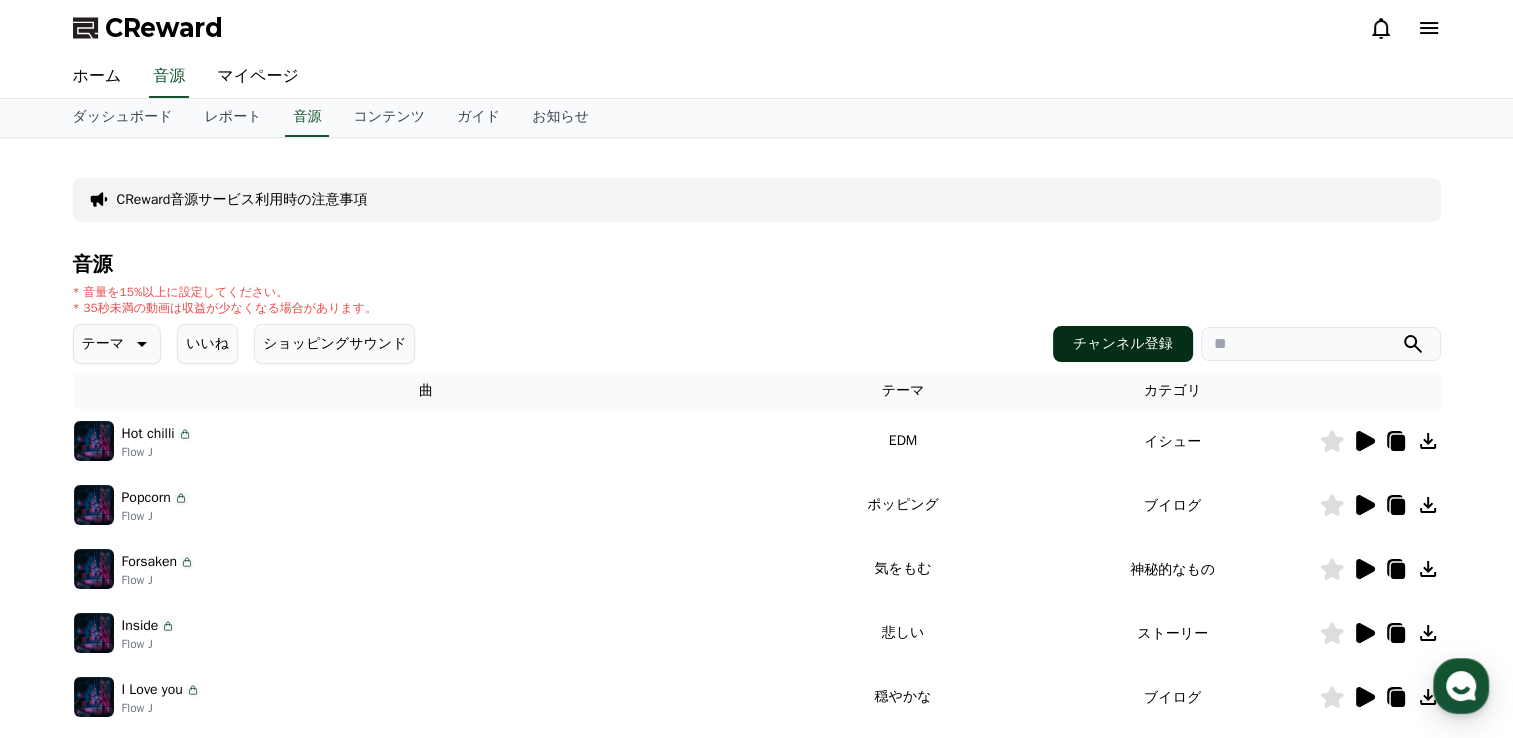 click on "チャンネル登録" at bounding box center [1123, 344] 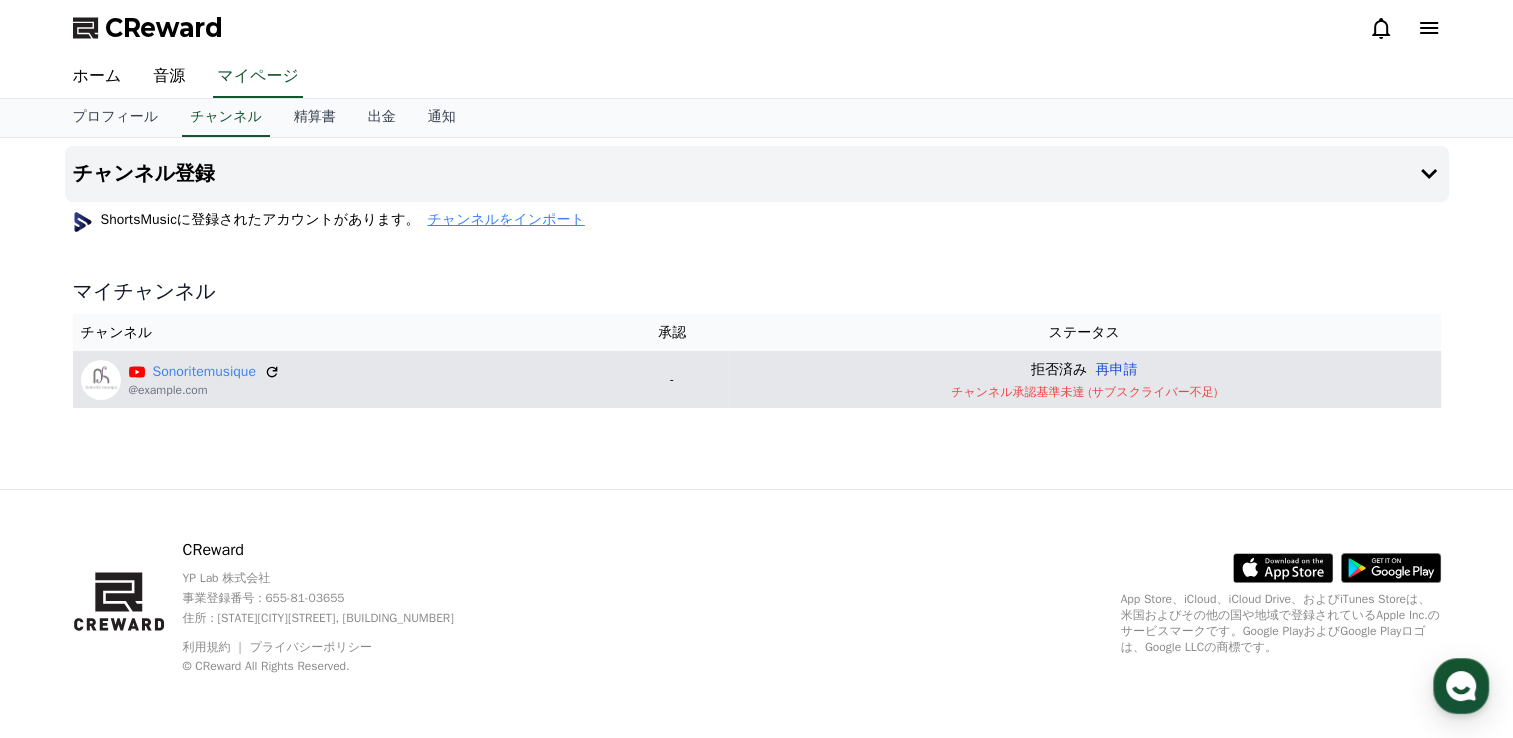 click on "再申請" at bounding box center [1116, 369] 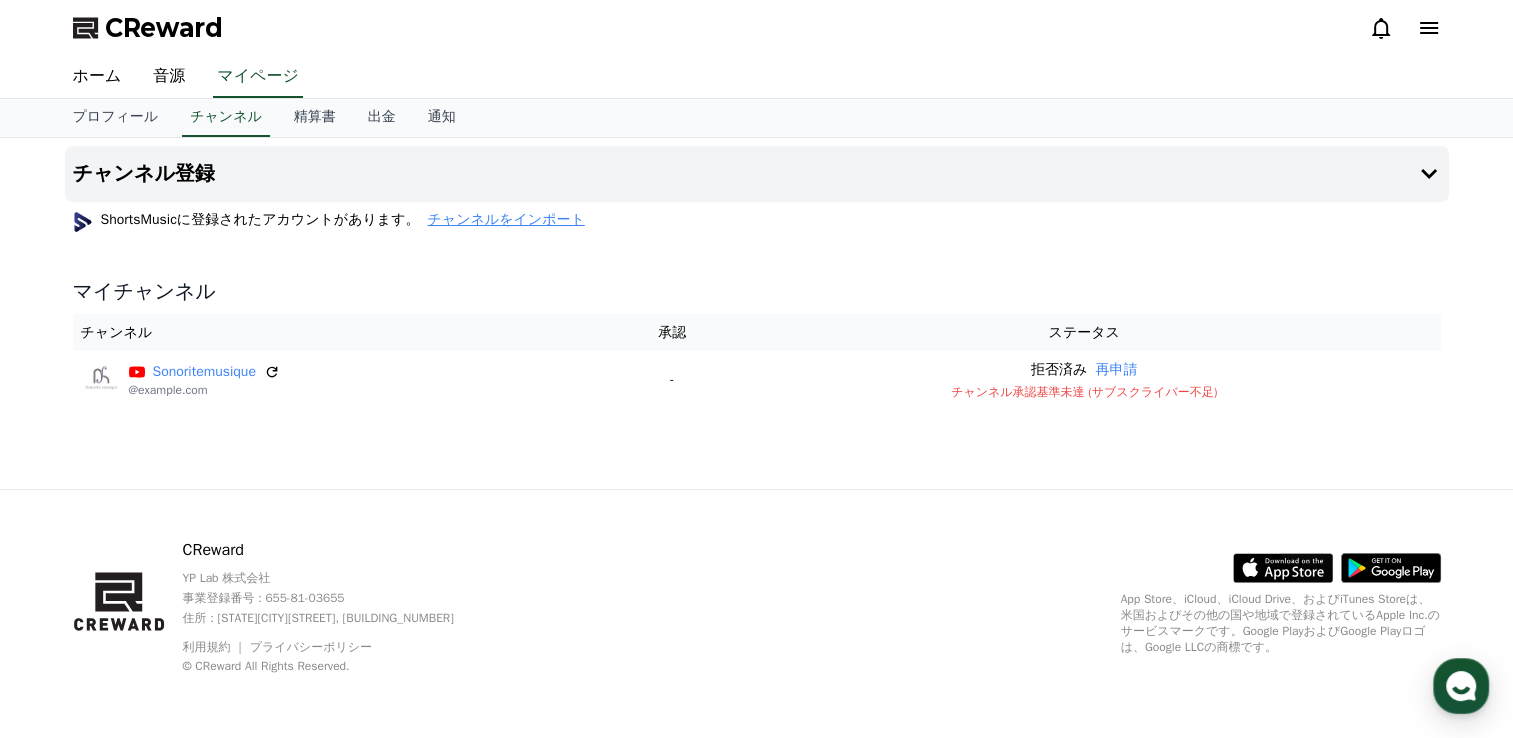 click on "チャンネルをインポート" at bounding box center (505, 220) 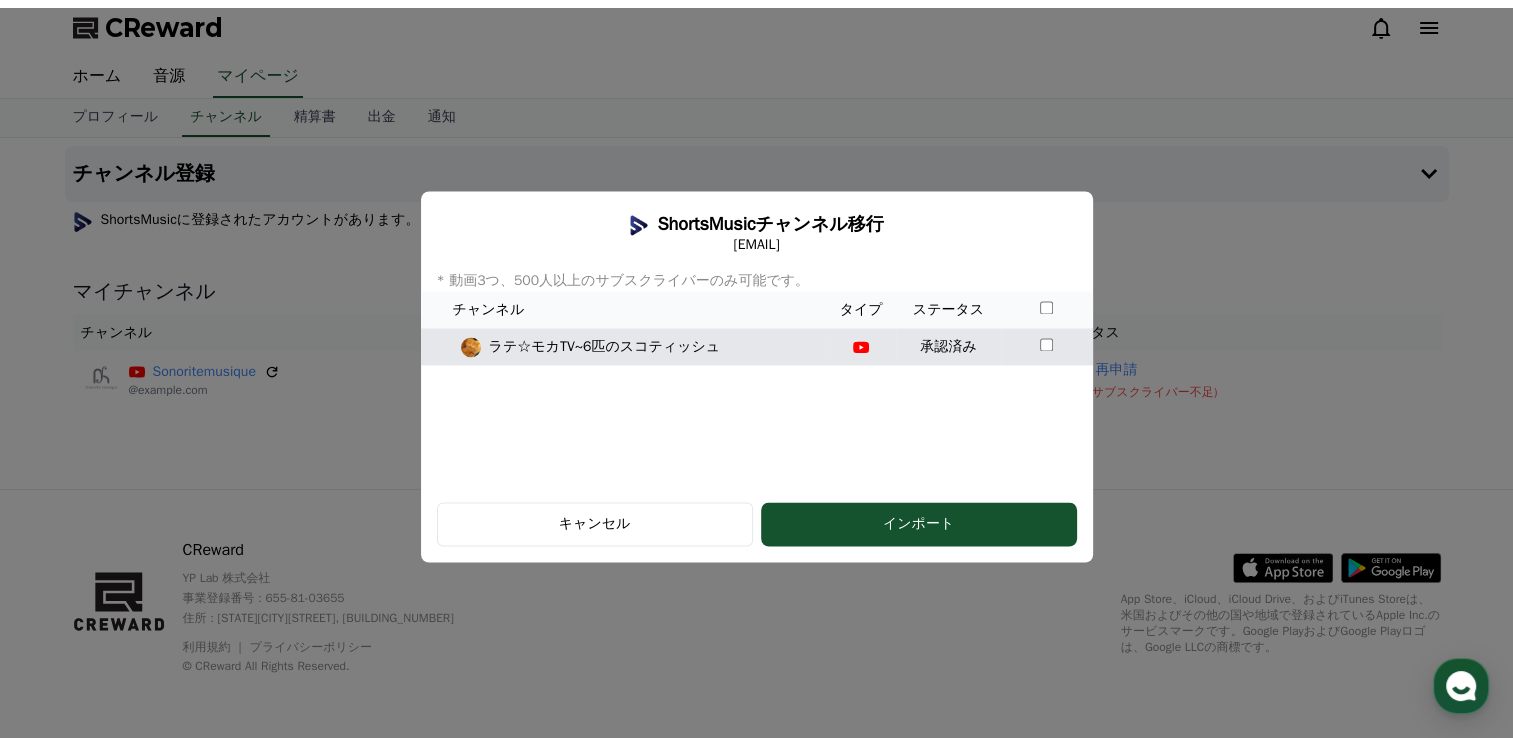 click on "ラテ☆モカTV~6匹のスコティッシュ" at bounding box center [605, 346] 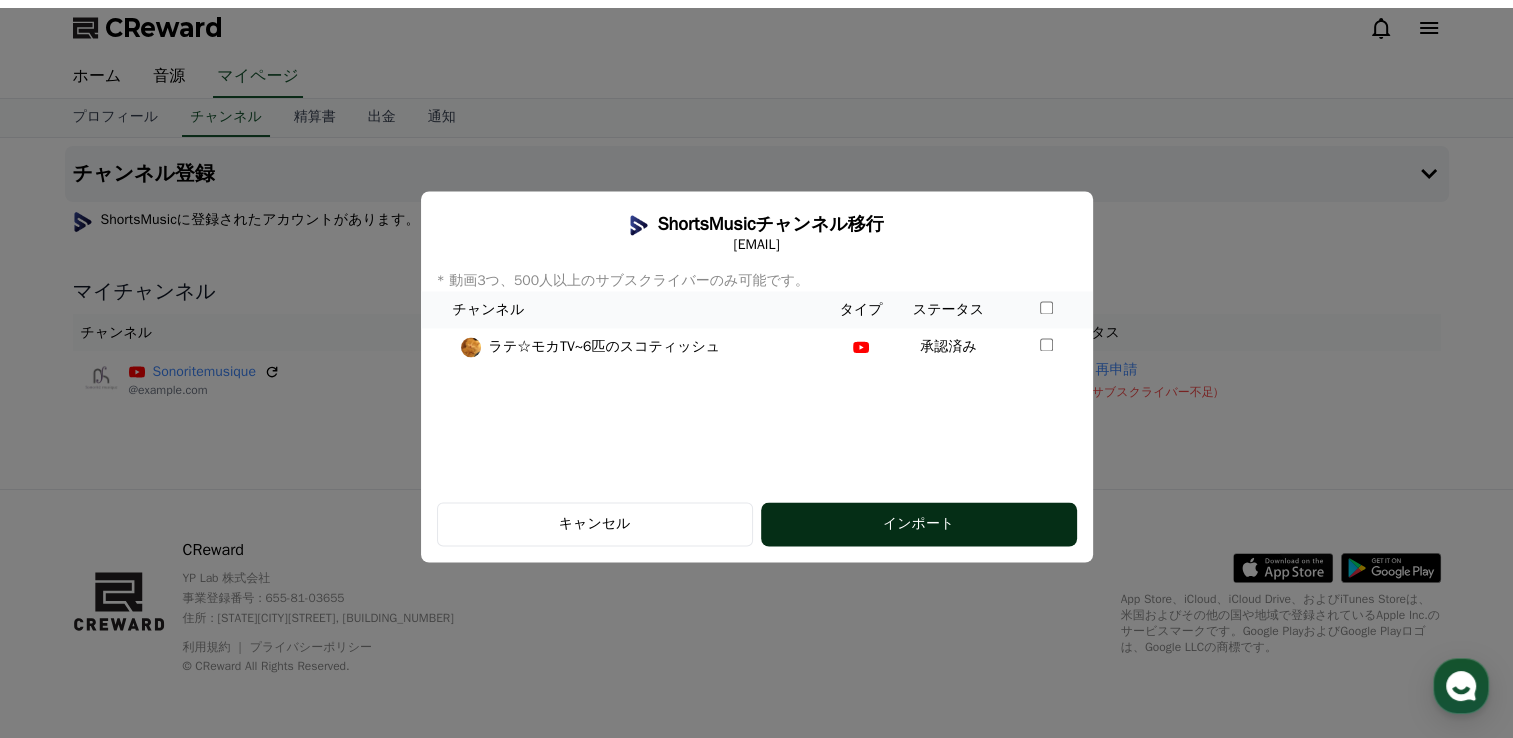 click on "インポート" at bounding box center [919, 525] 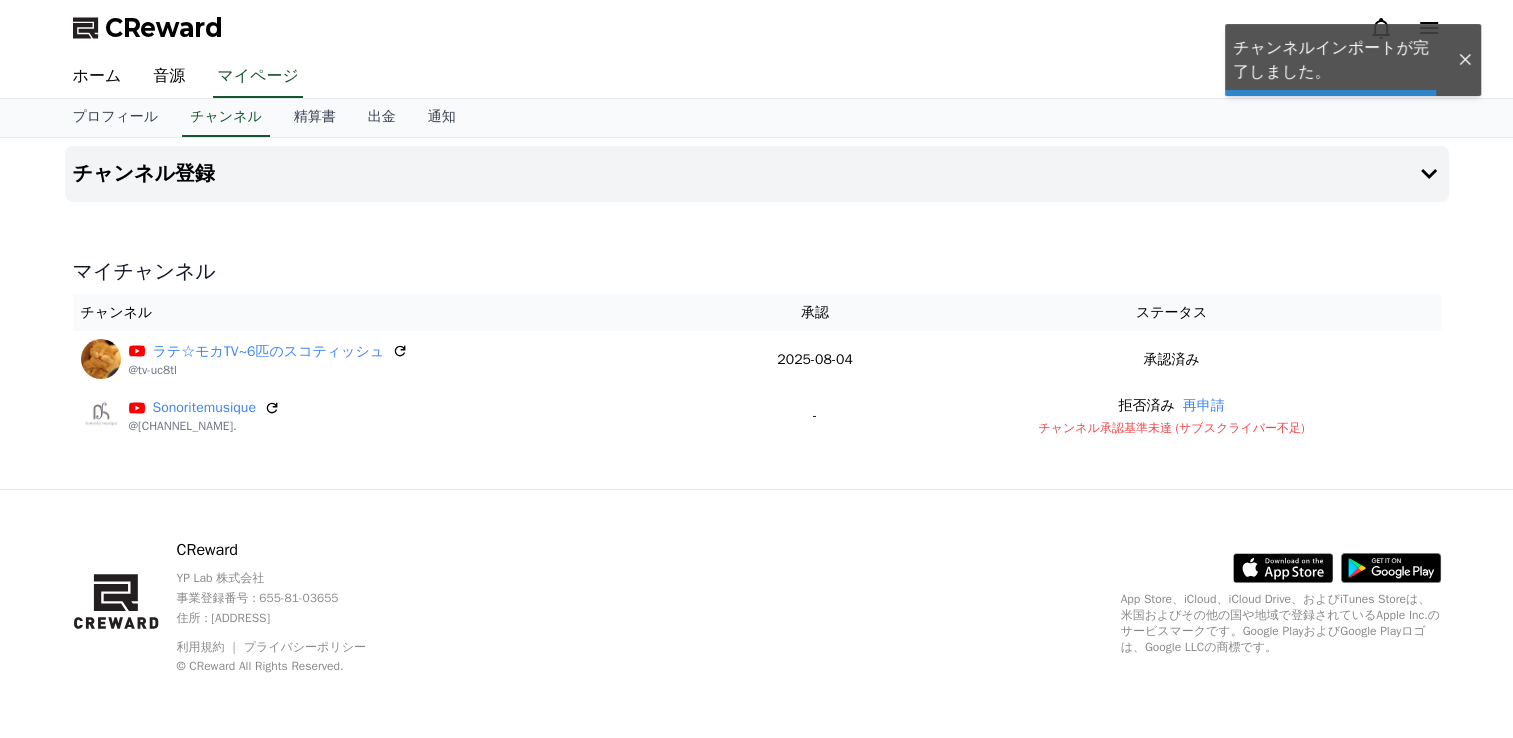 scroll, scrollTop: 0, scrollLeft: 0, axis: both 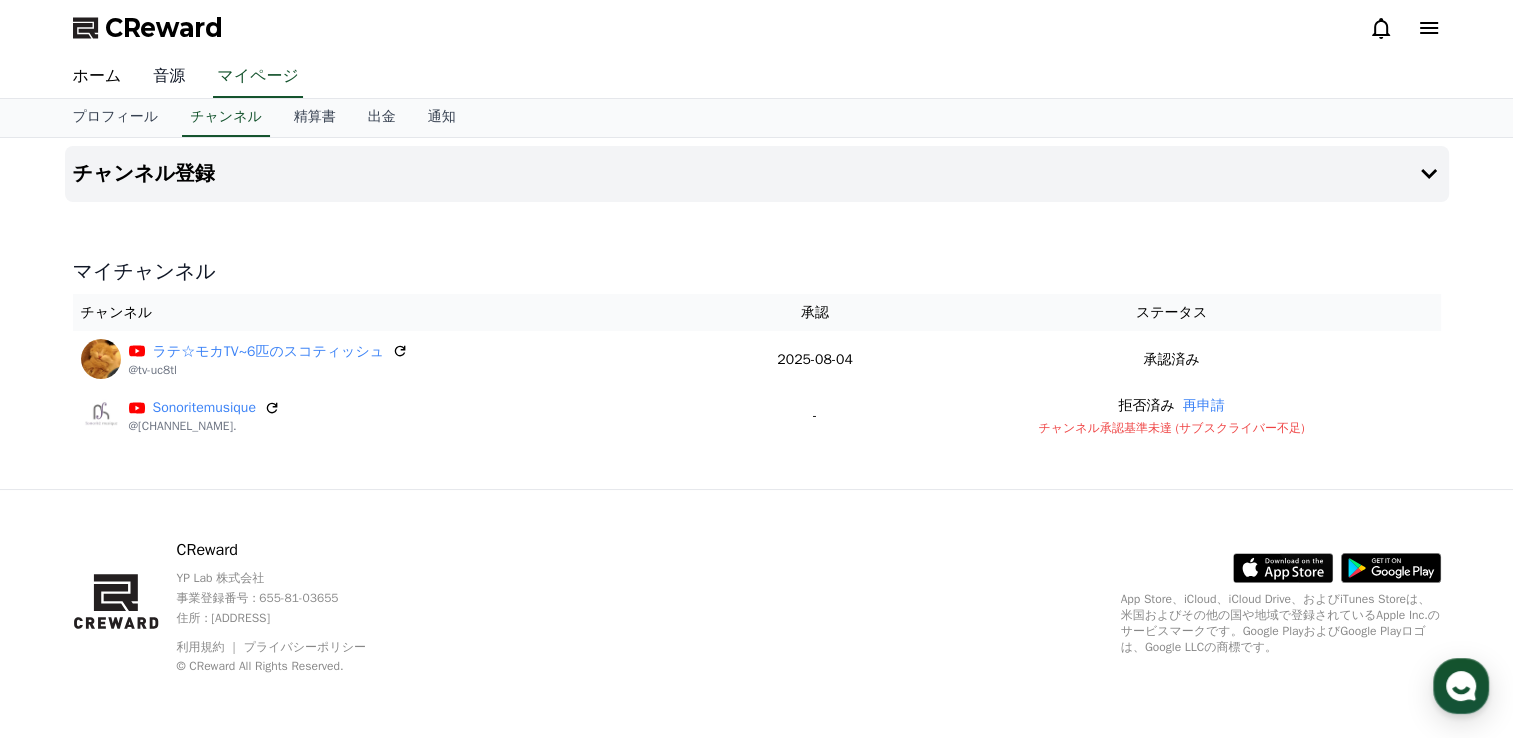 click on "音源" at bounding box center [169, 77] 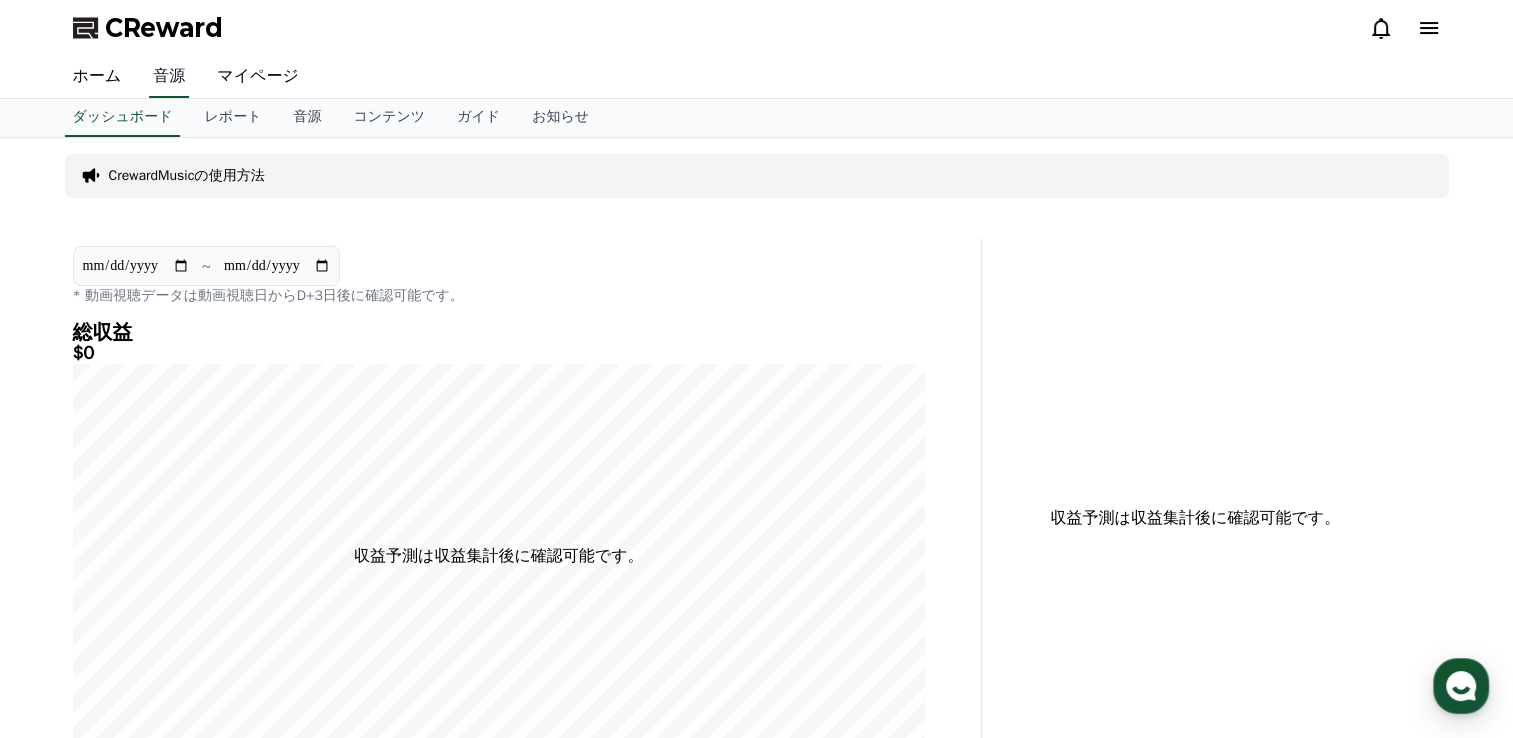 click on "音源" at bounding box center [169, 77] 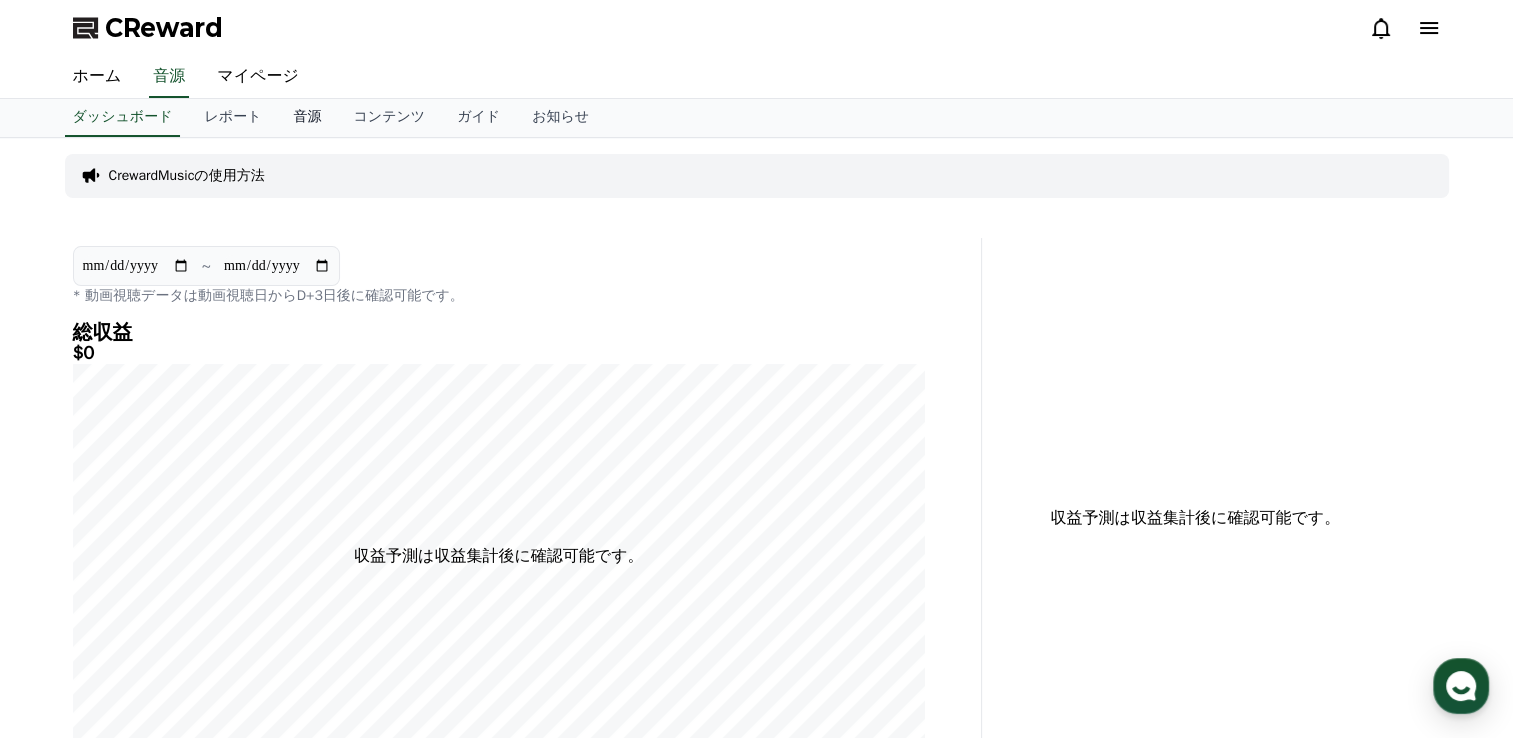 click on "音源" at bounding box center [307, 118] 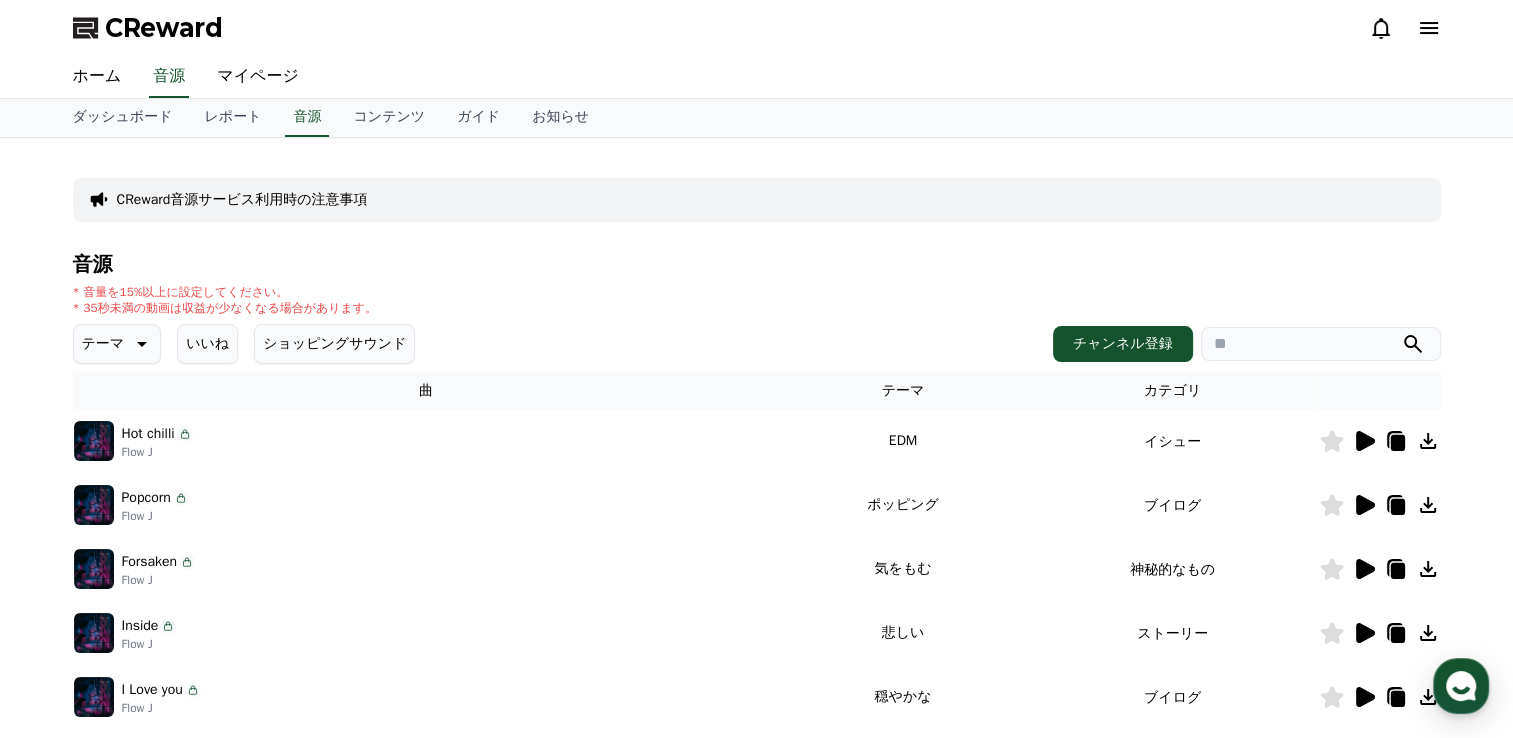 click 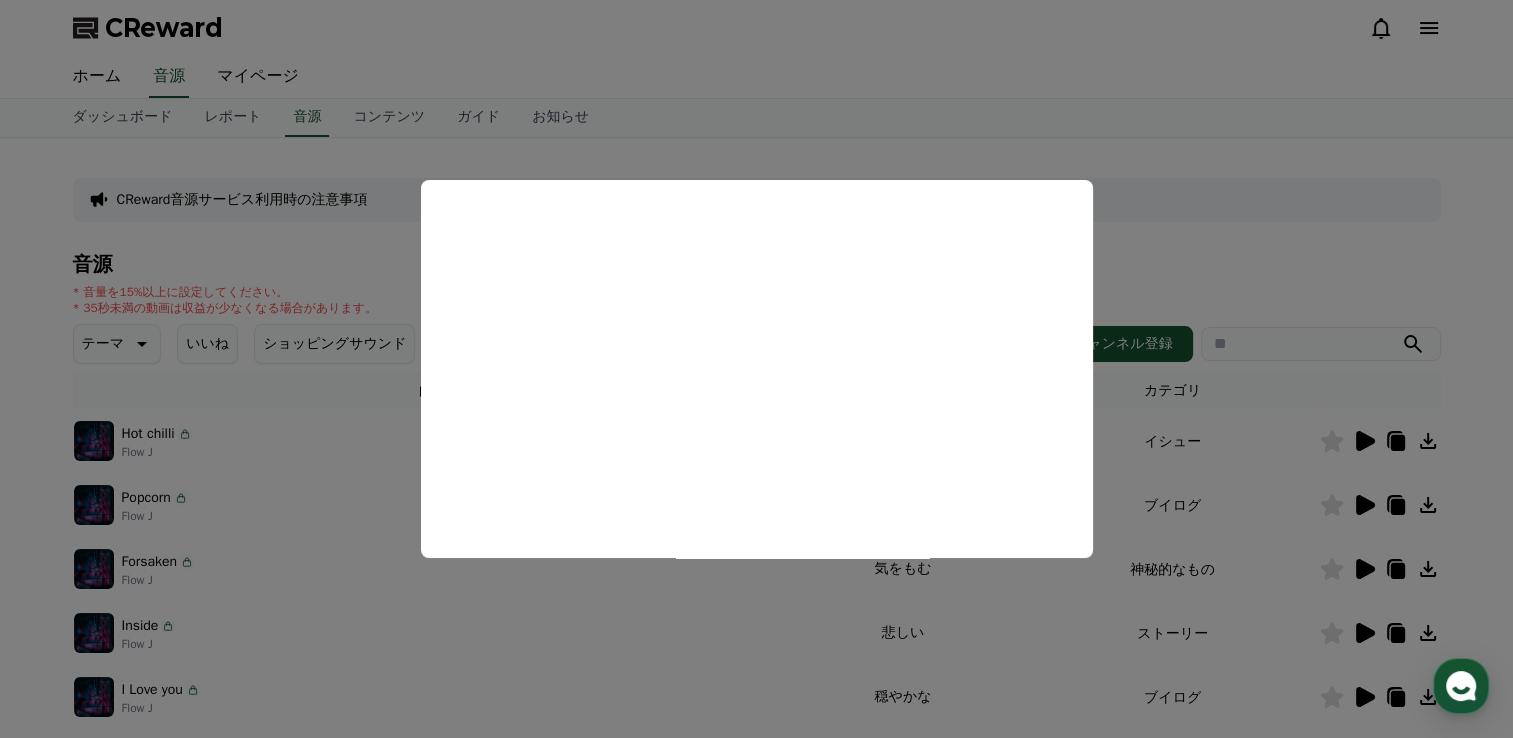 click at bounding box center (756, 369) 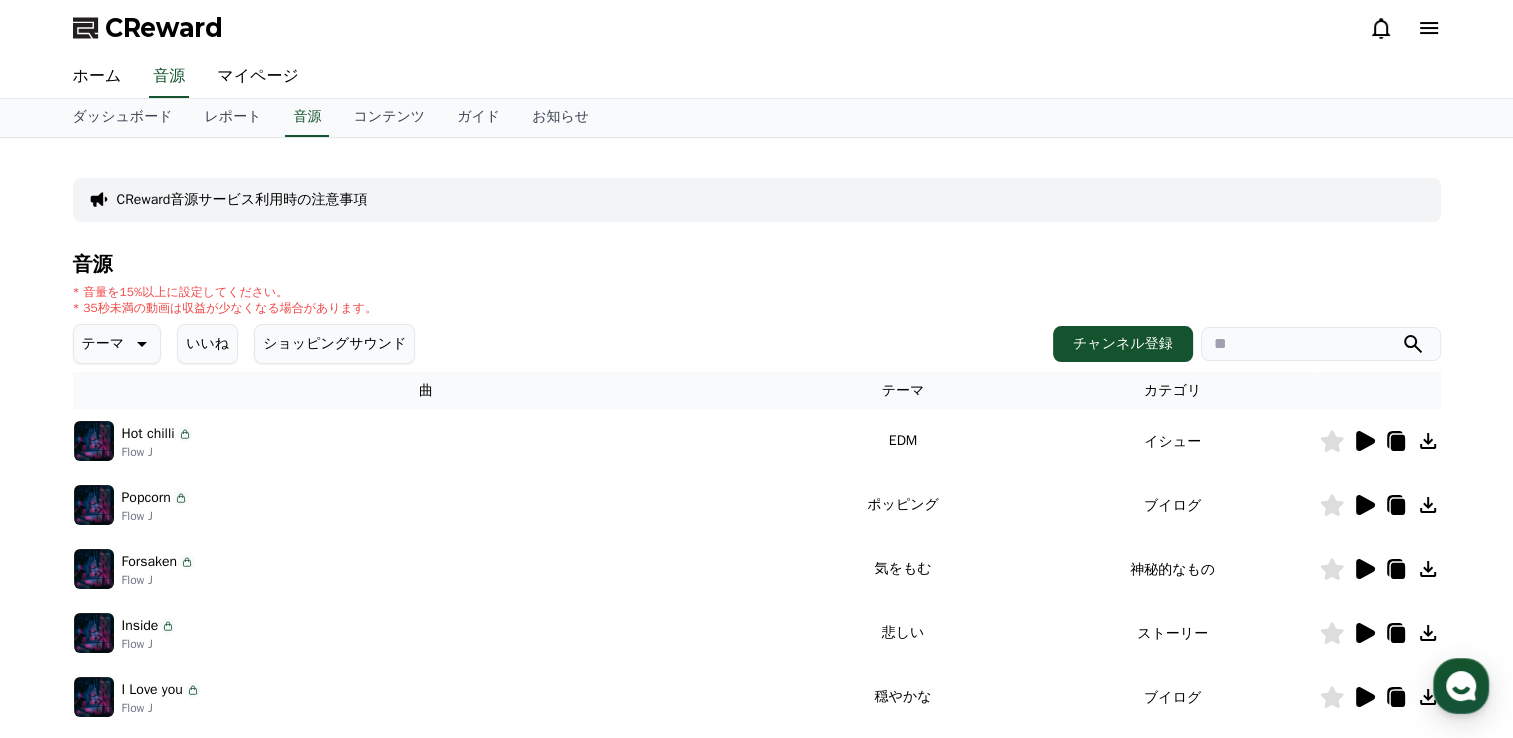 click 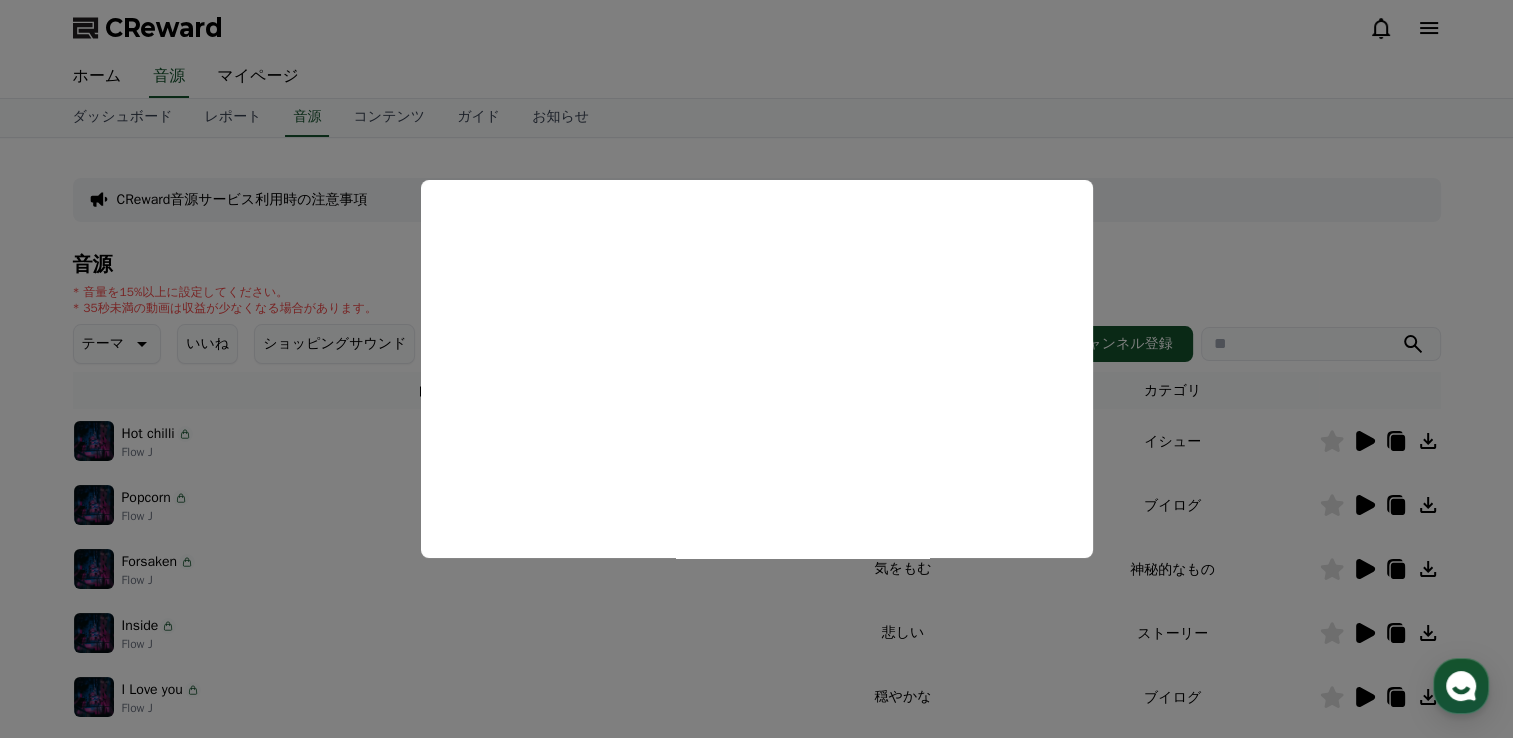 click at bounding box center [756, 369] 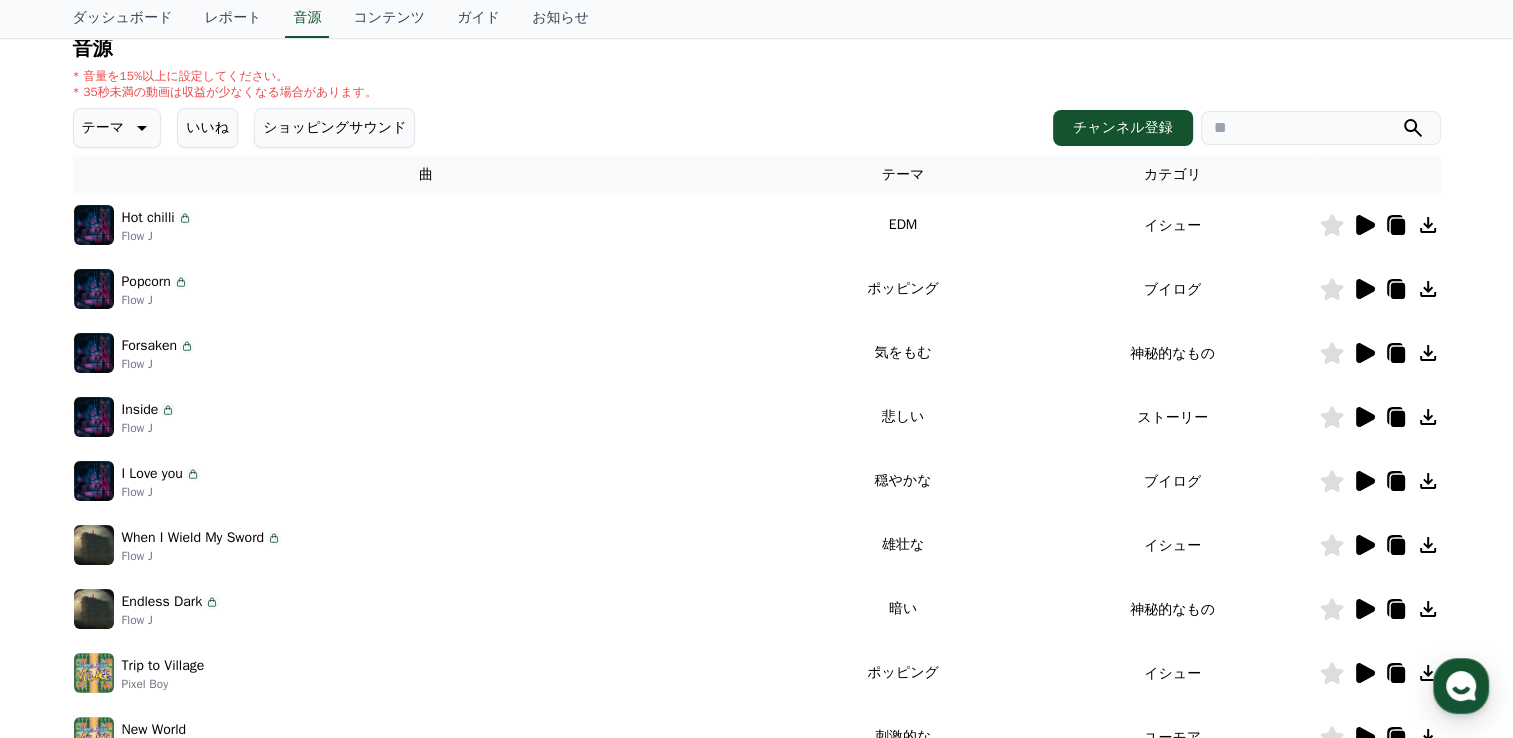 scroll, scrollTop: 215, scrollLeft: 0, axis: vertical 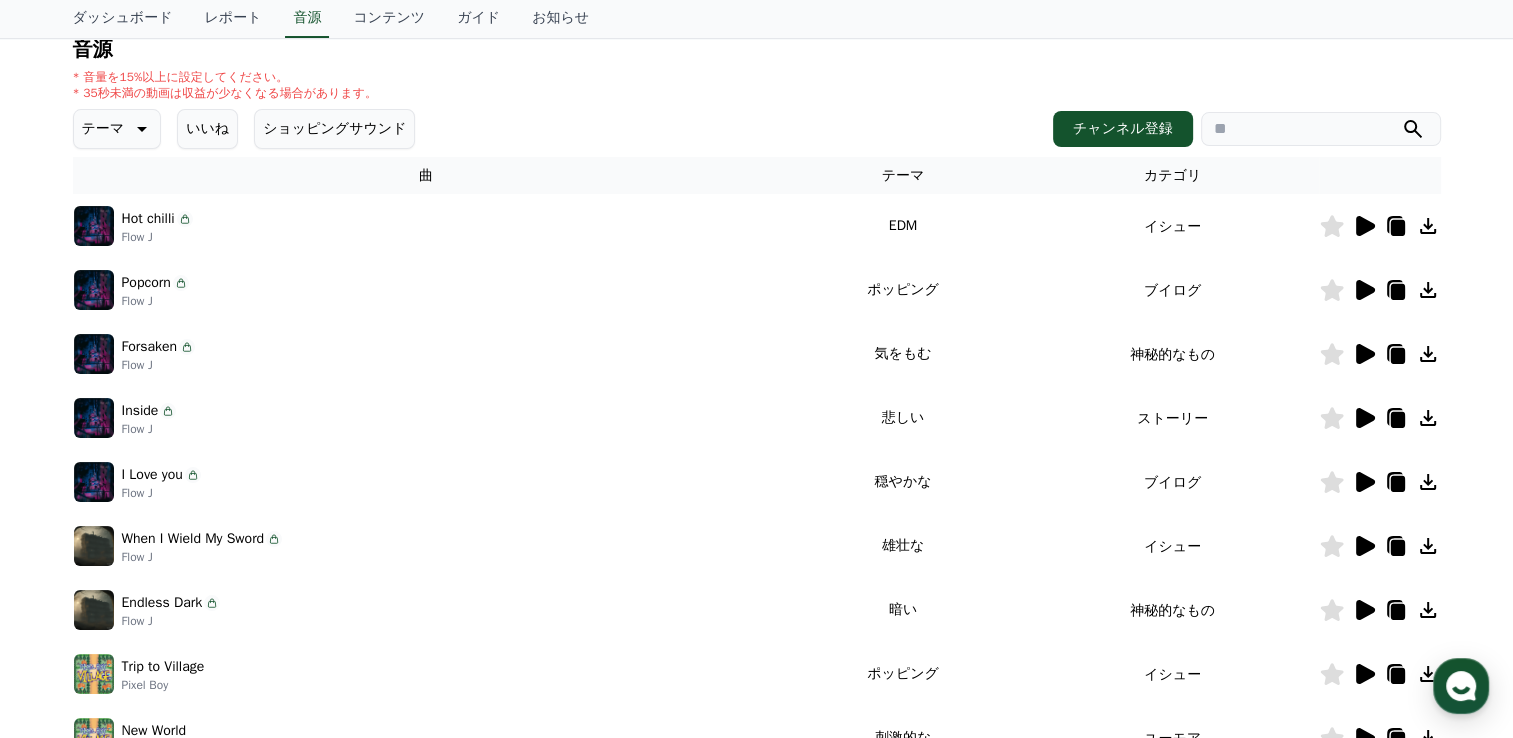 click 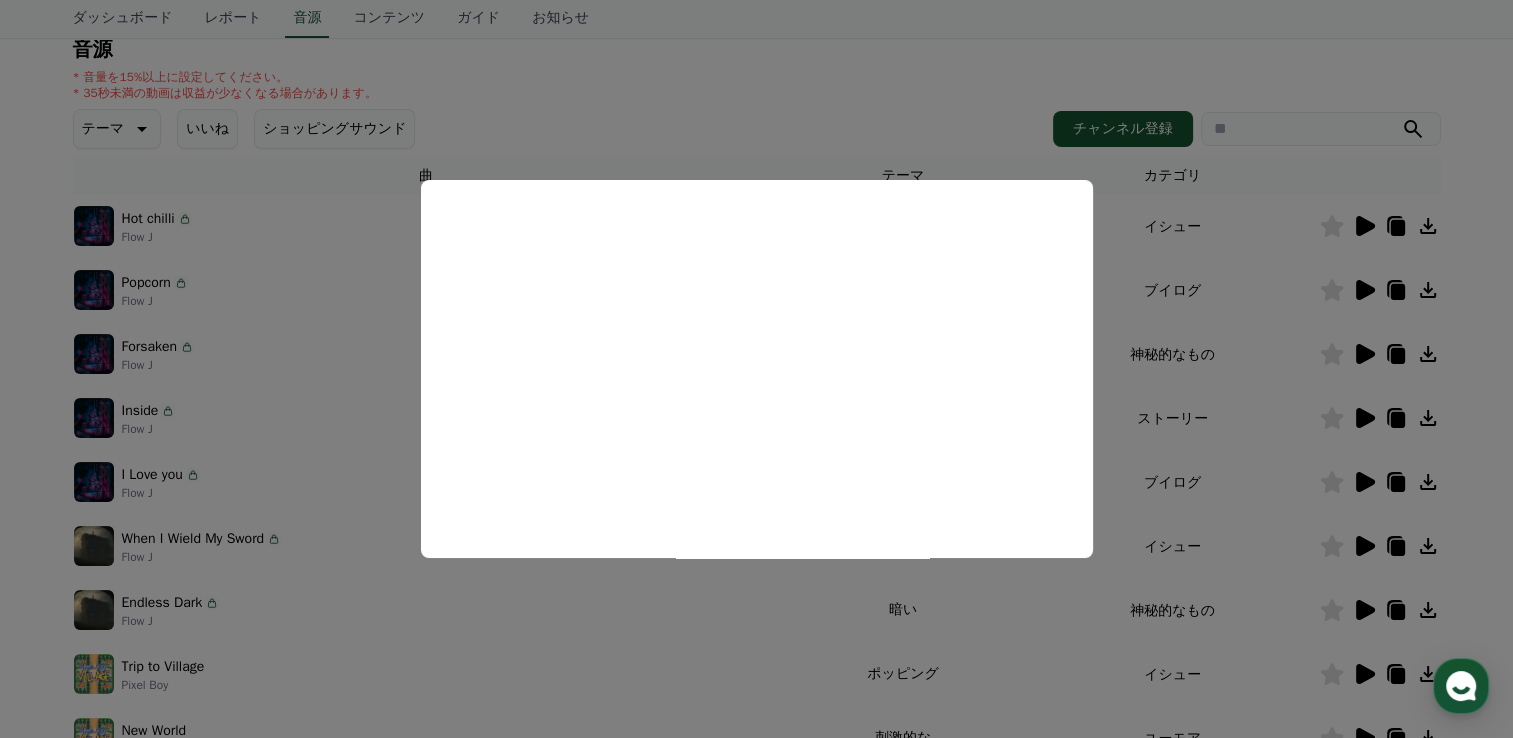 click at bounding box center (756, 369) 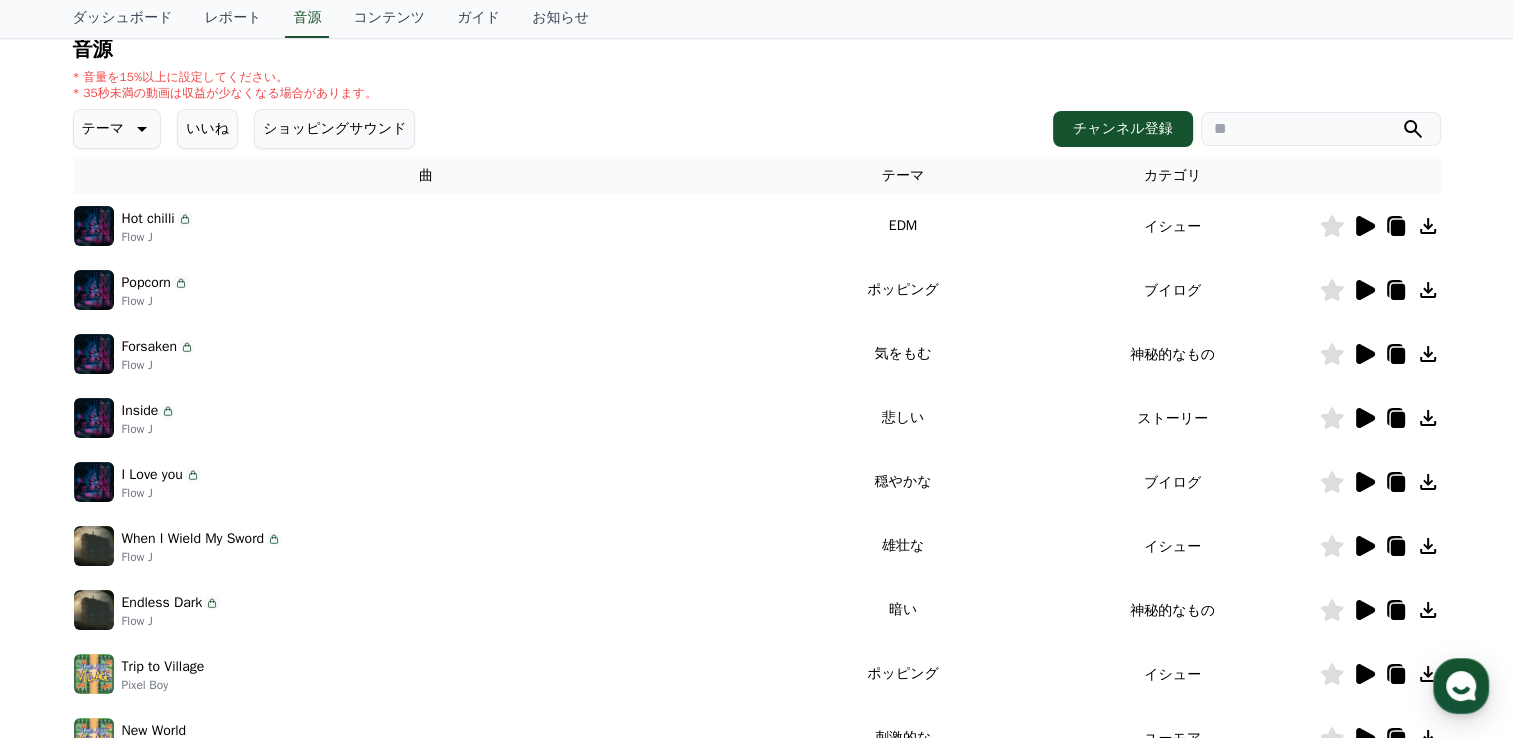click 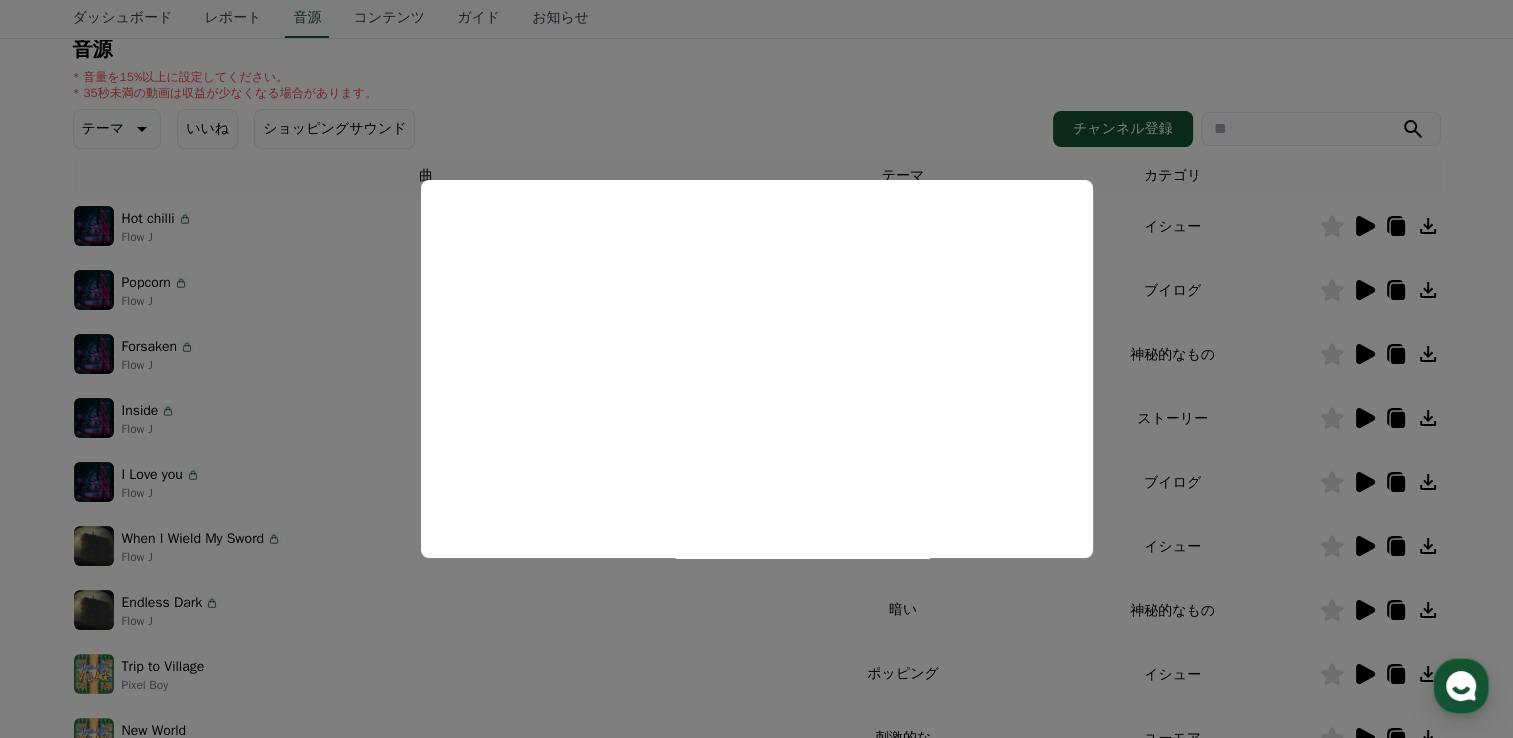 click at bounding box center [756, 369] 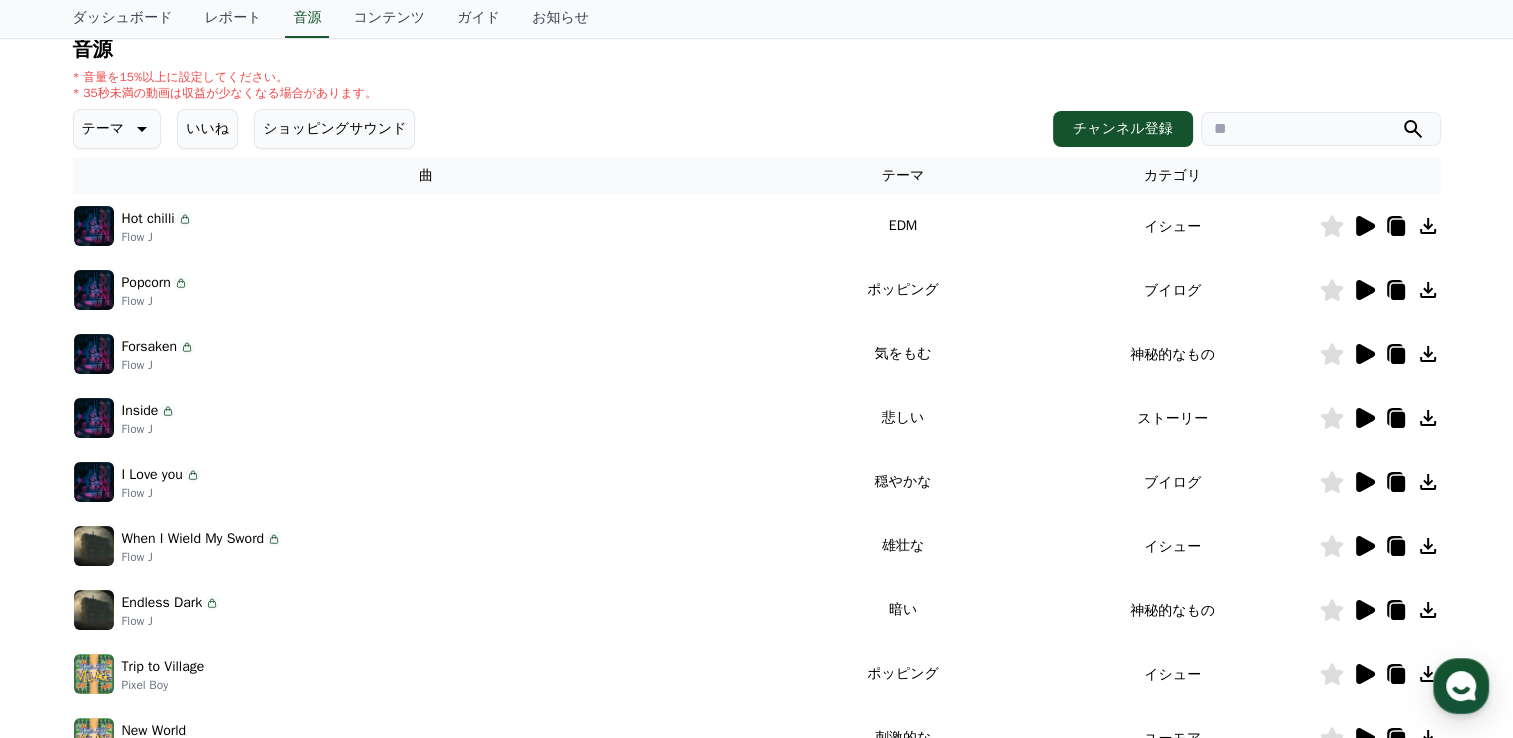 click 